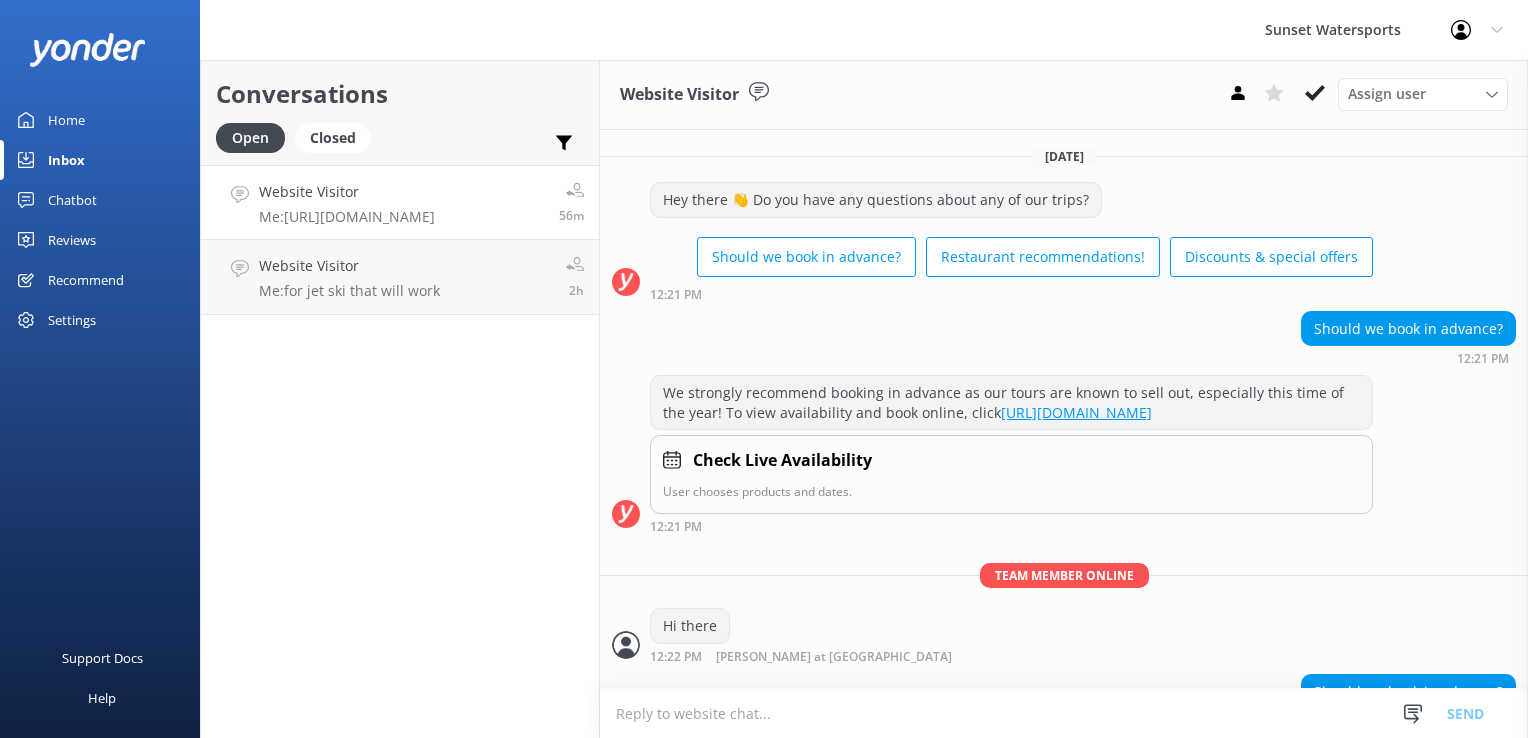 scroll, scrollTop: 0, scrollLeft: 0, axis: both 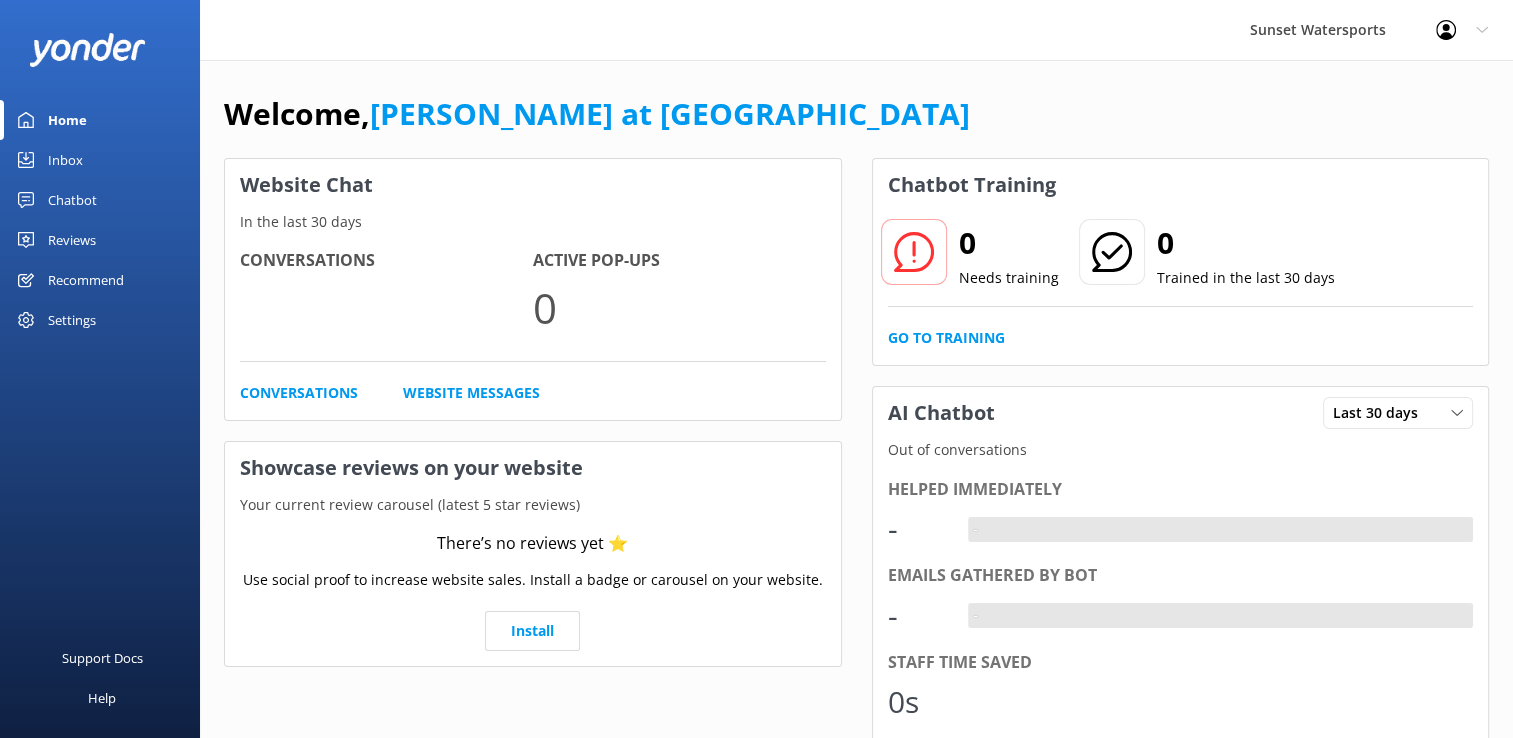 click on "Inbox" at bounding box center [65, 160] 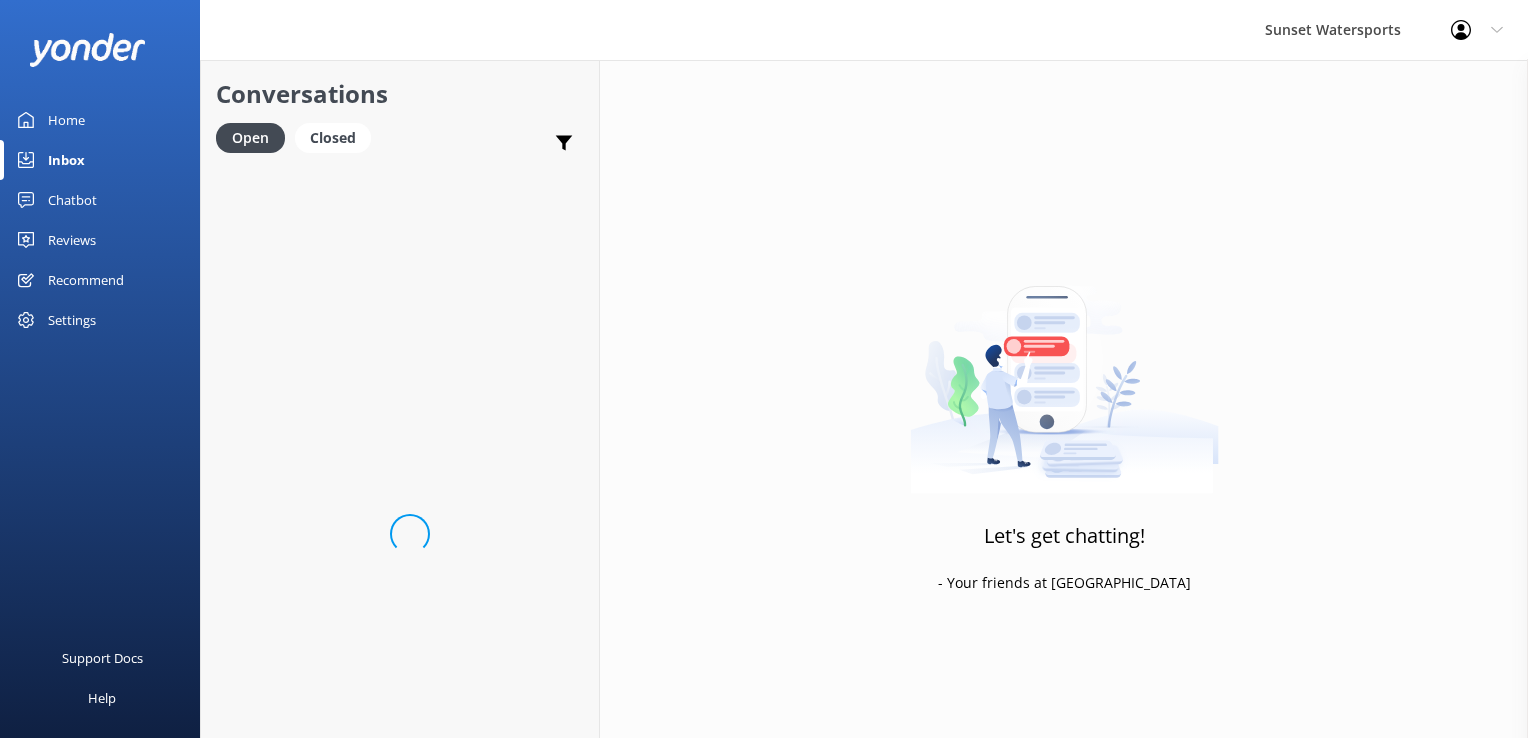 scroll, scrollTop: 0, scrollLeft: 0, axis: both 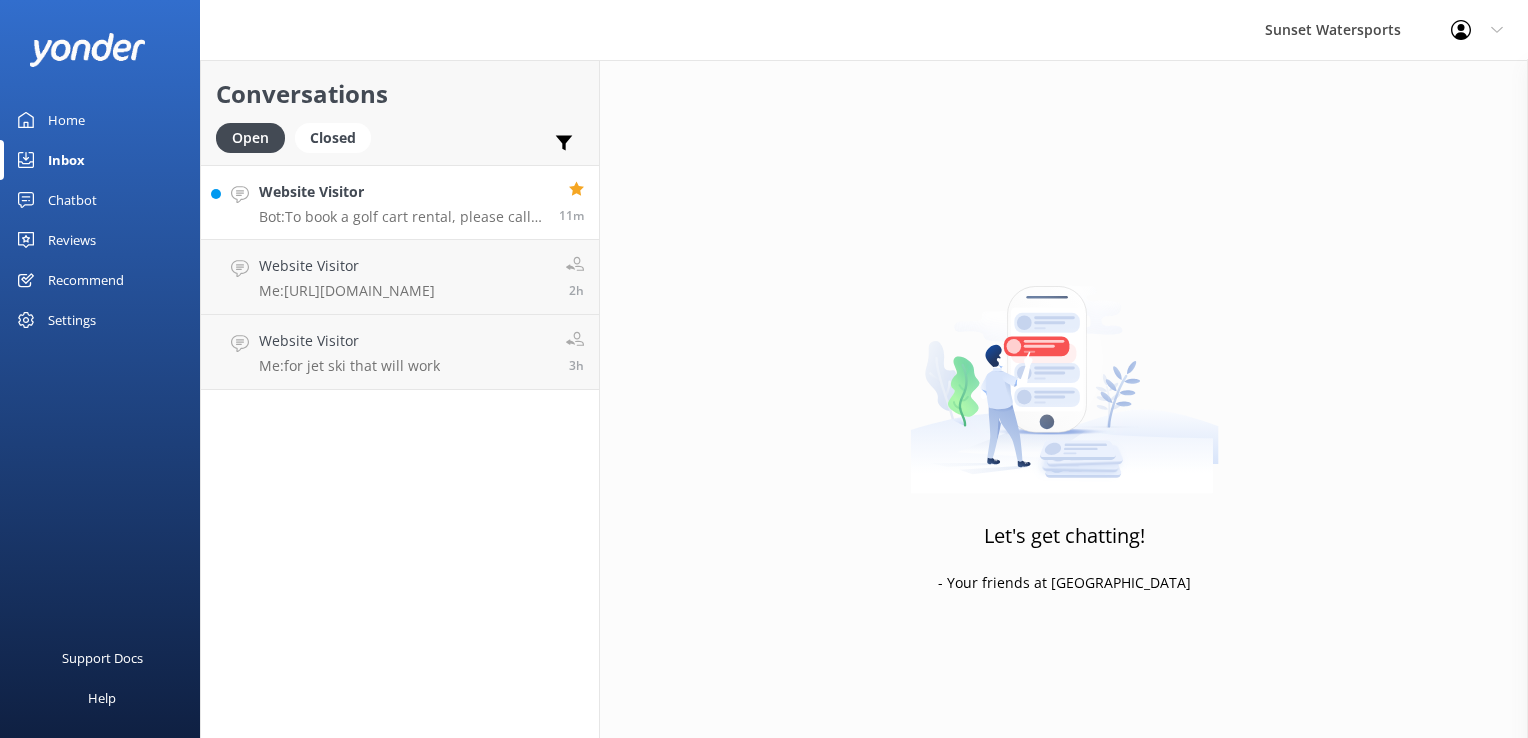 click on "Website Visitor" at bounding box center [401, 192] 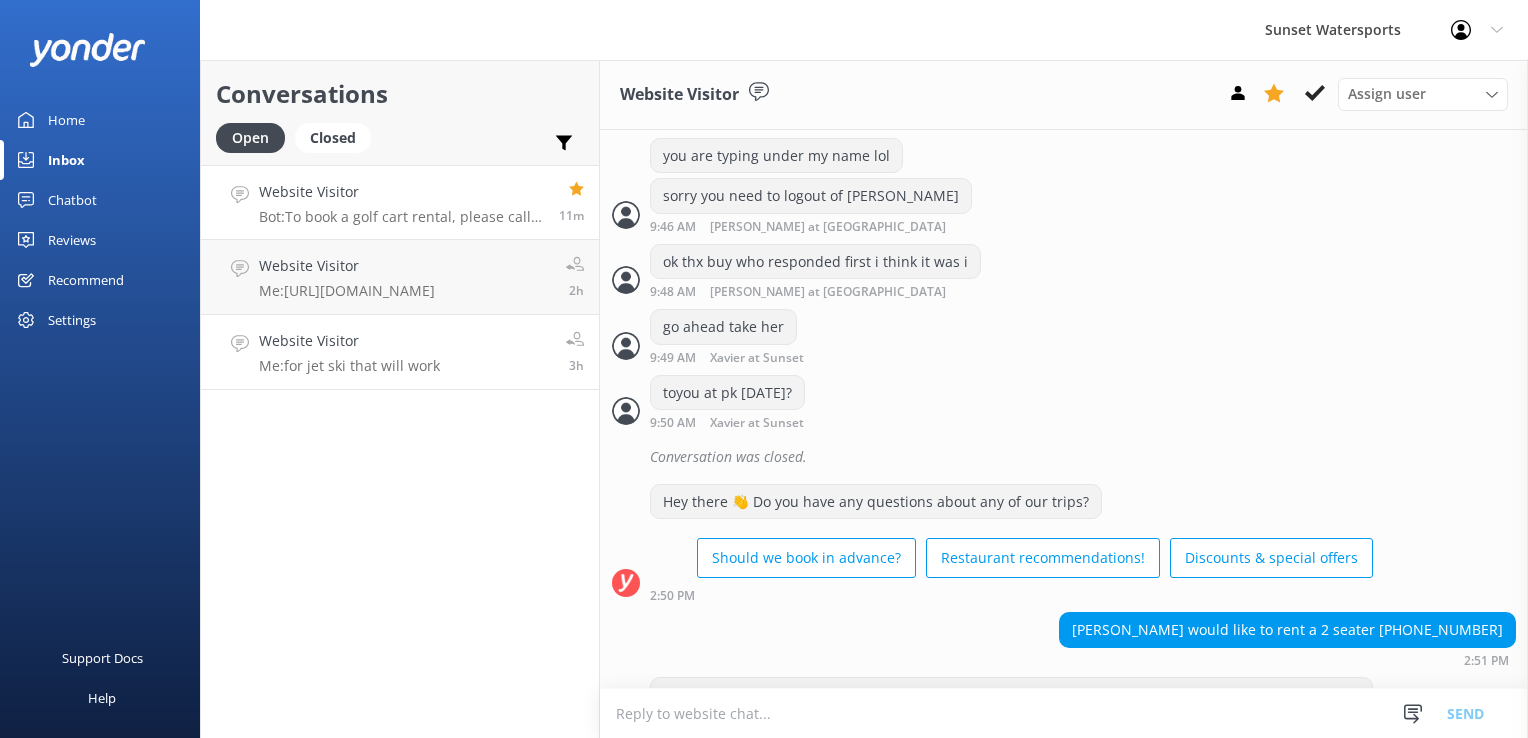 scroll, scrollTop: 9698, scrollLeft: 0, axis: vertical 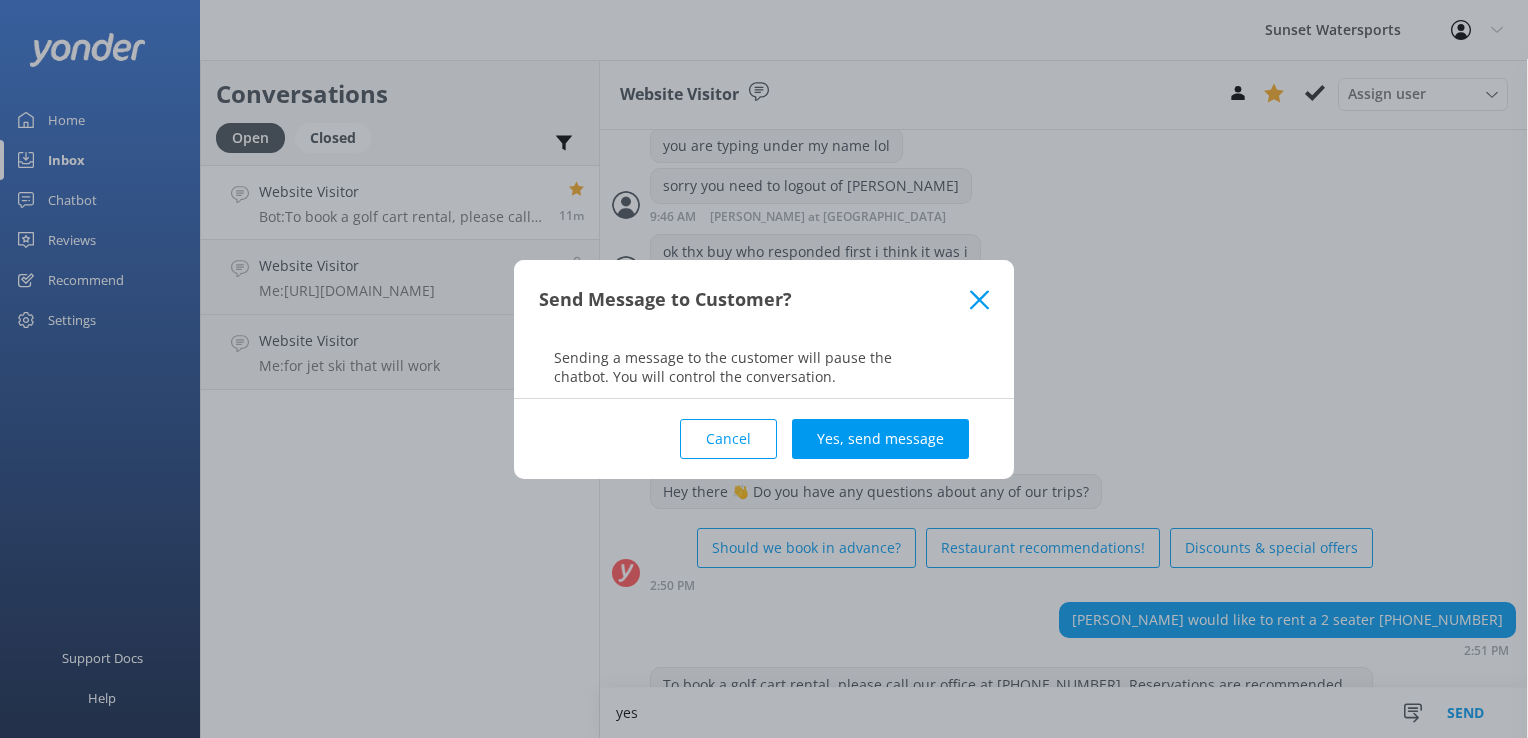 type on "yes" 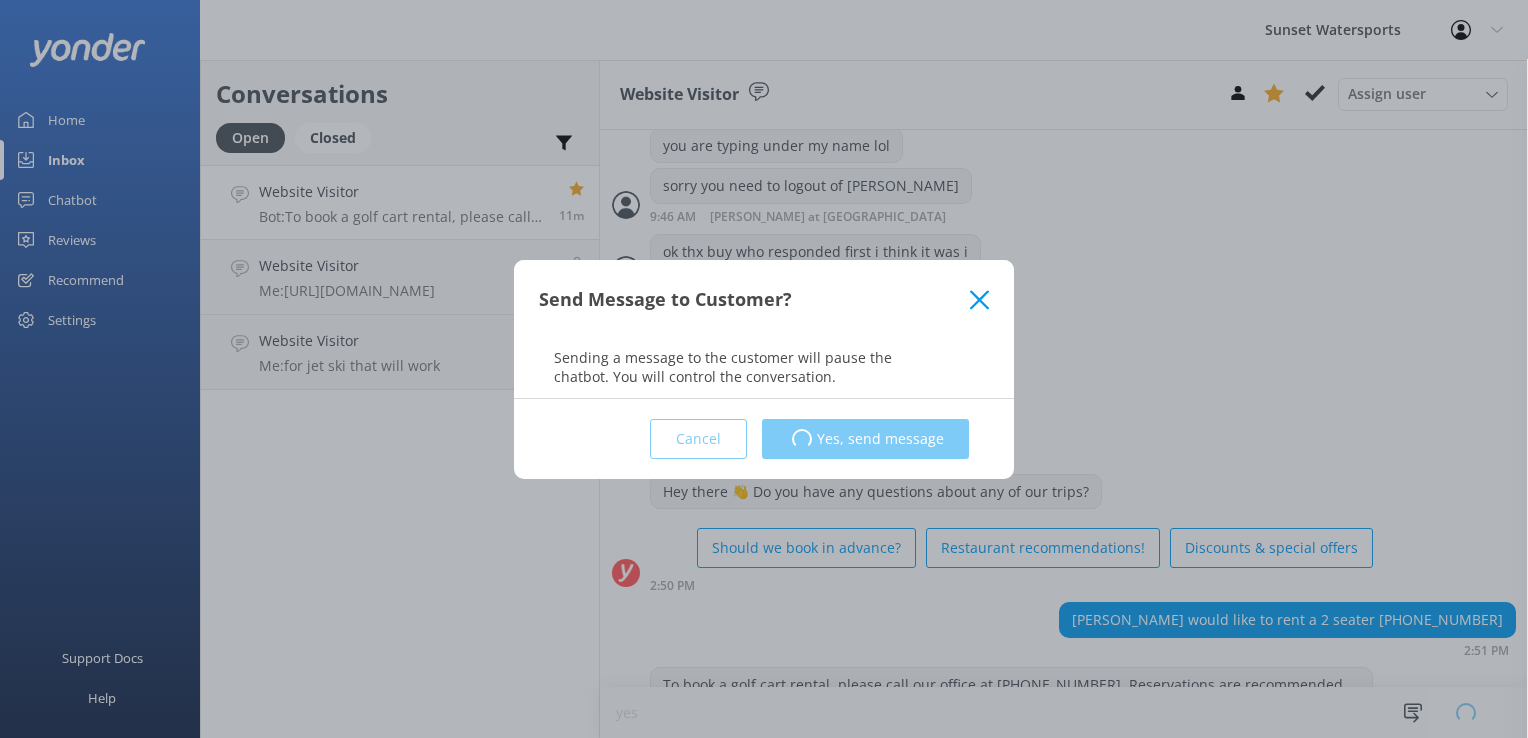 type 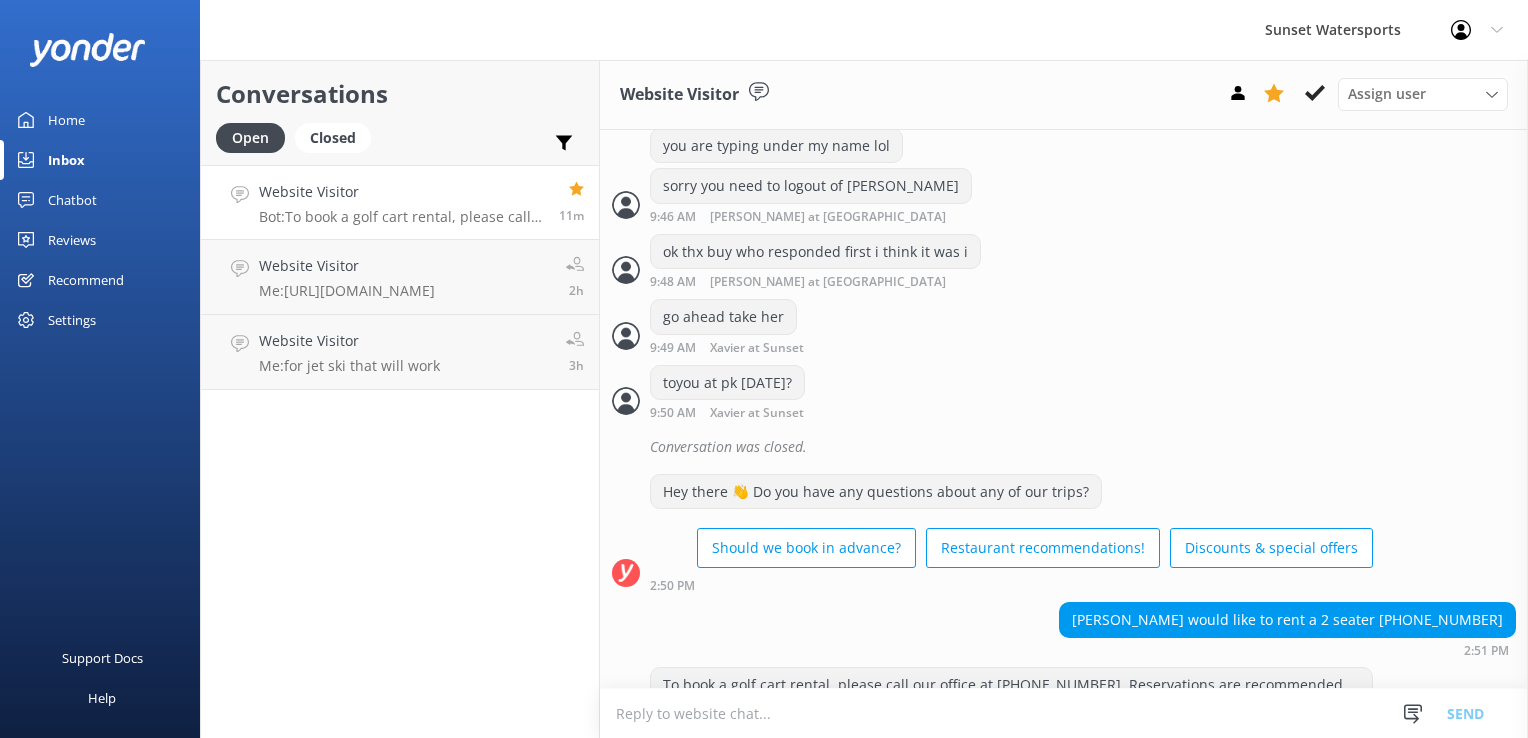 scroll, scrollTop: 9828, scrollLeft: 0, axis: vertical 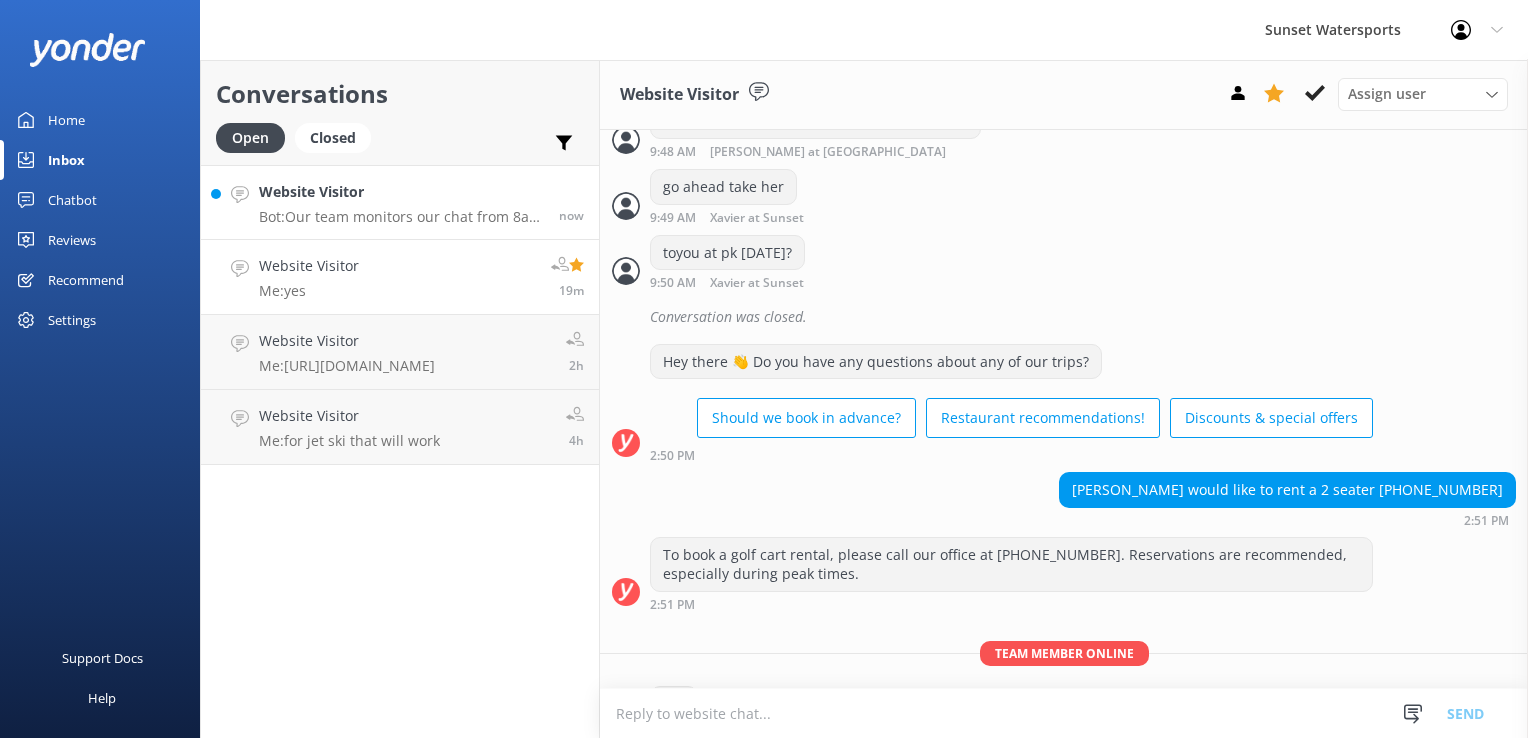click on "Bot:  Our team monitors our chat from 8am to 8pm - they will be with you shortly! If you'd like to call us, we are available at 305-296-2554." at bounding box center (401, 217) 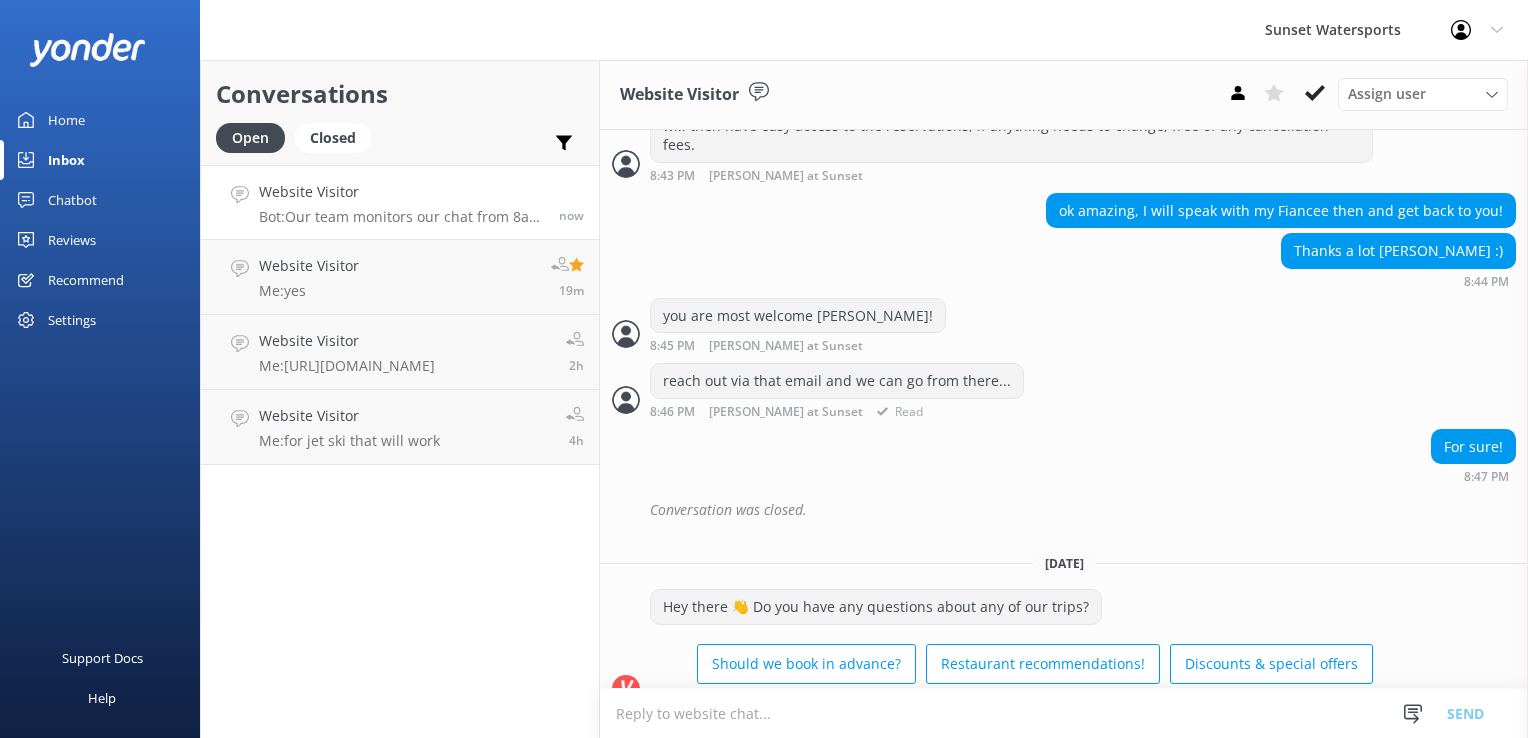 scroll, scrollTop: 2831, scrollLeft: 0, axis: vertical 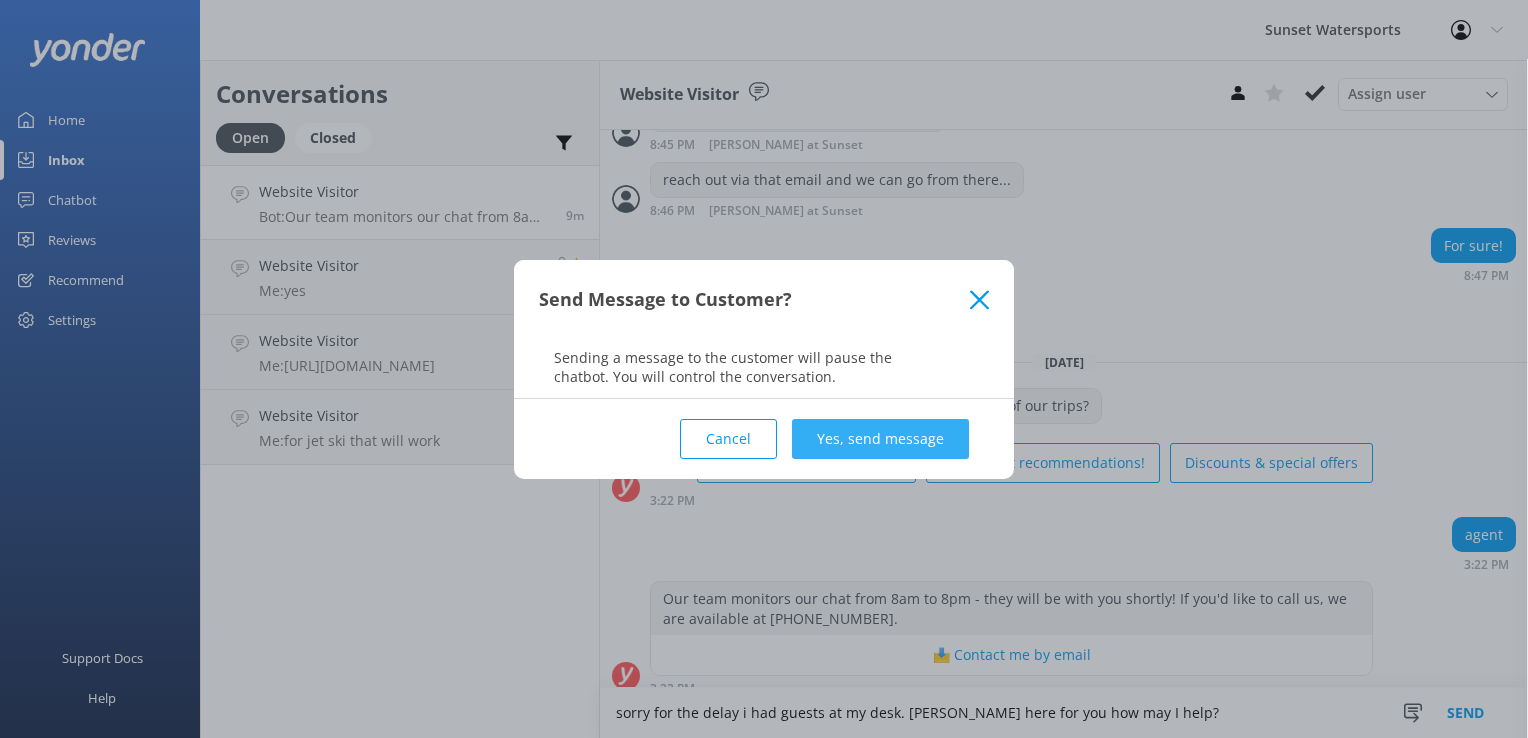type on "sorry for the delay i had guests at my desk. [PERSON_NAME] here for you how may I help?" 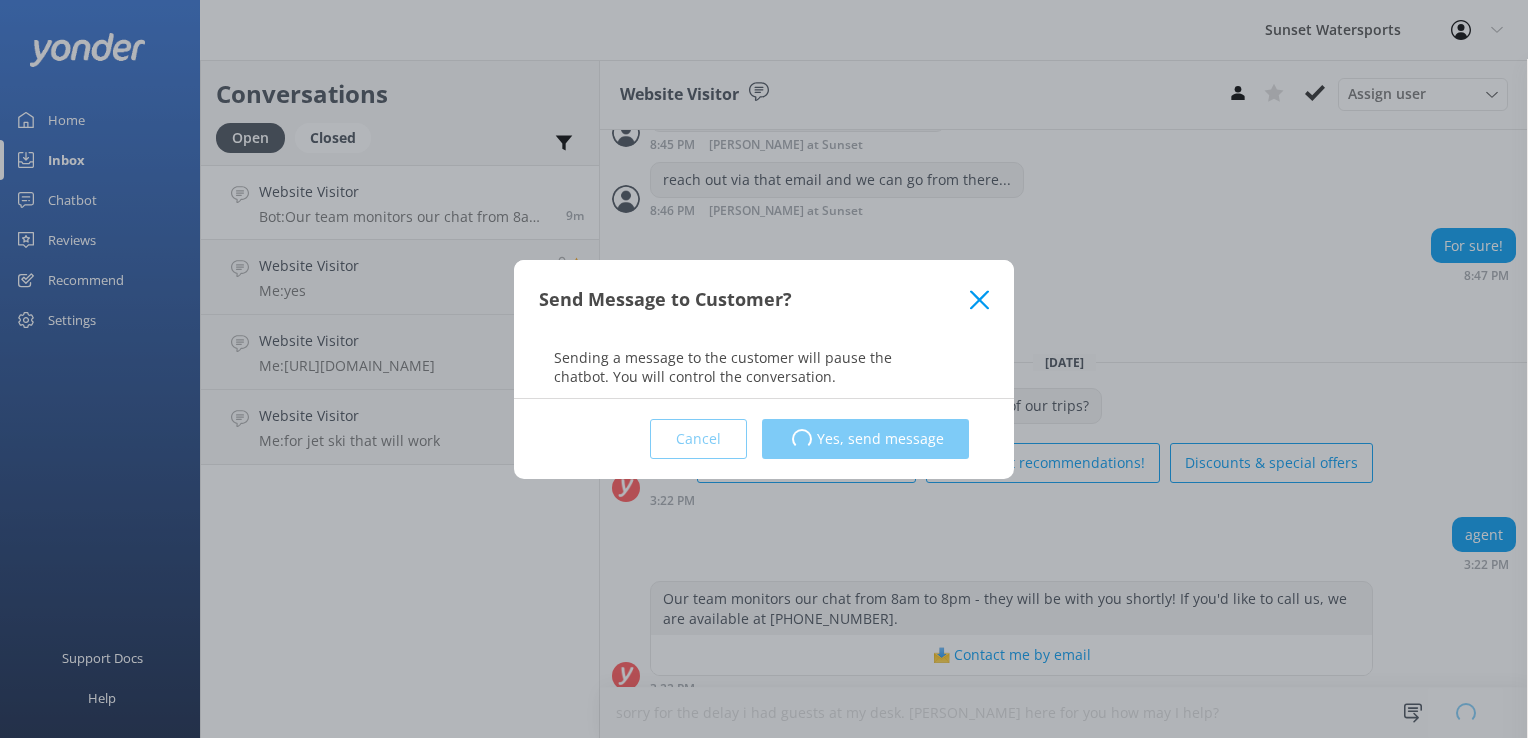 type 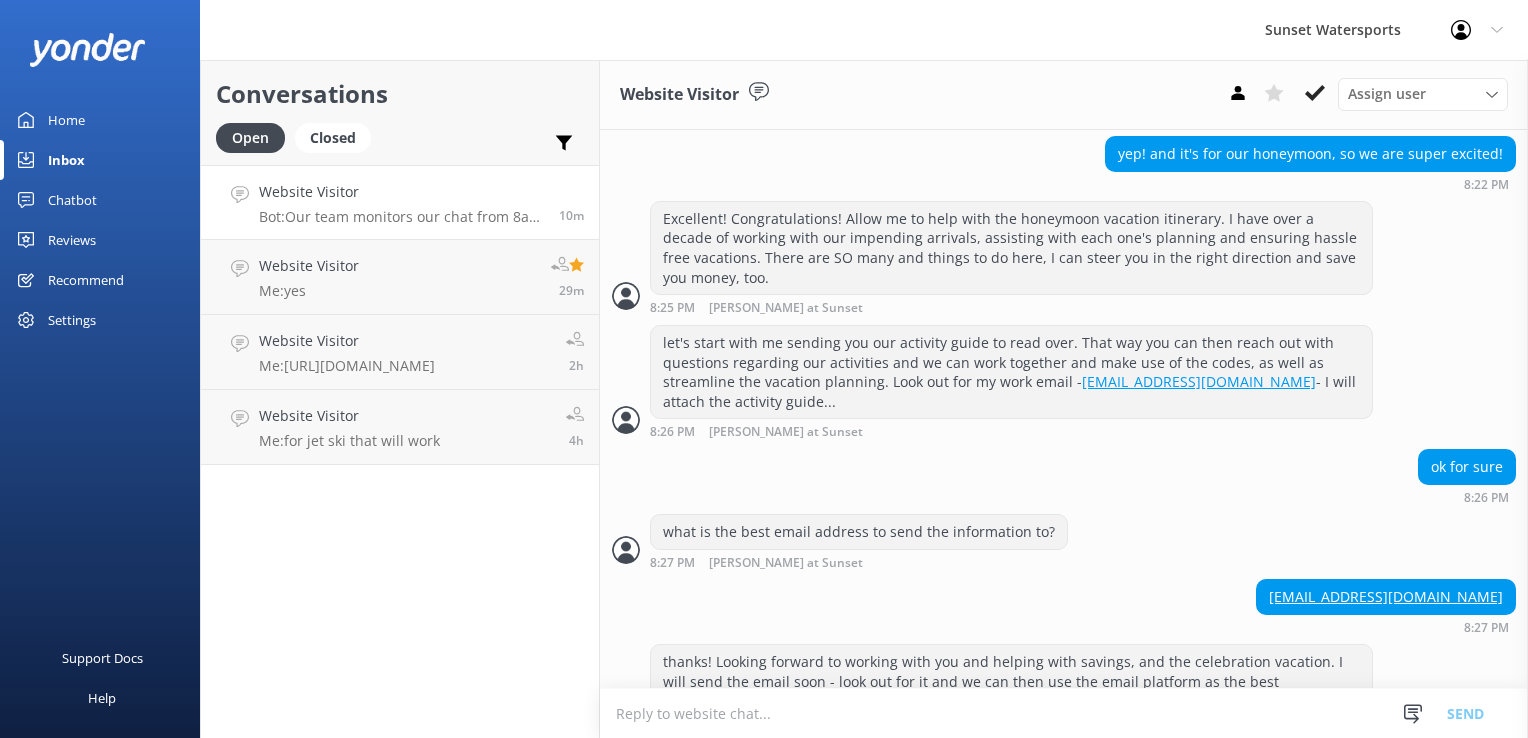 scroll, scrollTop: 1361, scrollLeft: 0, axis: vertical 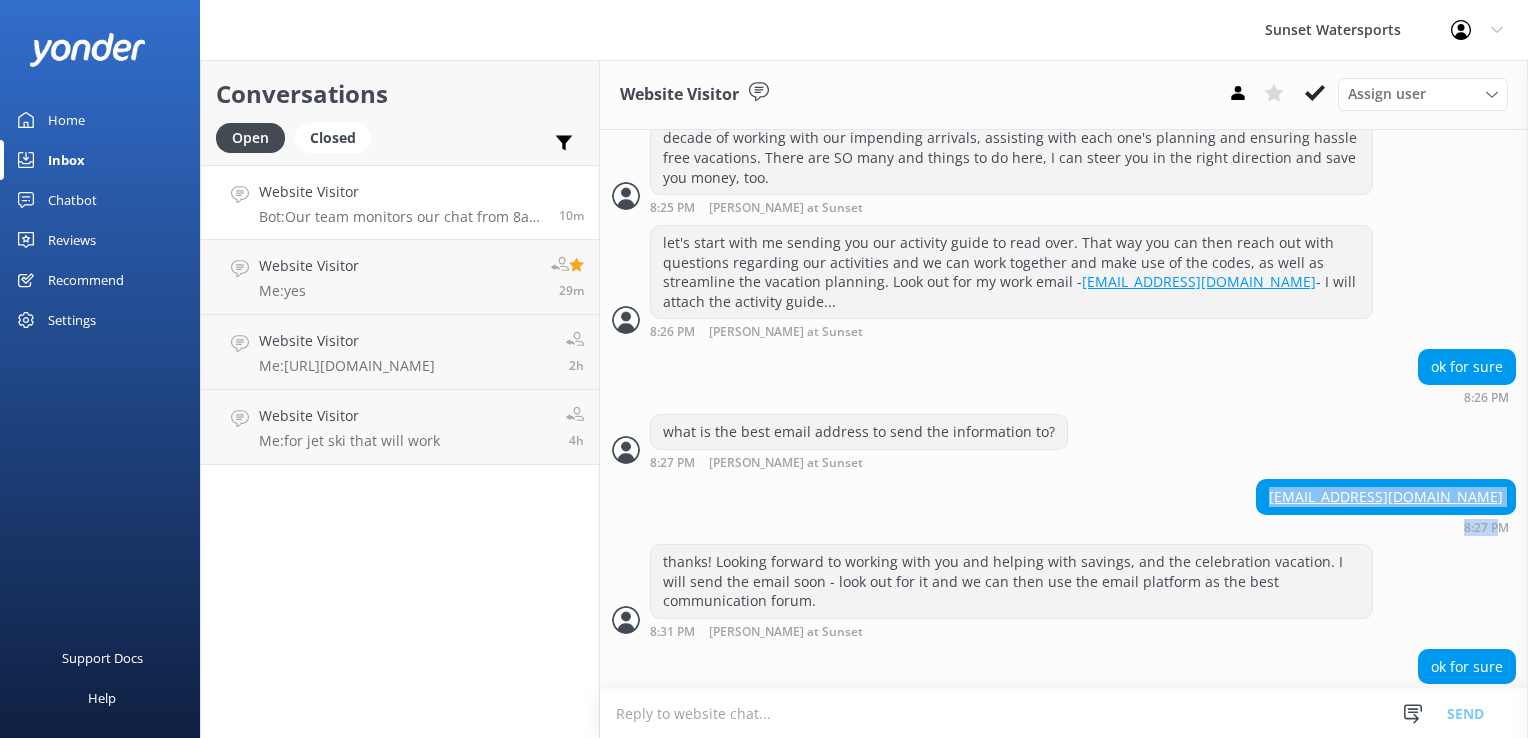 drag, startPoint x: 1334, startPoint y: 509, endPoint x: 1486, endPoint y: 529, distance: 153.31015 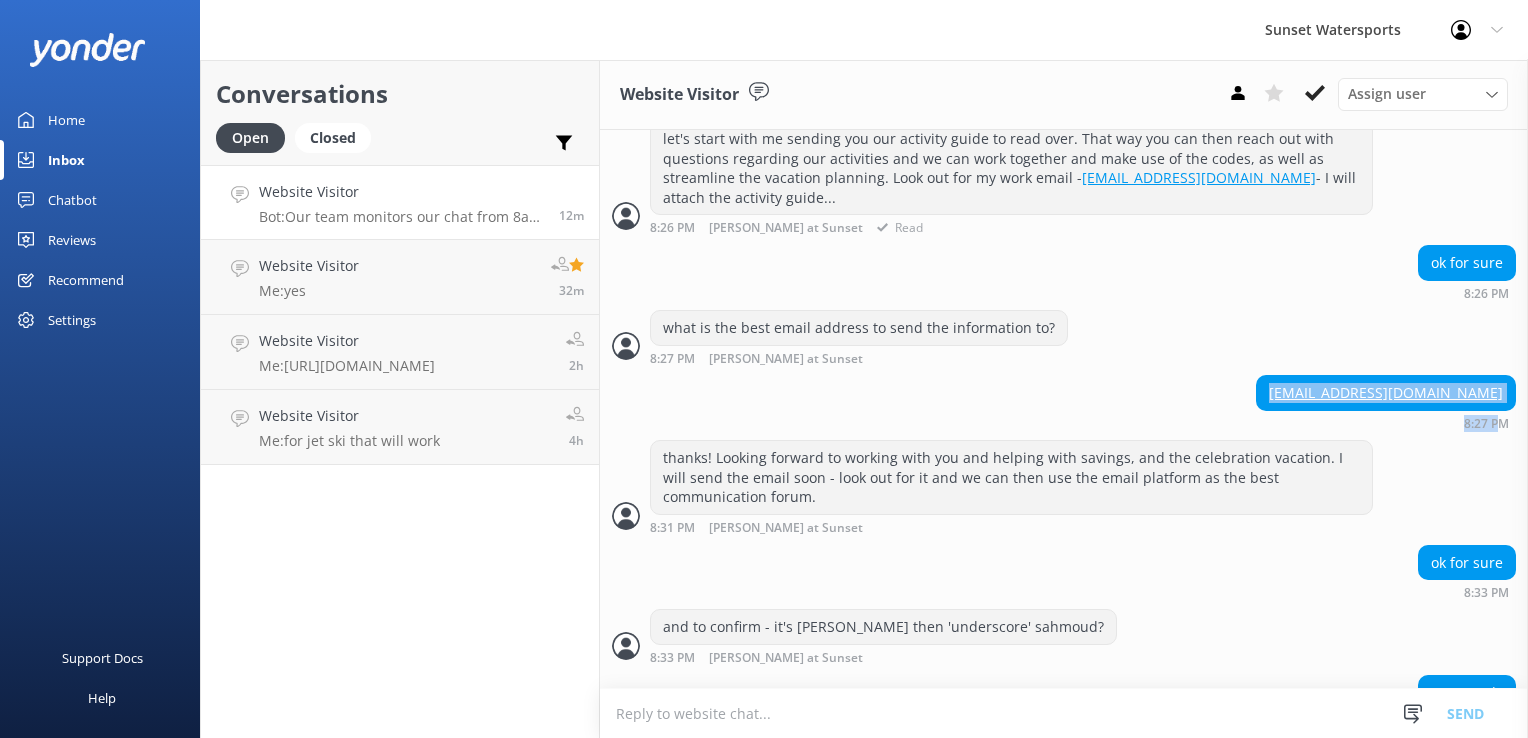 scroll, scrollTop: 1461, scrollLeft: 0, axis: vertical 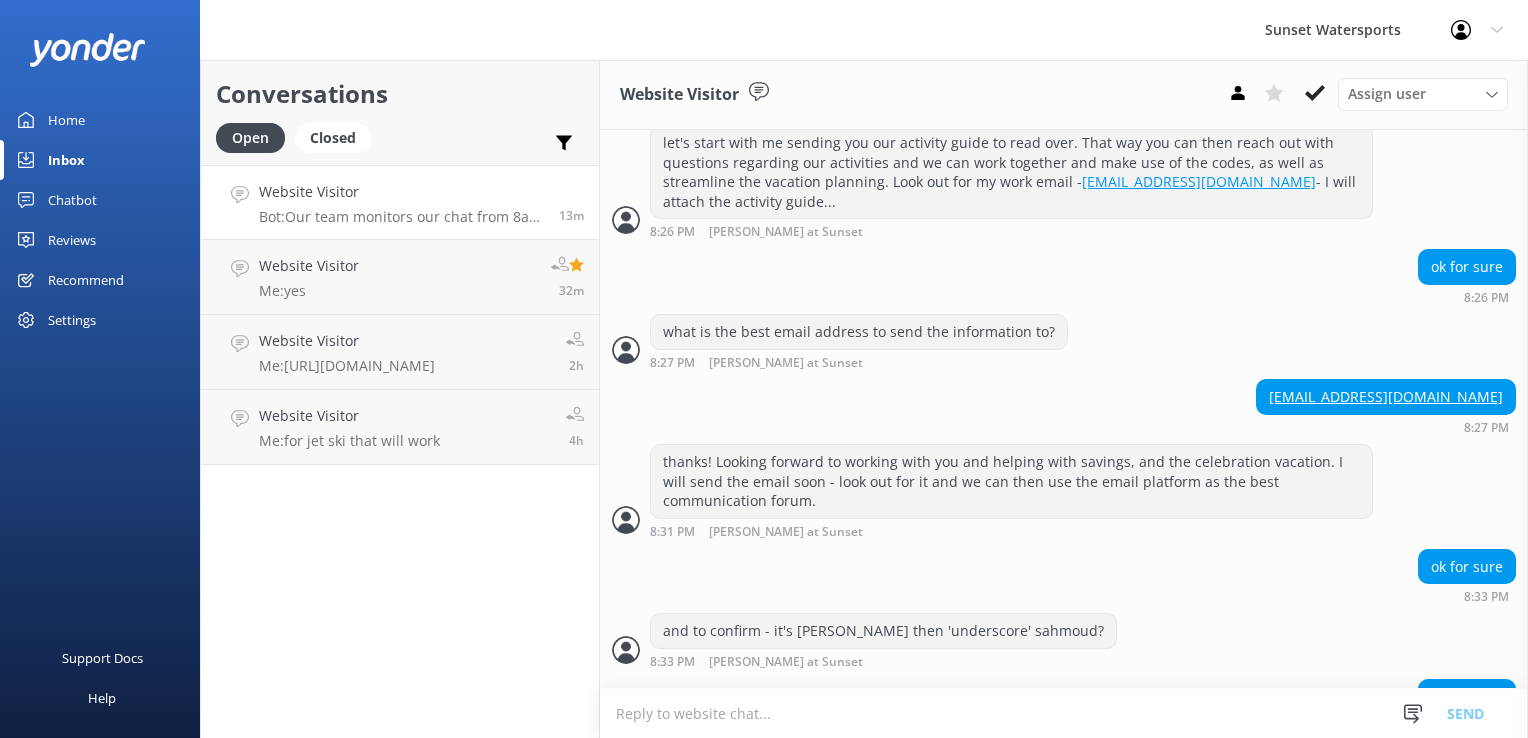 click on "ok for sure 8:26 PM" at bounding box center (1064, 281) 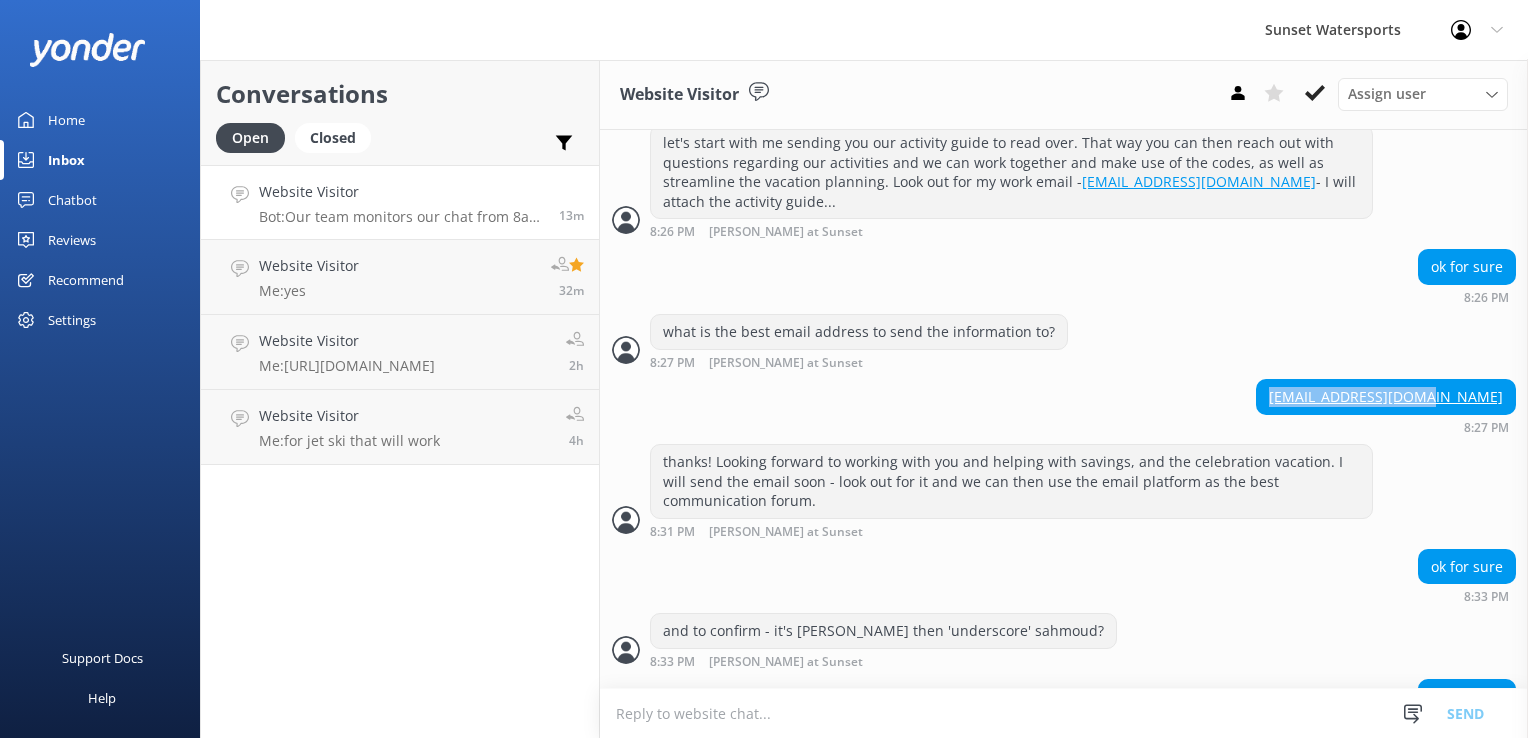 drag, startPoint x: 1332, startPoint y: 403, endPoint x: 1500, endPoint y: 406, distance: 168.02678 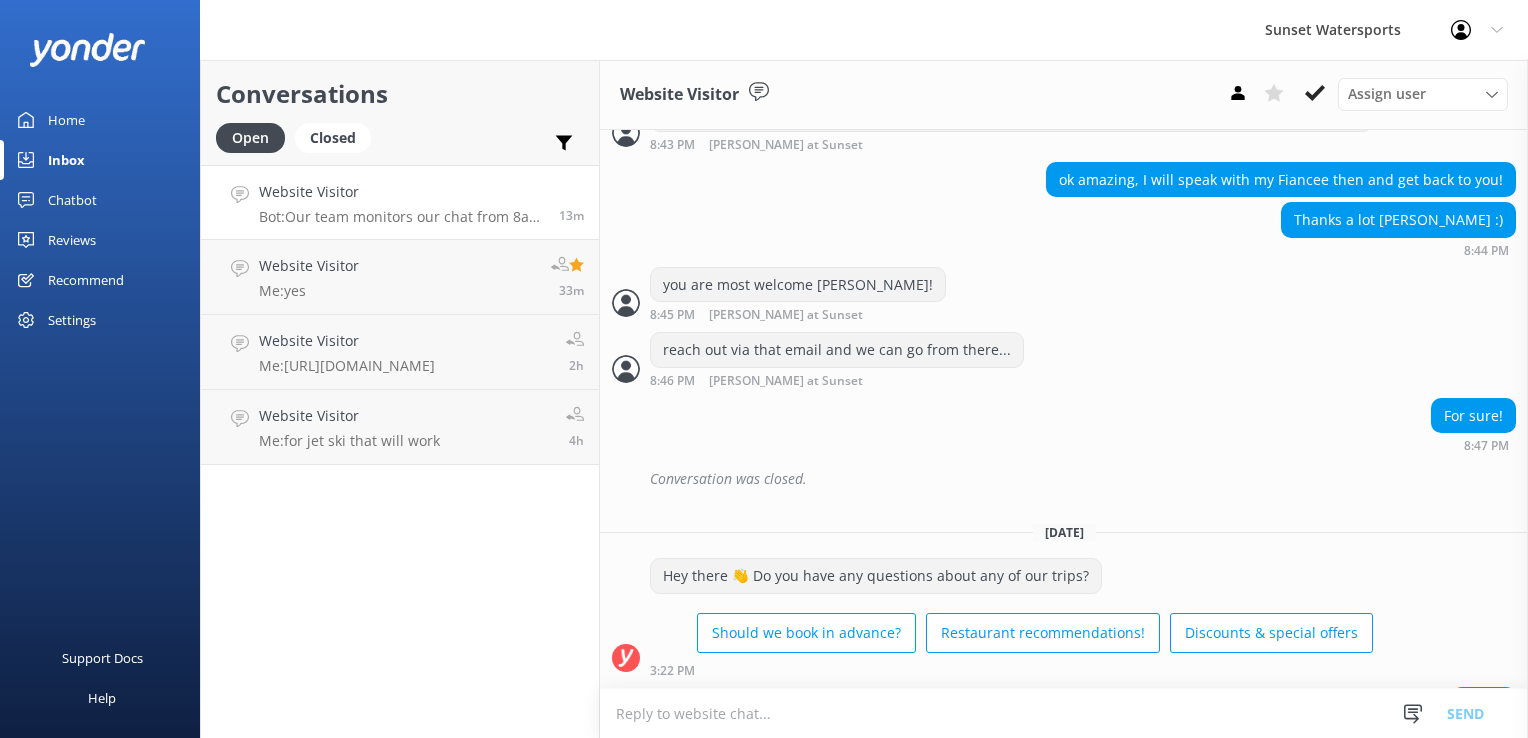 scroll, scrollTop: 2961, scrollLeft: 0, axis: vertical 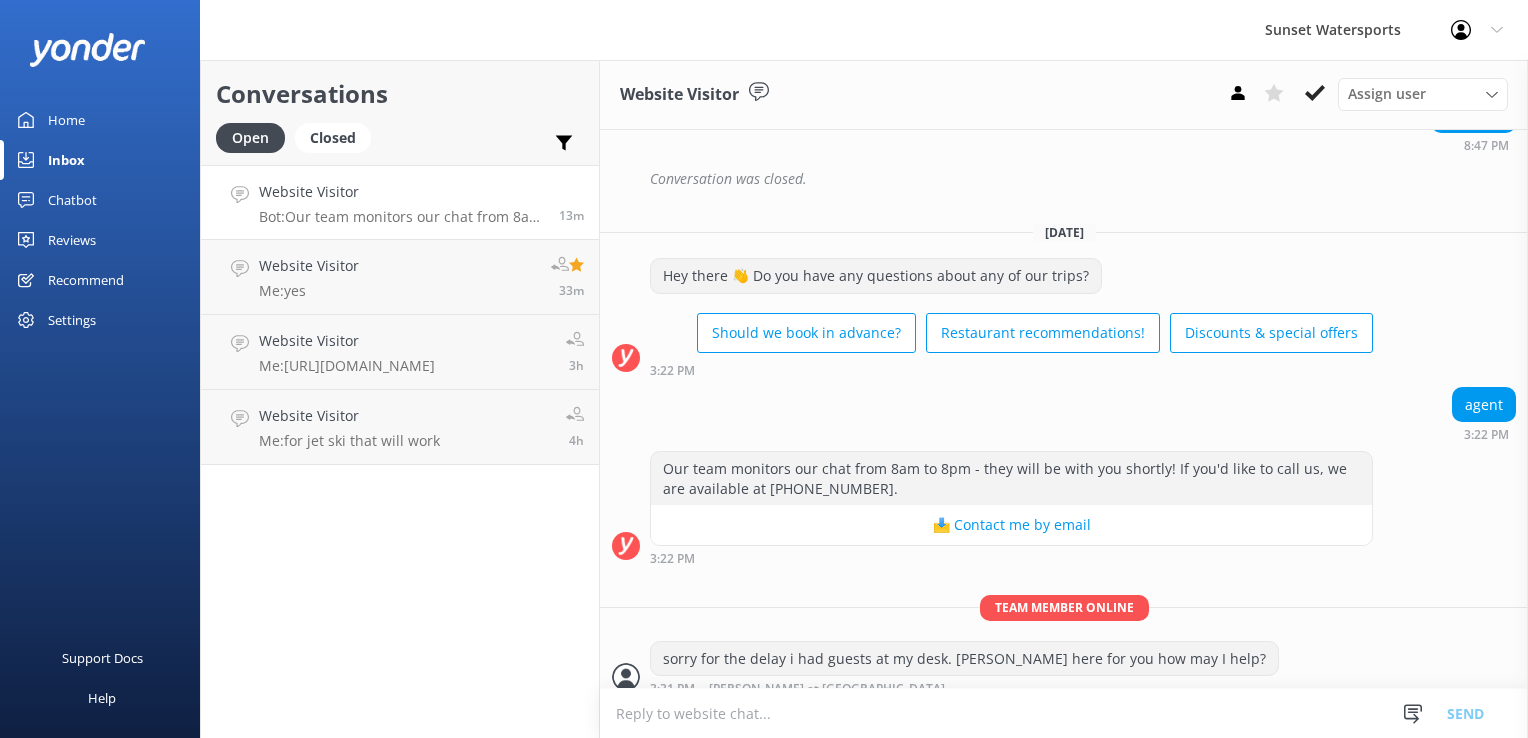 click on "Our team monitors our chat from 8am to 8pm - they will be with you shortly! If you'd like to call us, we are available at 305-296-2554. 📩 Contact me by email 3:22 PM" at bounding box center (1064, 508) 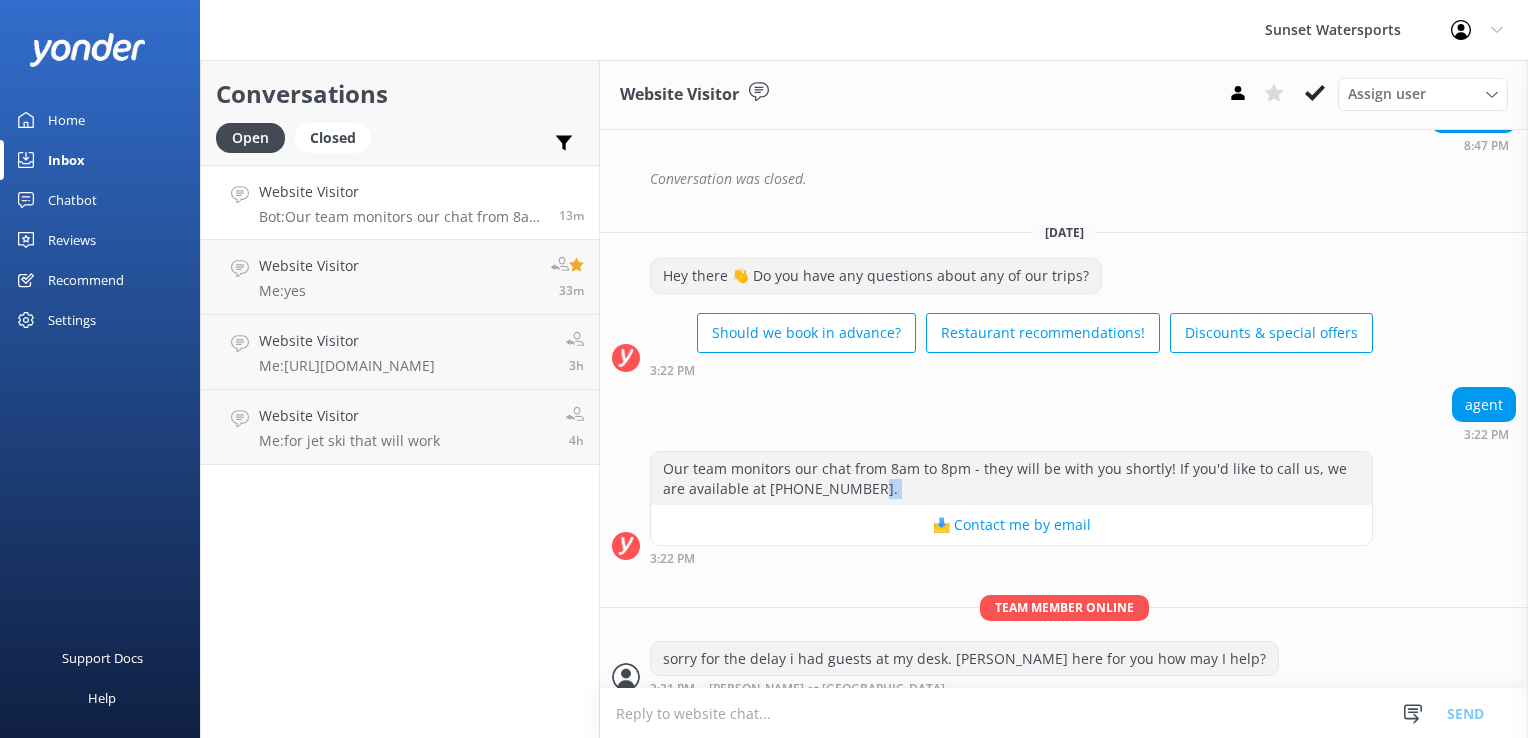click on "Our team monitors our chat from 8am to 8pm - they will be with you shortly! If you'd like to call us, we are available at 305-296-2554. 📩 Contact me by email 3:22 PM" at bounding box center (1064, 508) 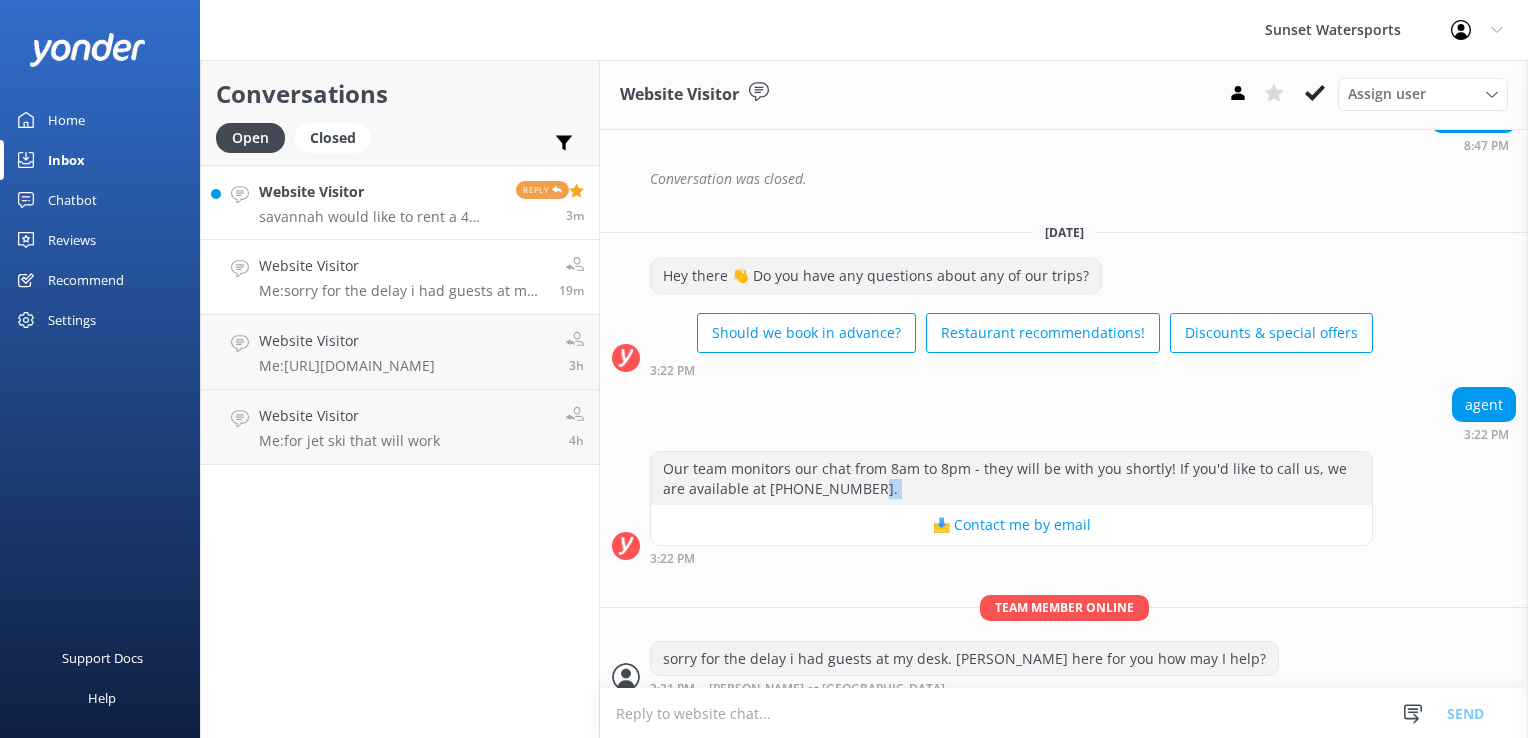 click on "Website Visitor" at bounding box center (380, 192) 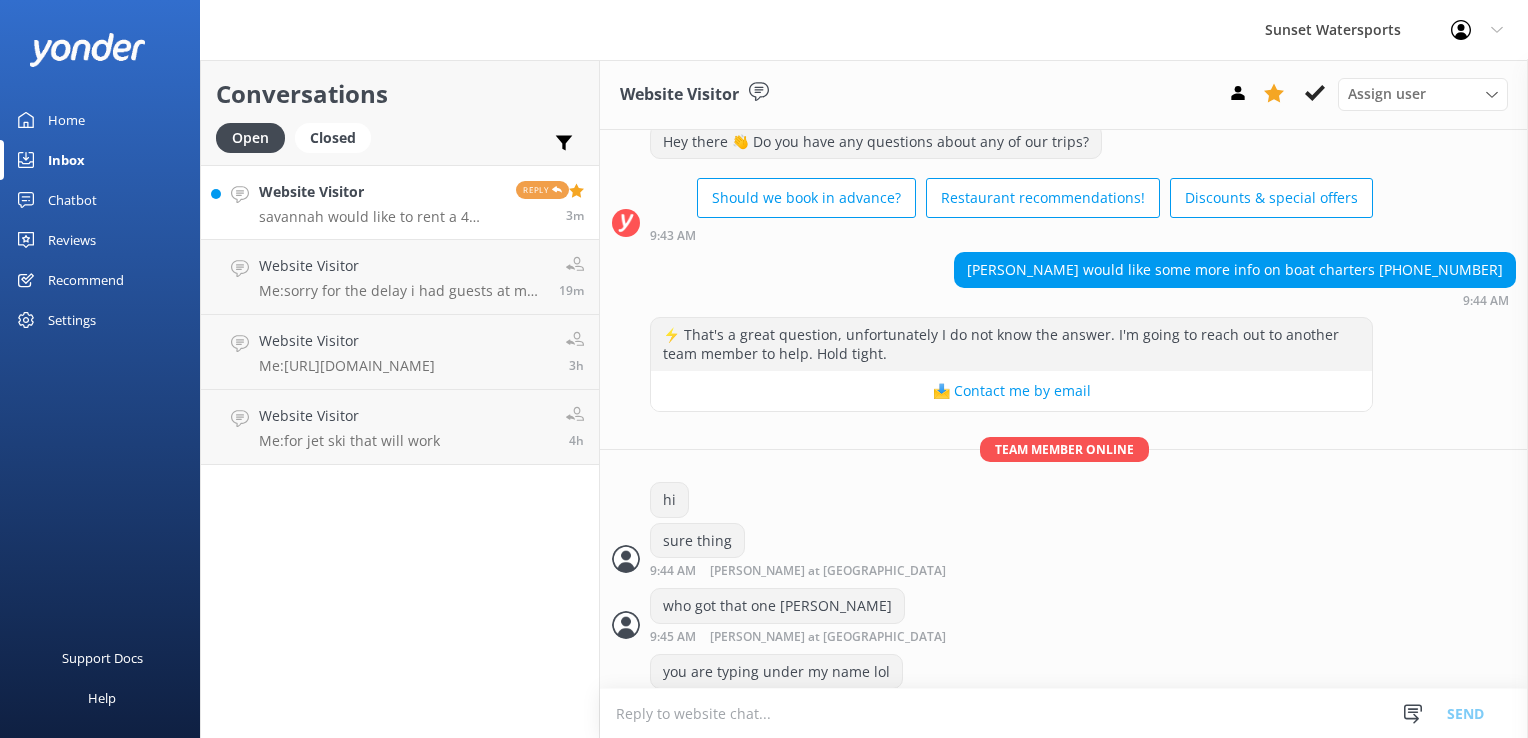 scroll, scrollTop: 9868, scrollLeft: 0, axis: vertical 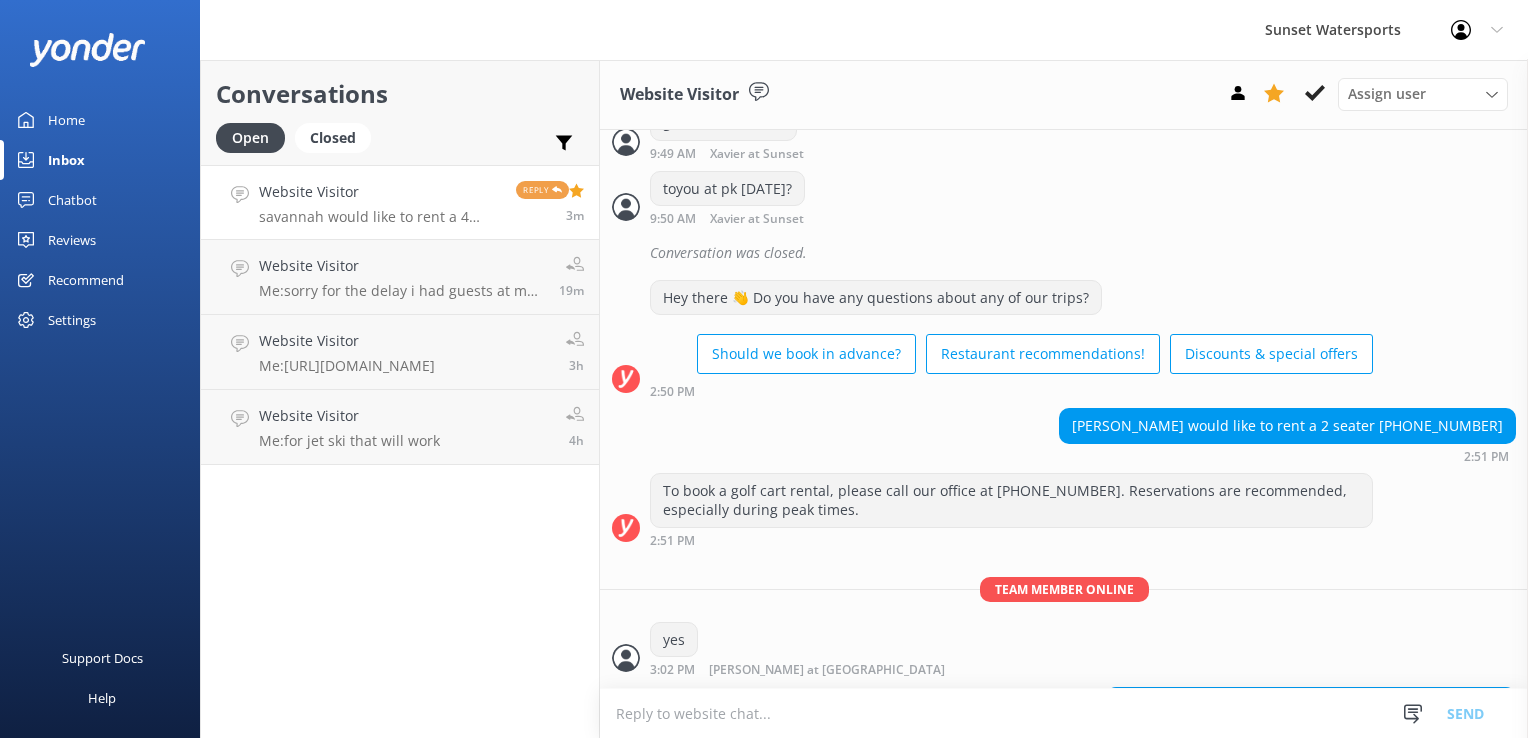 click at bounding box center (1064, 713) 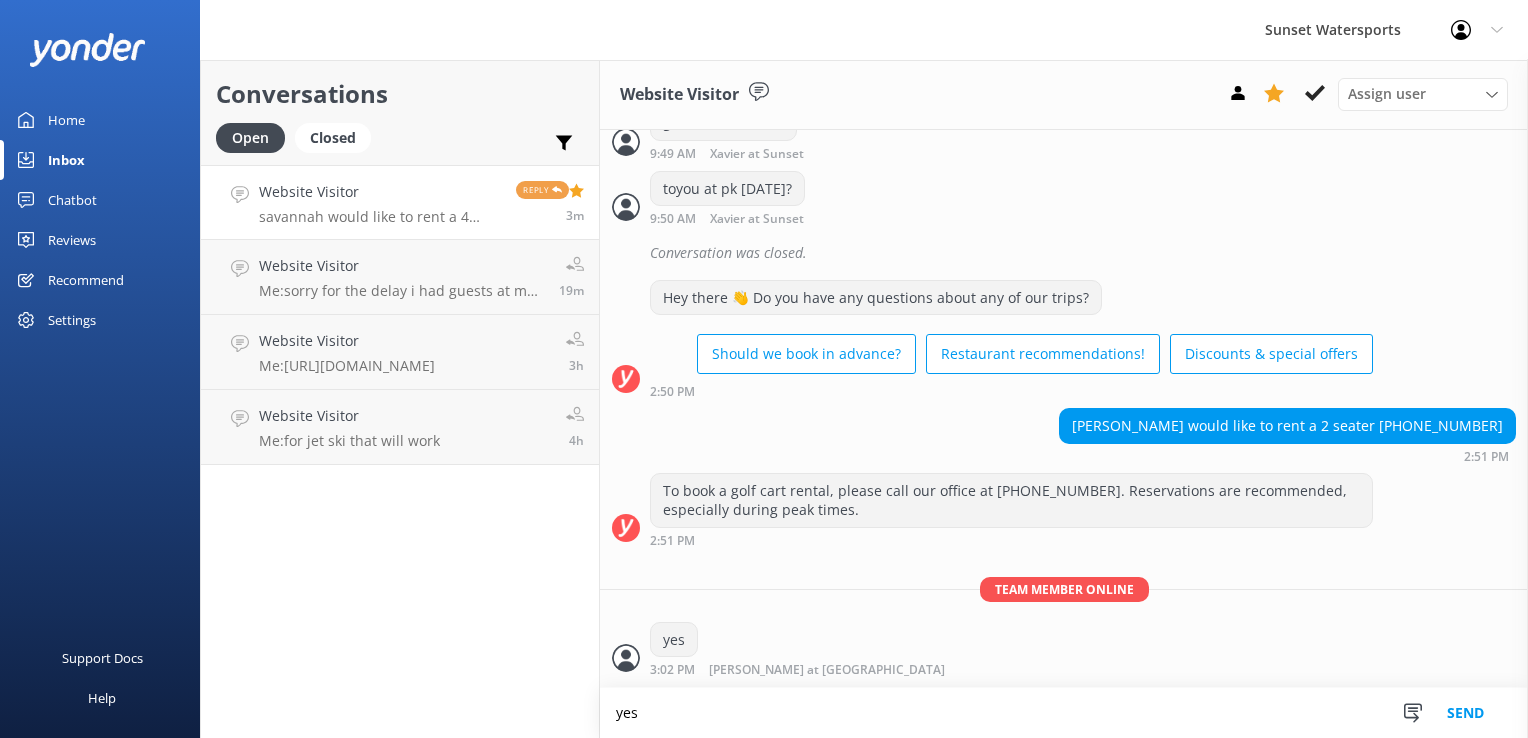 type on "yes" 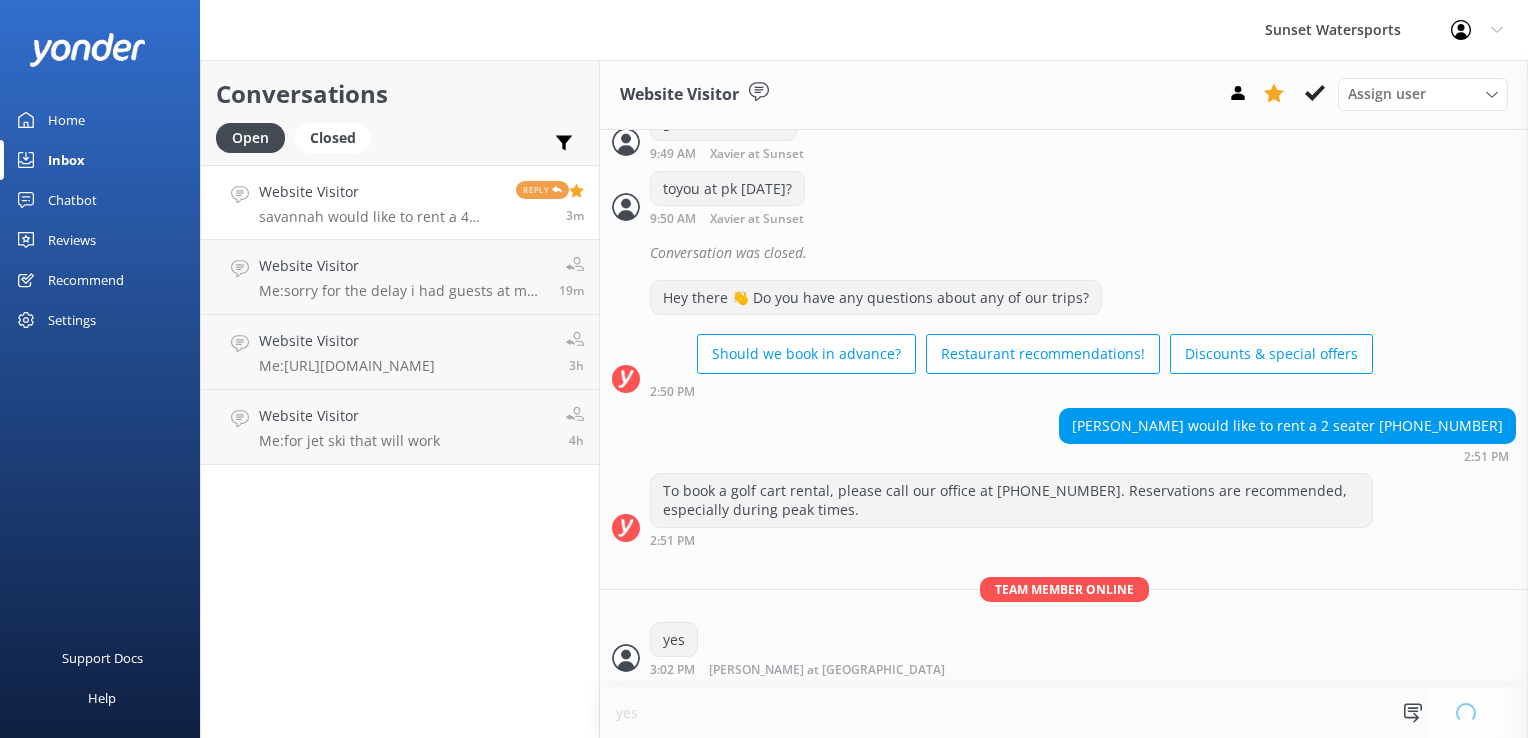 type 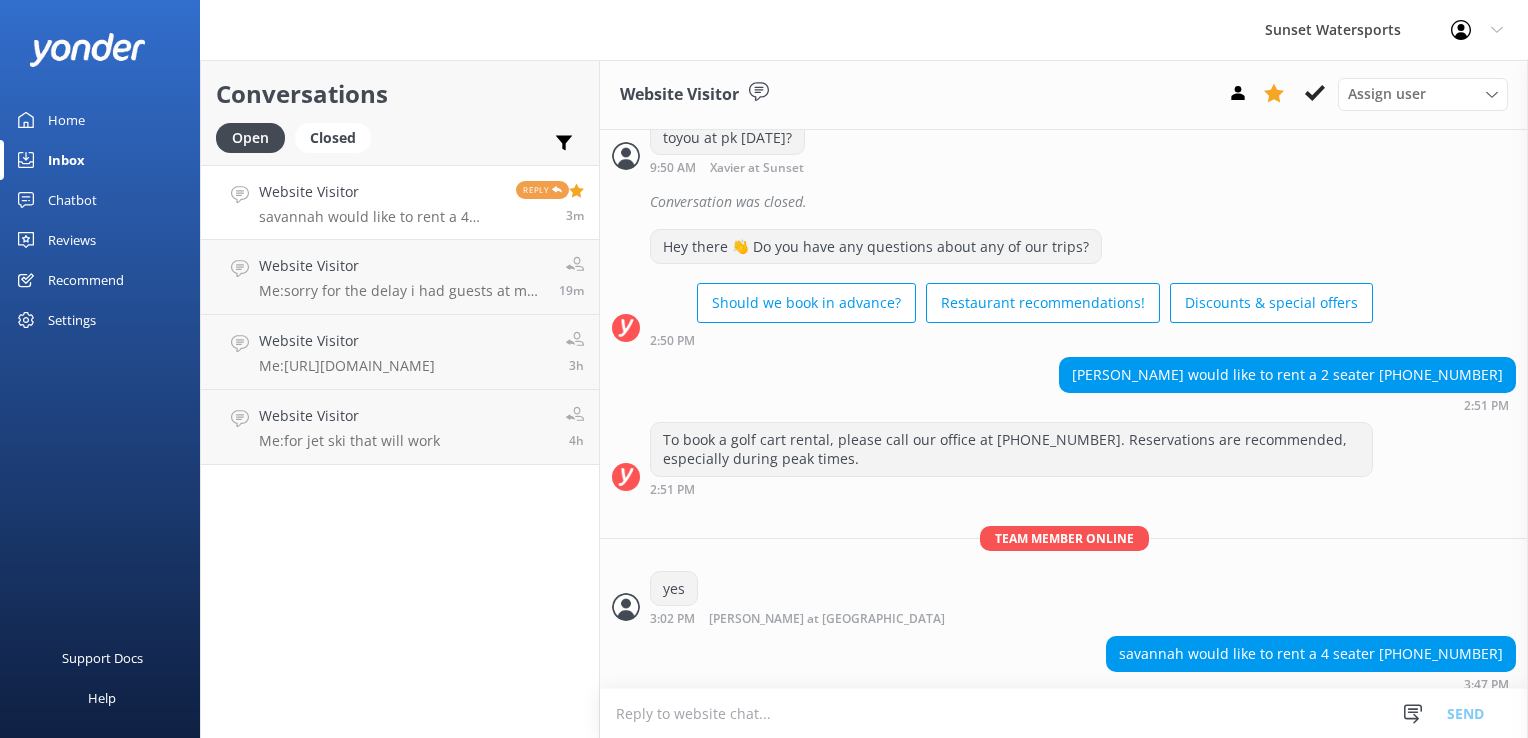 scroll, scrollTop: 9933, scrollLeft: 0, axis: vertical 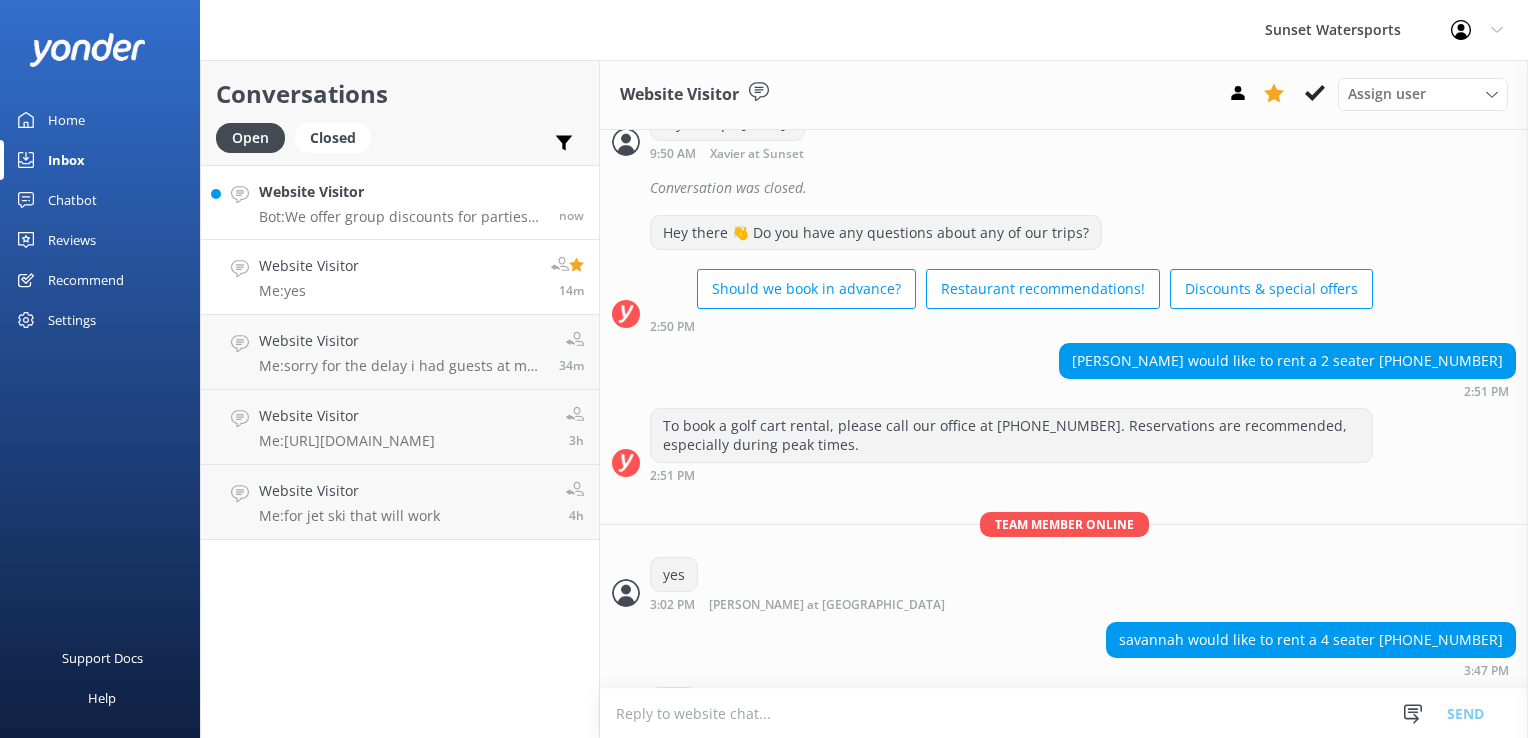 click on "Bot:  We offer group discounts for parties of 20 or more, subject to availability and blackout dates. For a party of 10, there are no specific group discounts mentioned. You can call our reservation center at 305-296-2554 for more information." at bounding box center (401, 217) 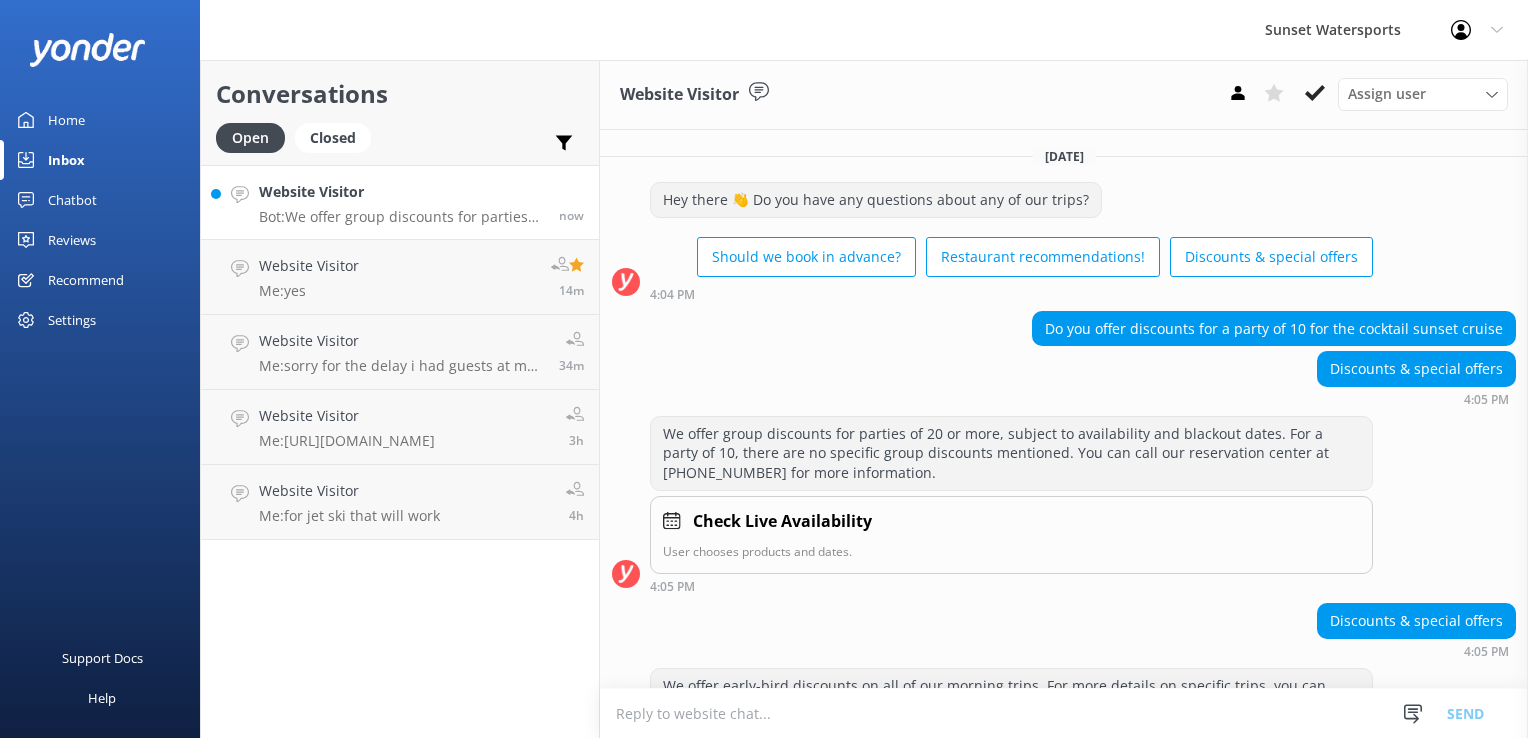 scroll, scrollTop: 326, scrollLeft: 0, axis: vertical 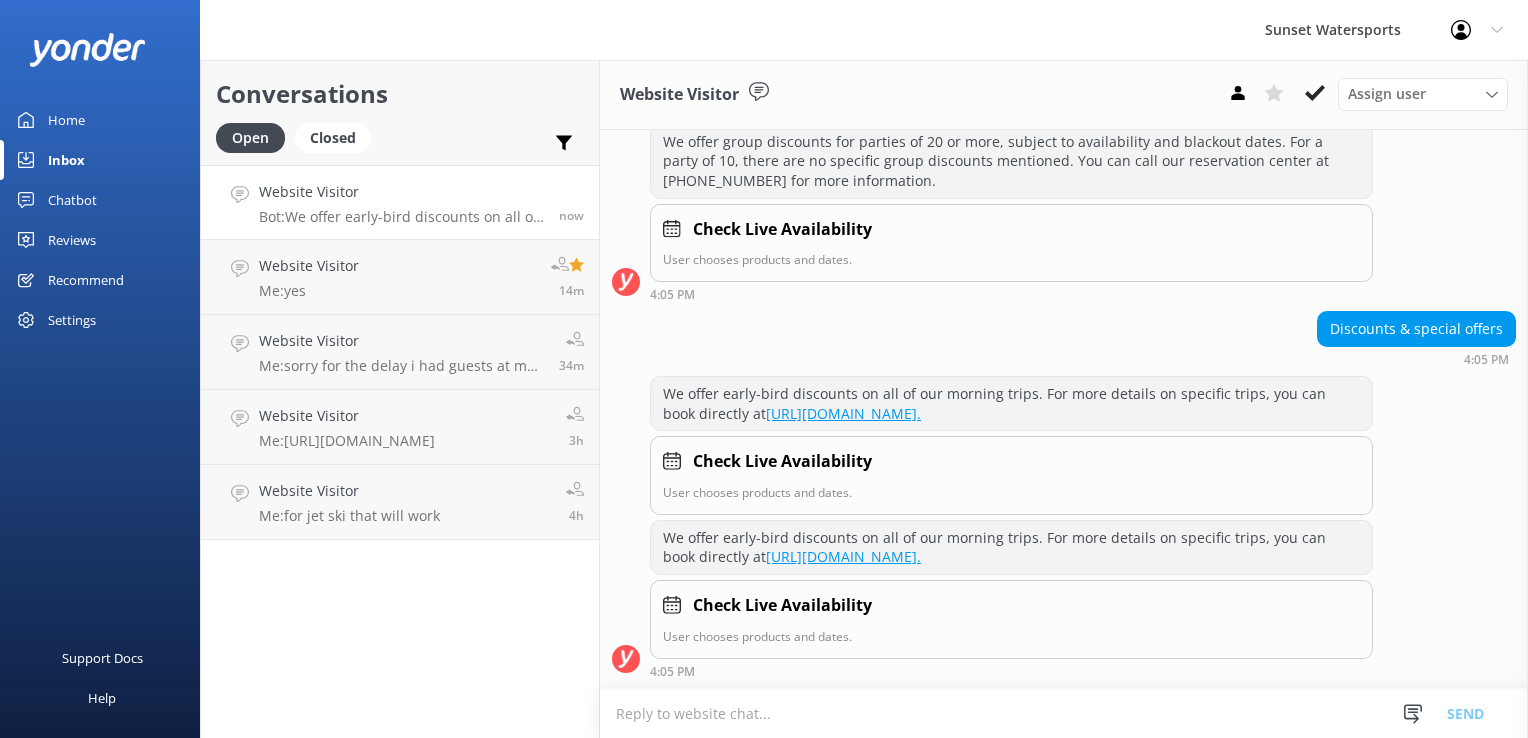 click at bounding box center (1064, 713) 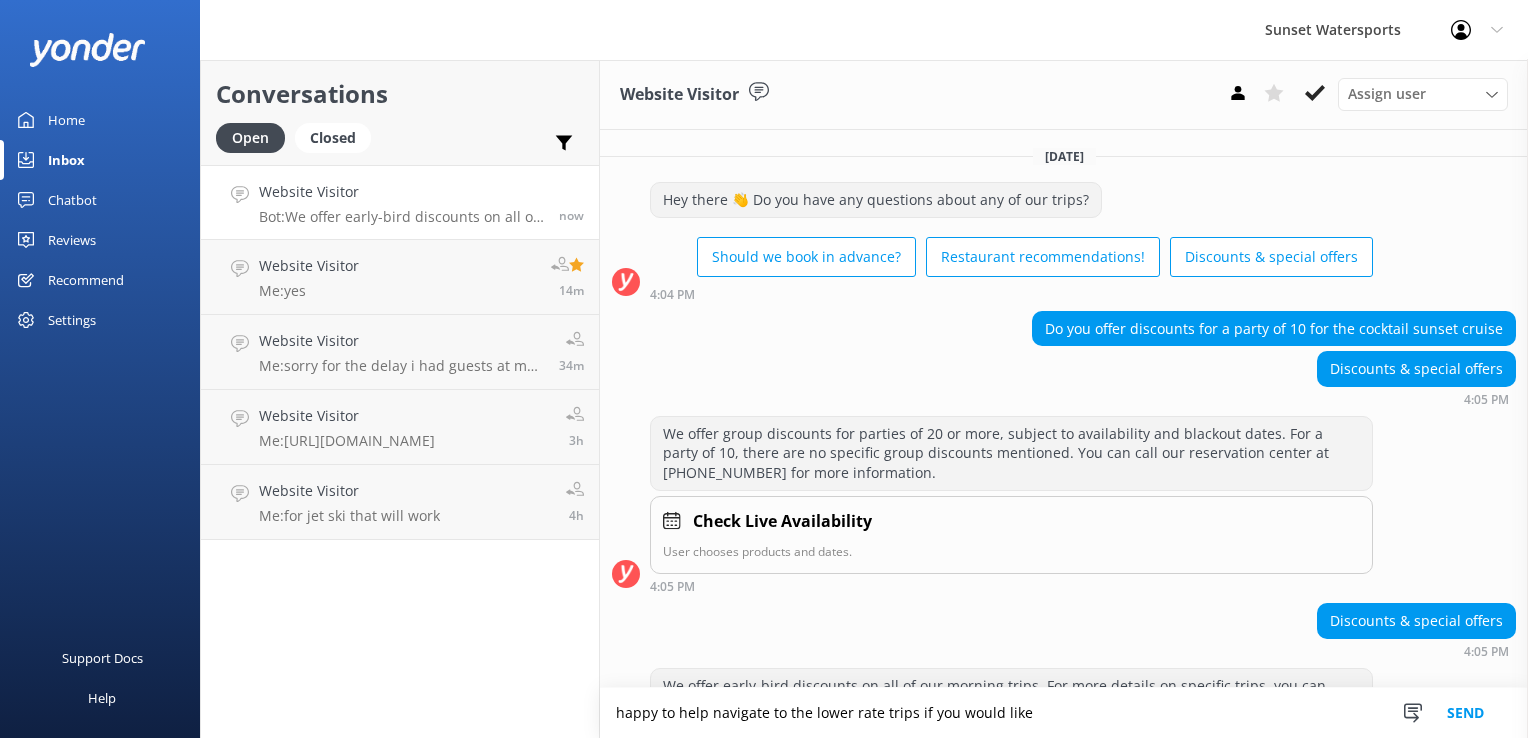 scroll, scrollTop: 326, scrollLeft: 0, axis: vertical 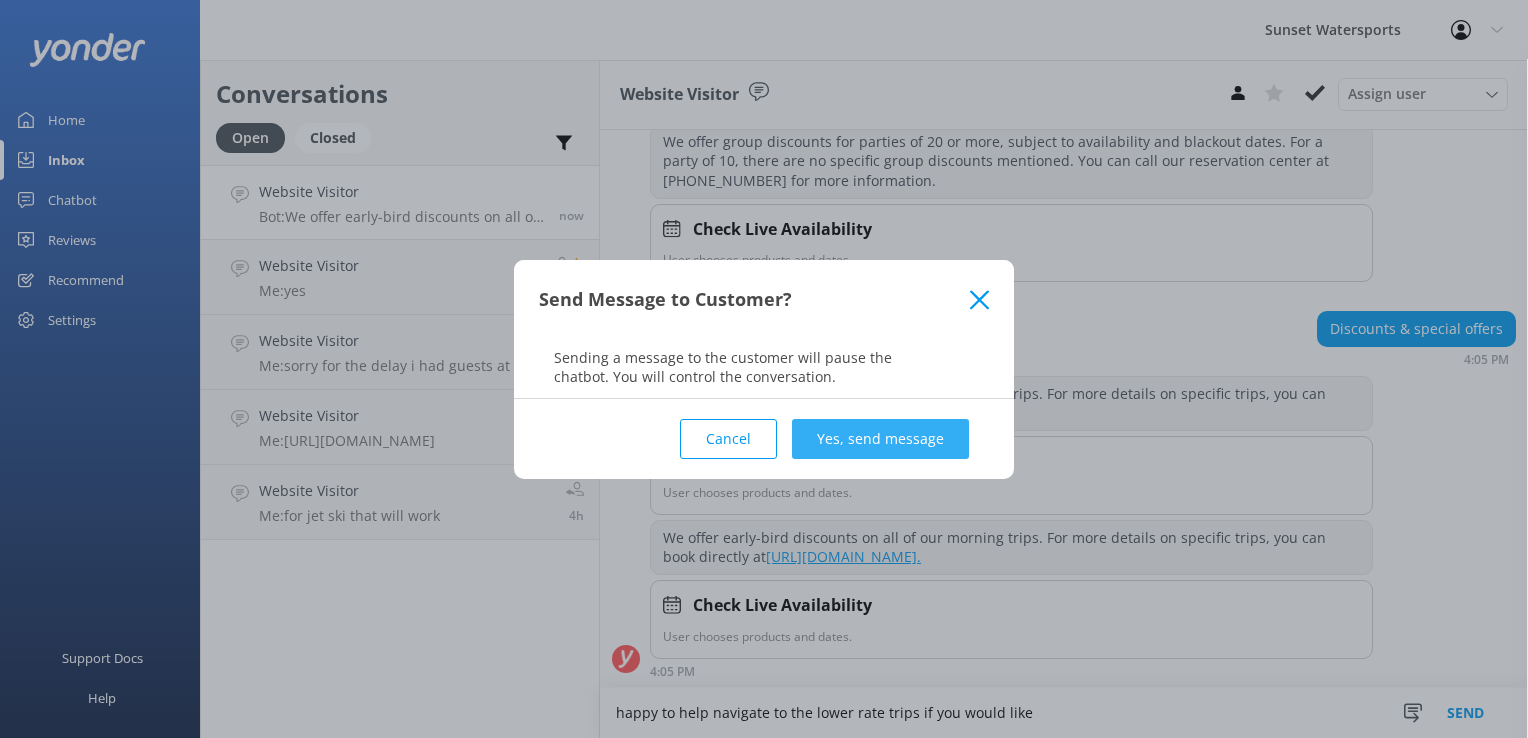 type on "happy to help navigate to the lower rate trips if you would like" 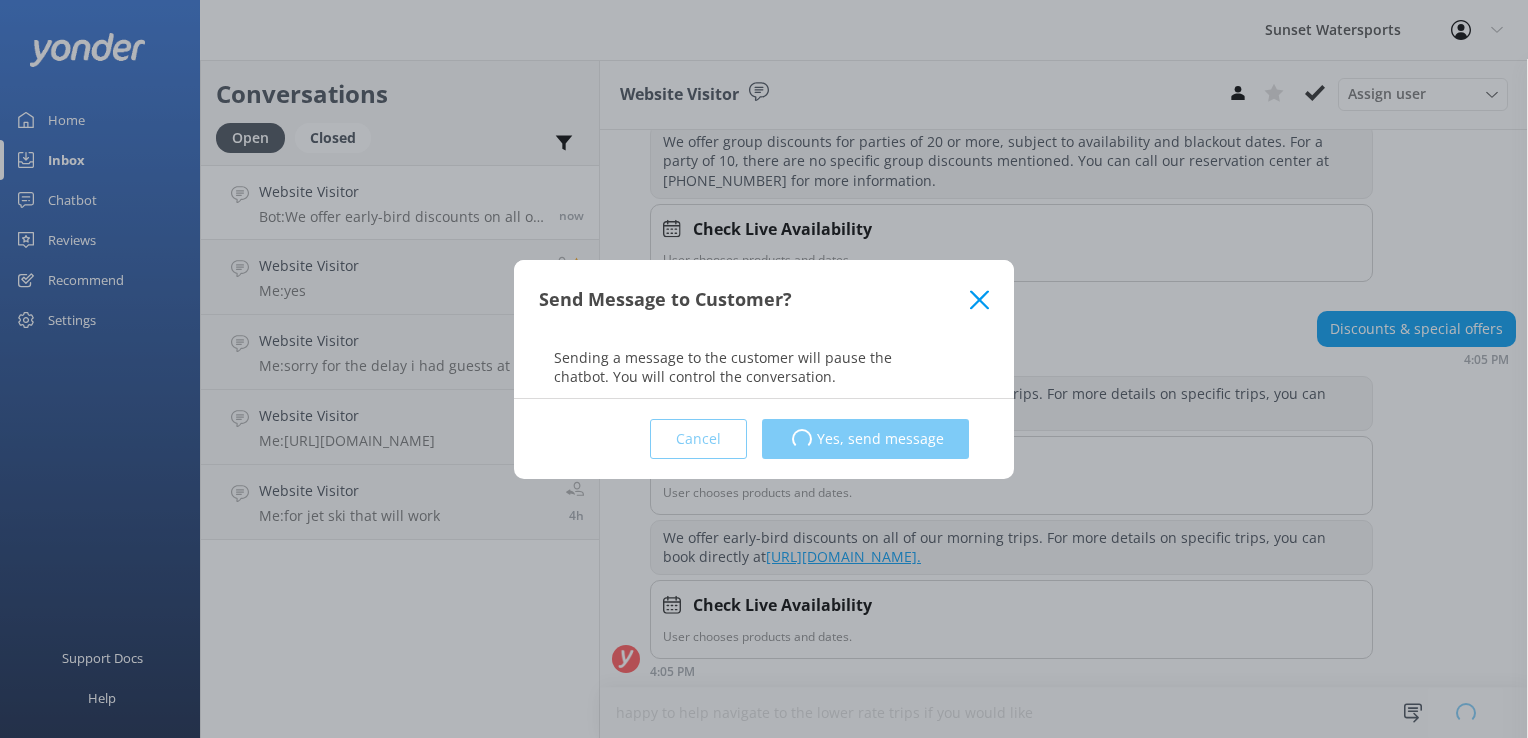 type 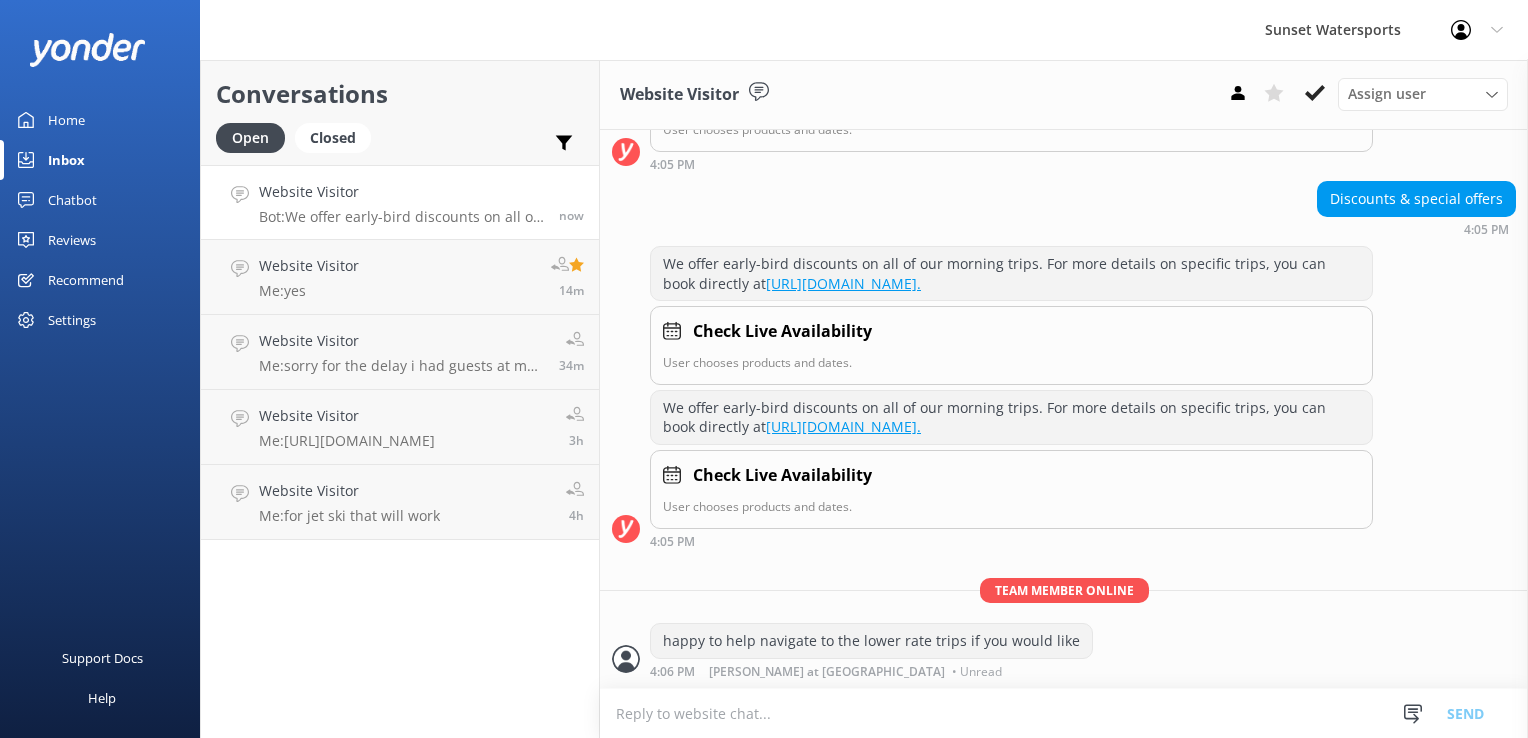 scroll, scrollTop: 455, scrollLeft: 0, axis: vertical 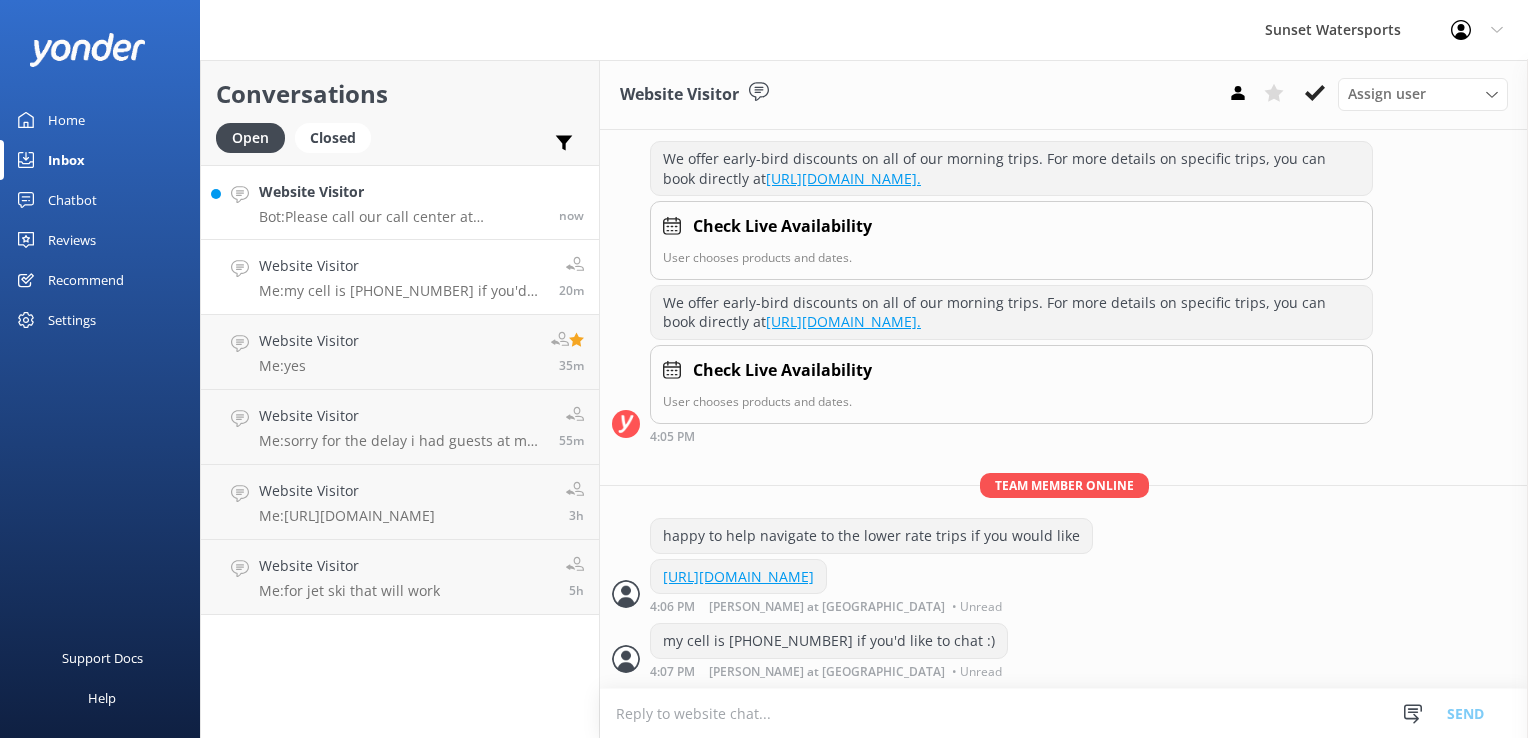 click on "Website Visitor" at bounding box center [401, 192] 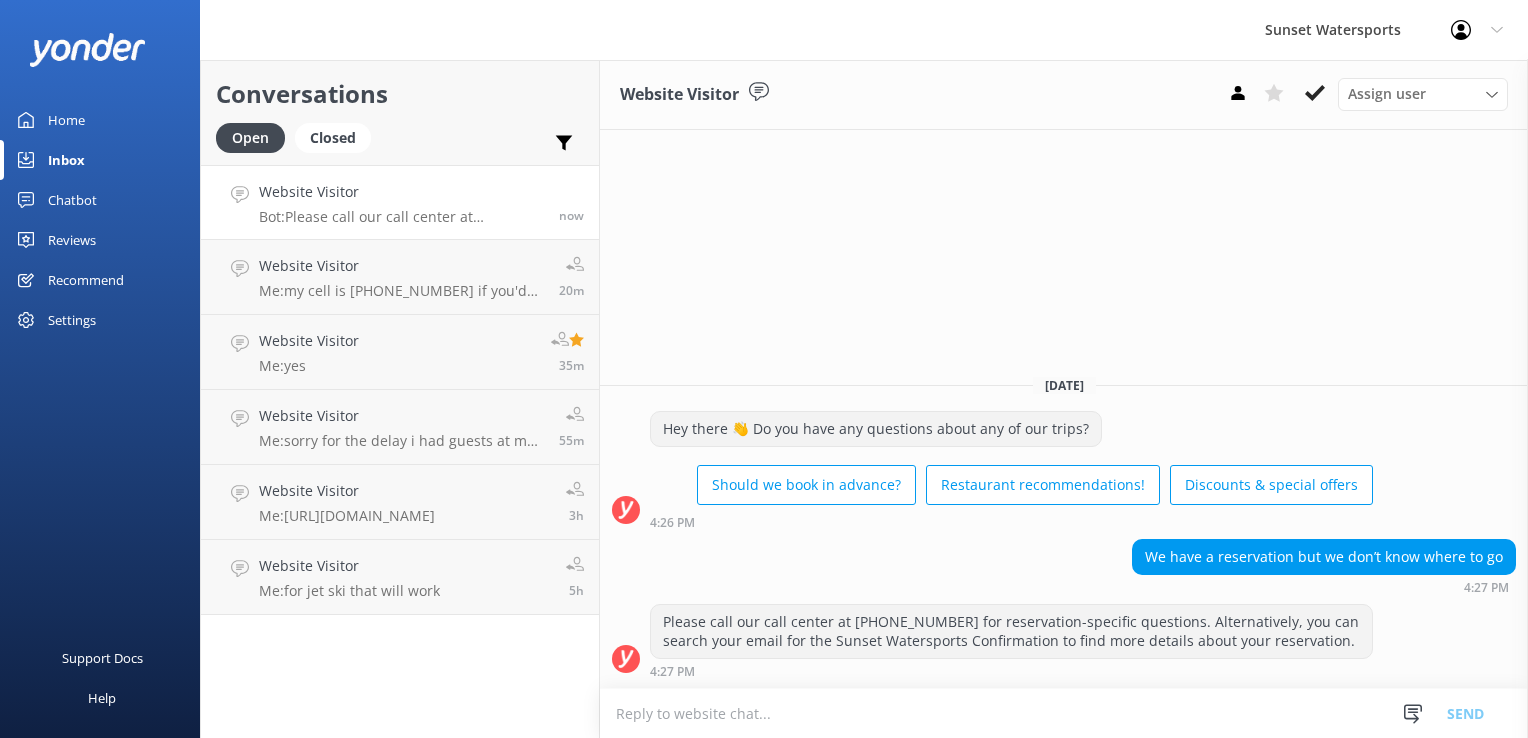 click at bounding box center [1064, 713] 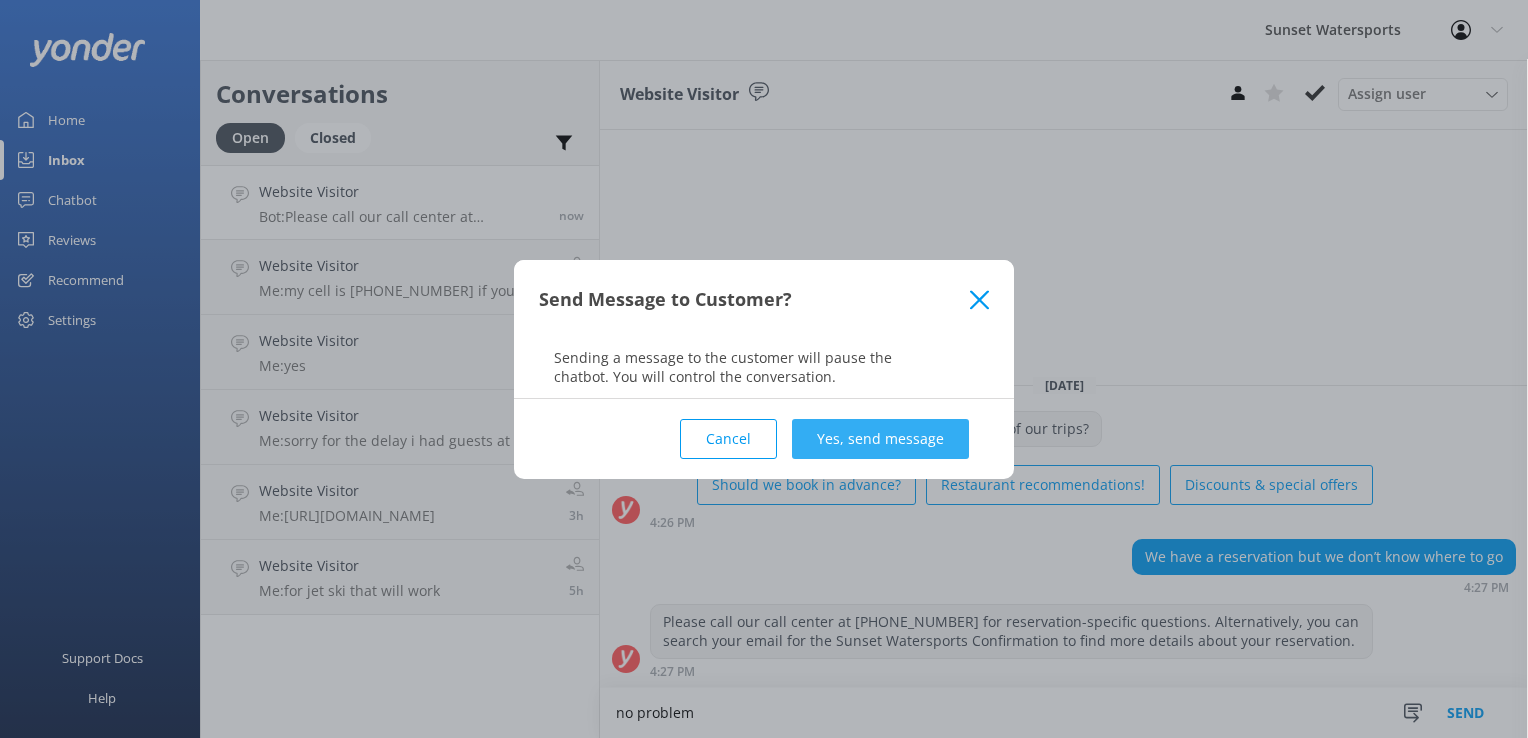 type on "no problem" 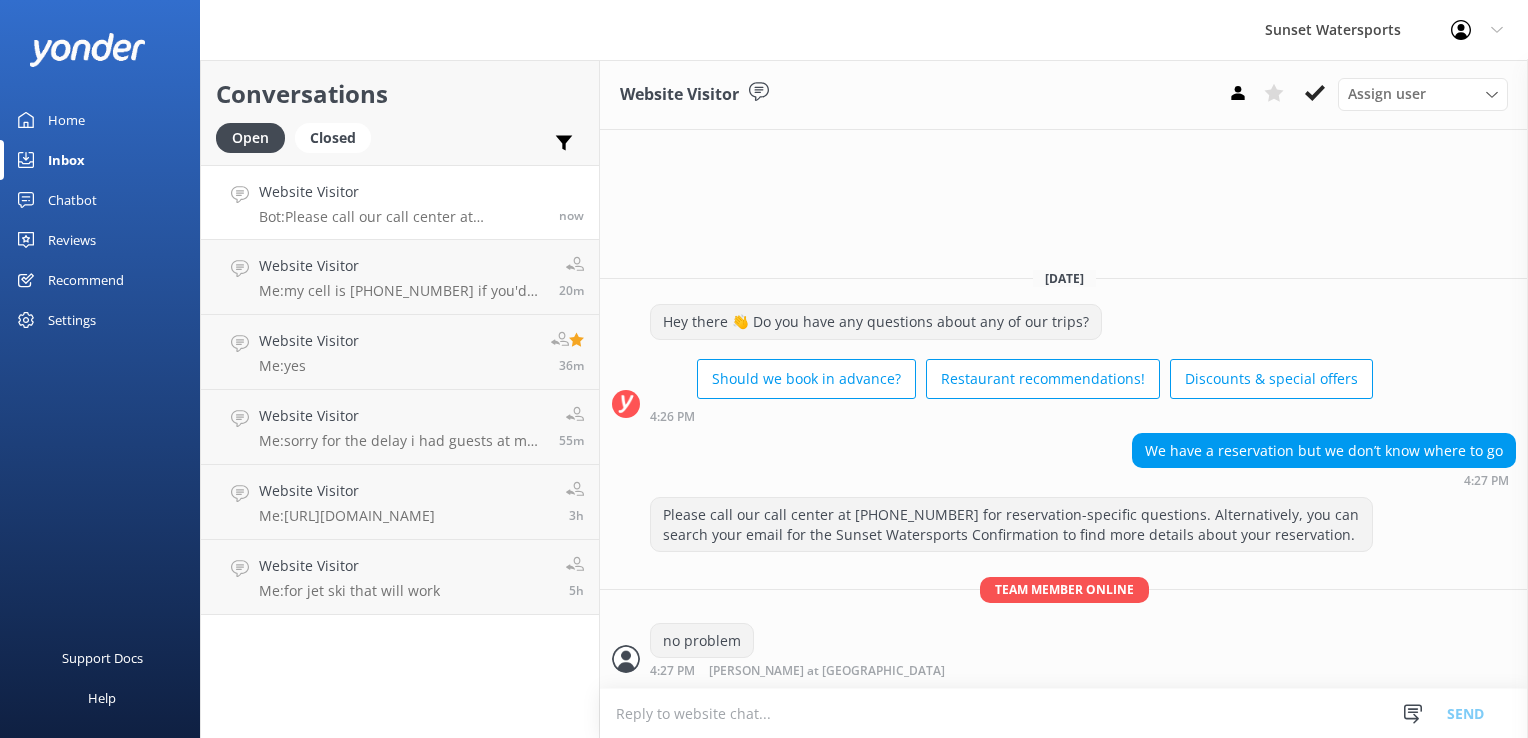 click at bounding box center [1064, 713] 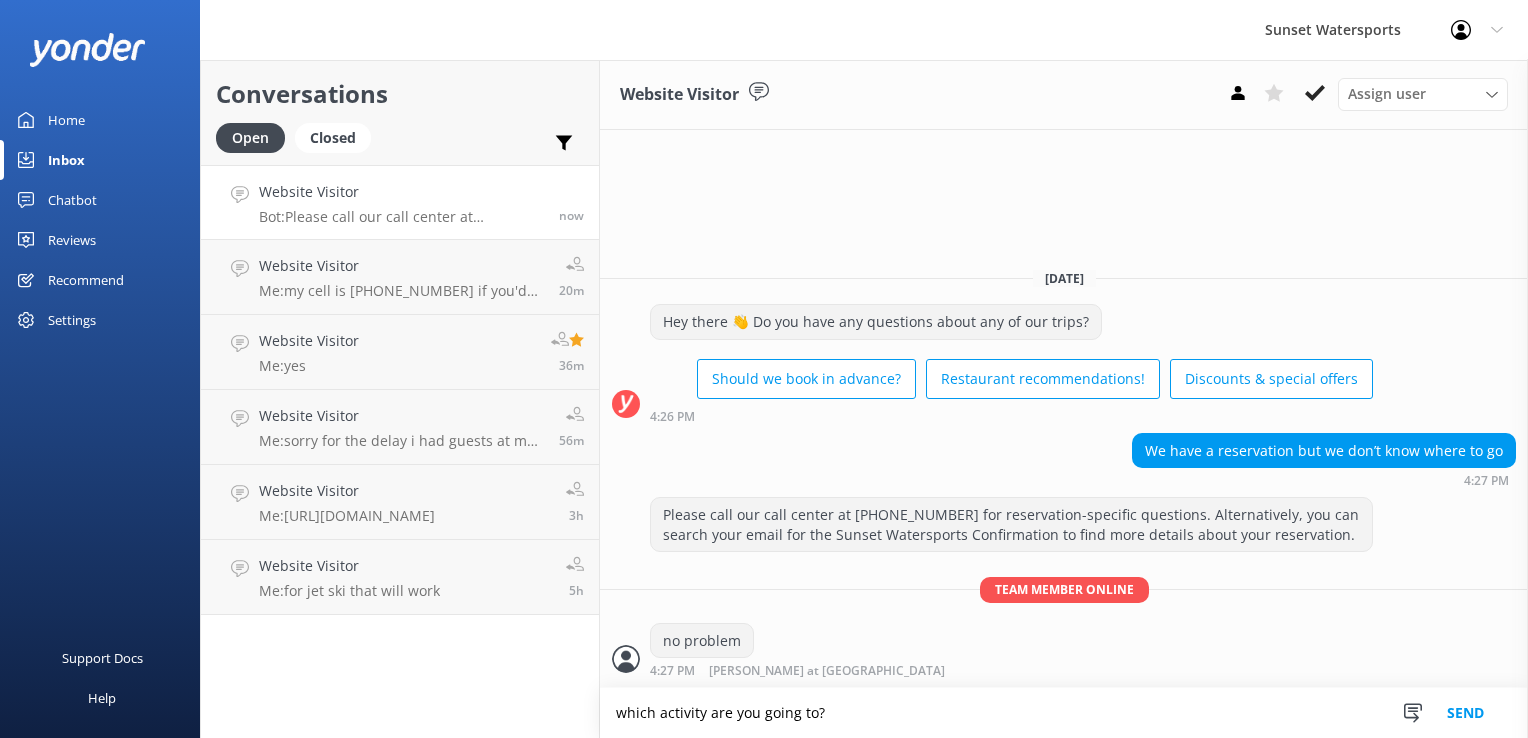 type on "which activity are you going to?" 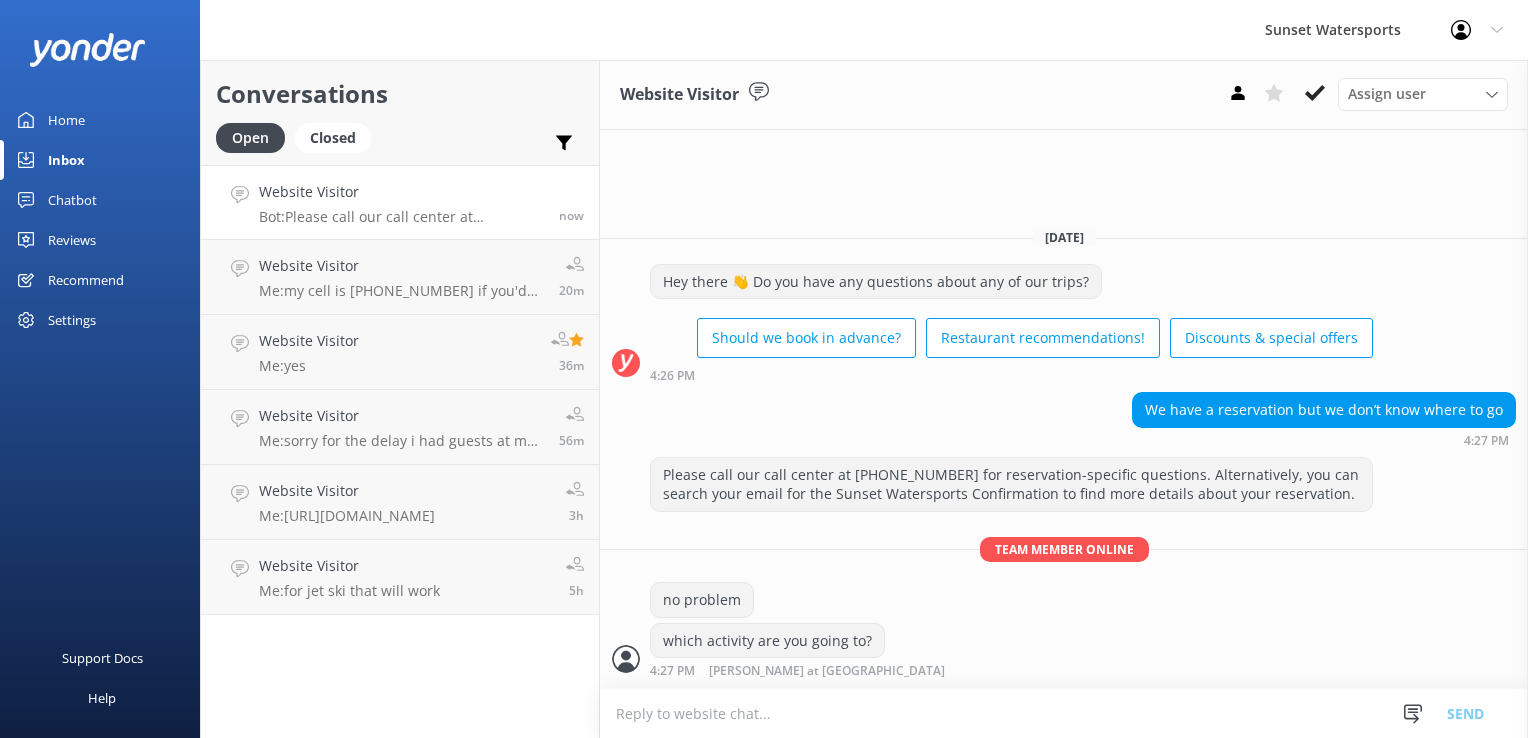 click at bounding box center (1064, 713) 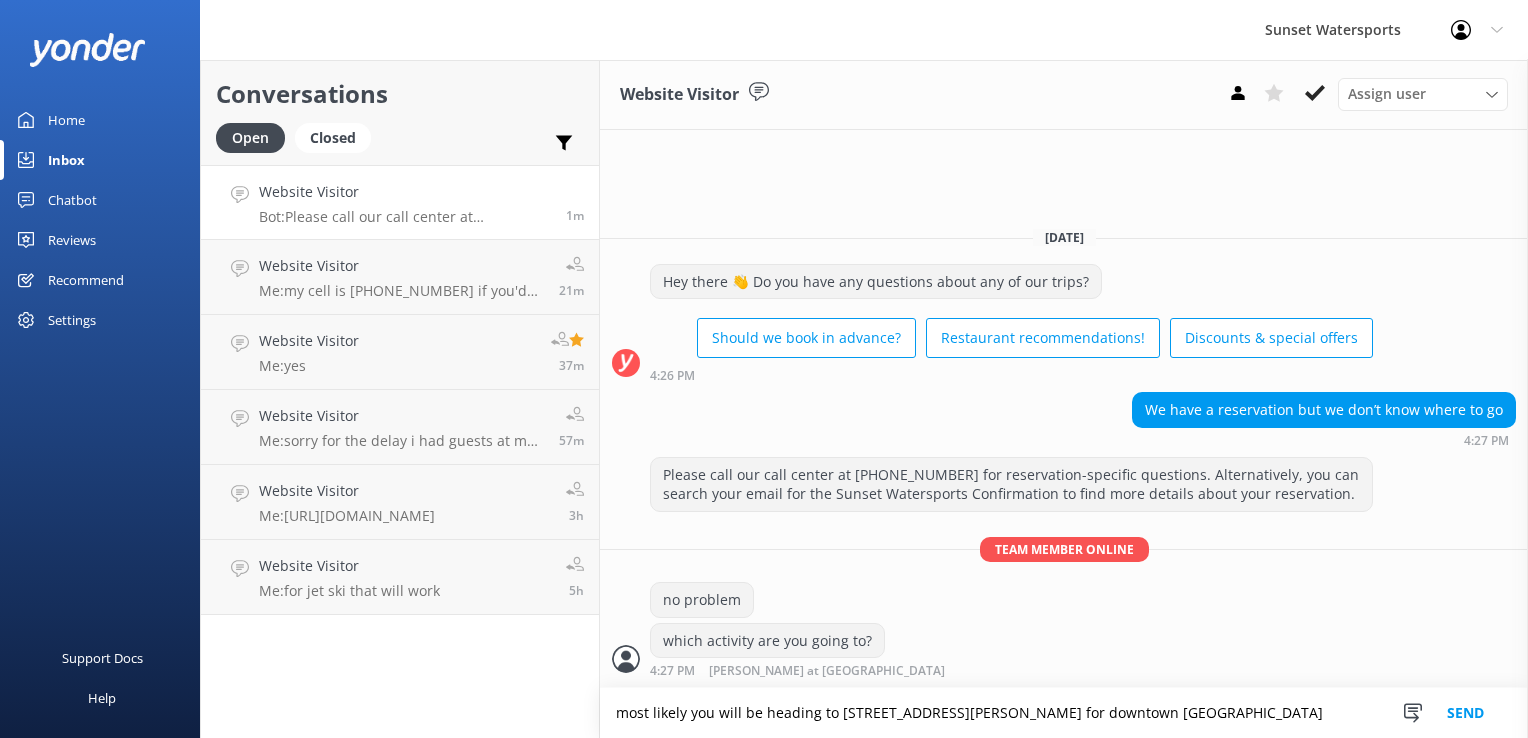 type on "most likely you will be heading to 201 william street for downtown parasailing" 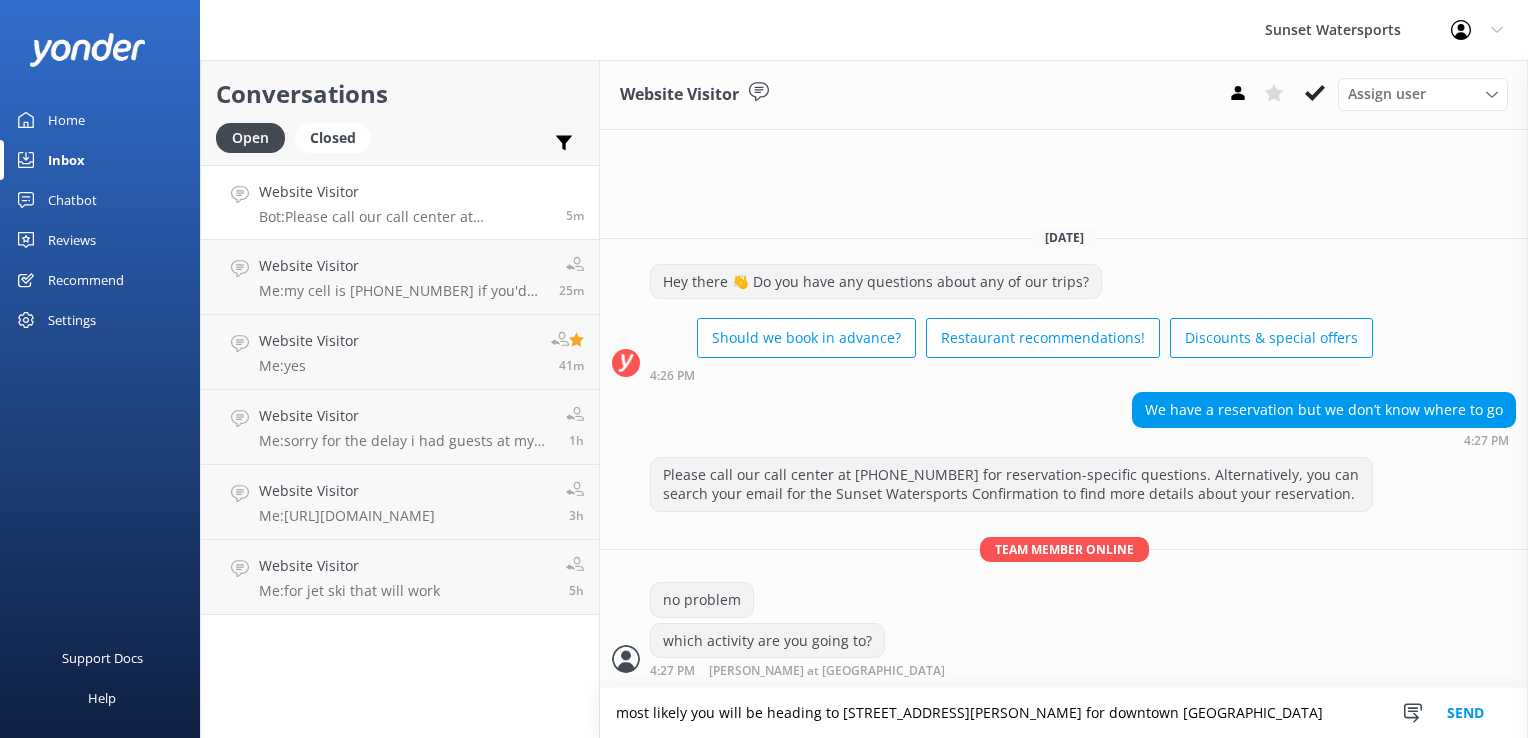 drag, startPoint x: 1198, startPoint y: 719, endPoint x: 239, endPoint y: 713, distance: 959.0188 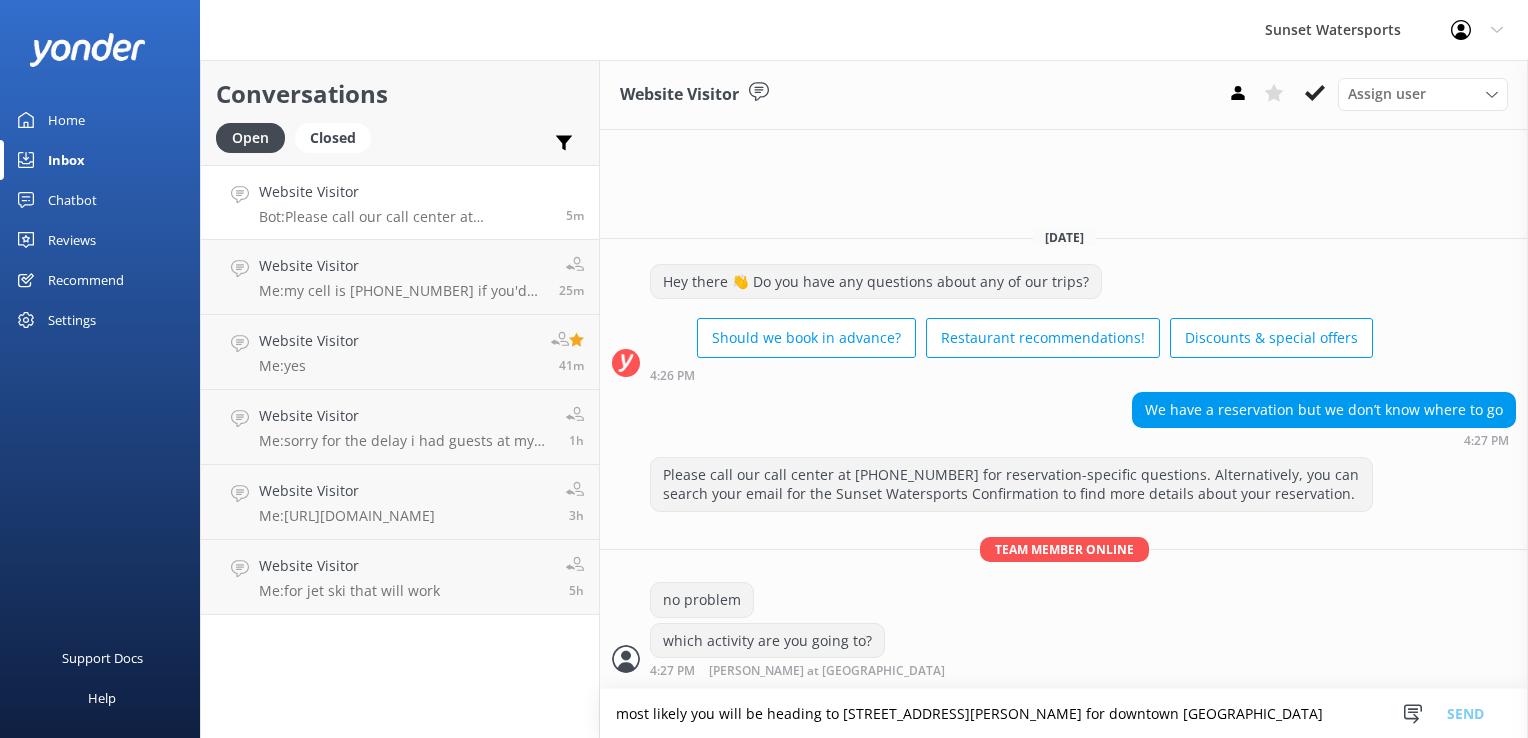 type 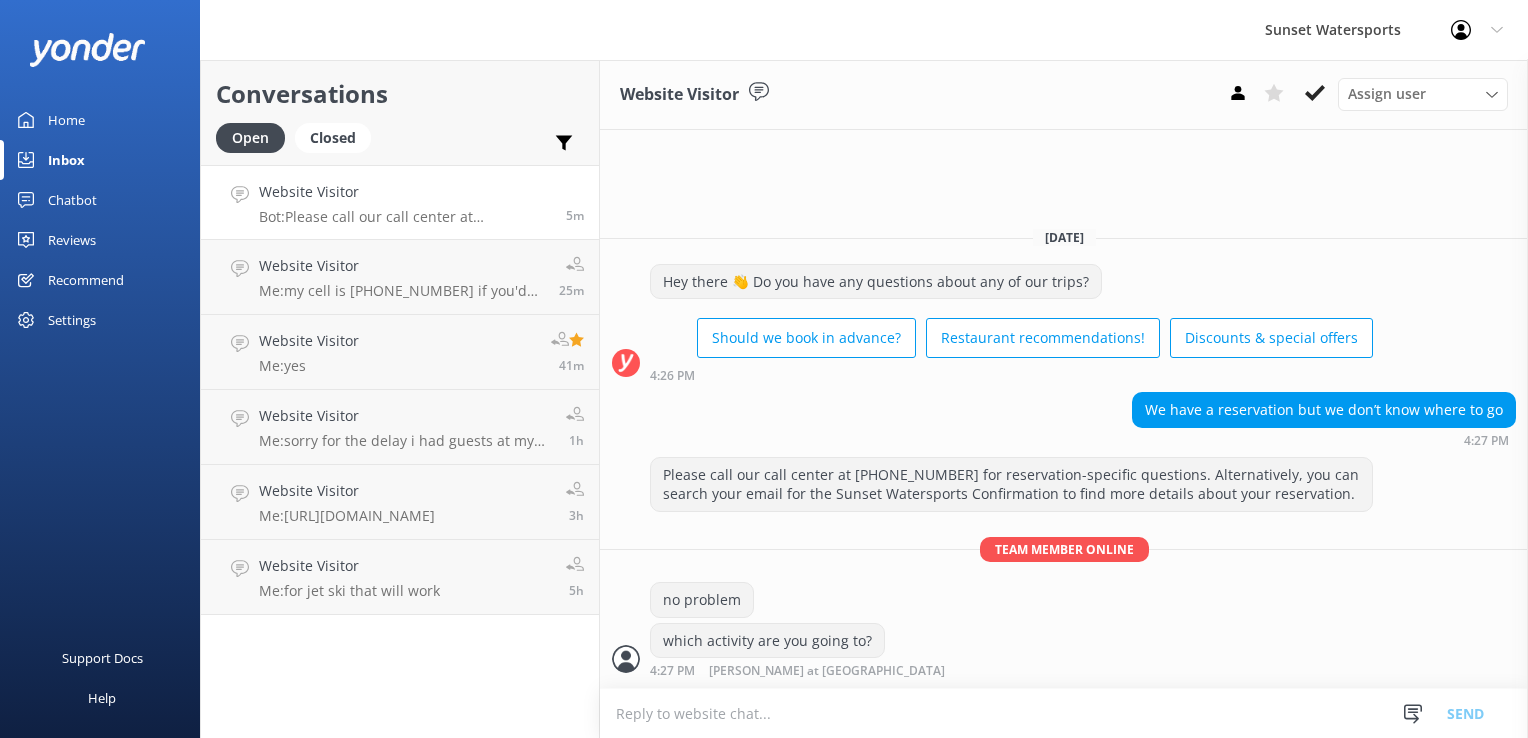 click on "Website Visitor" at bounding box center [405, 192] 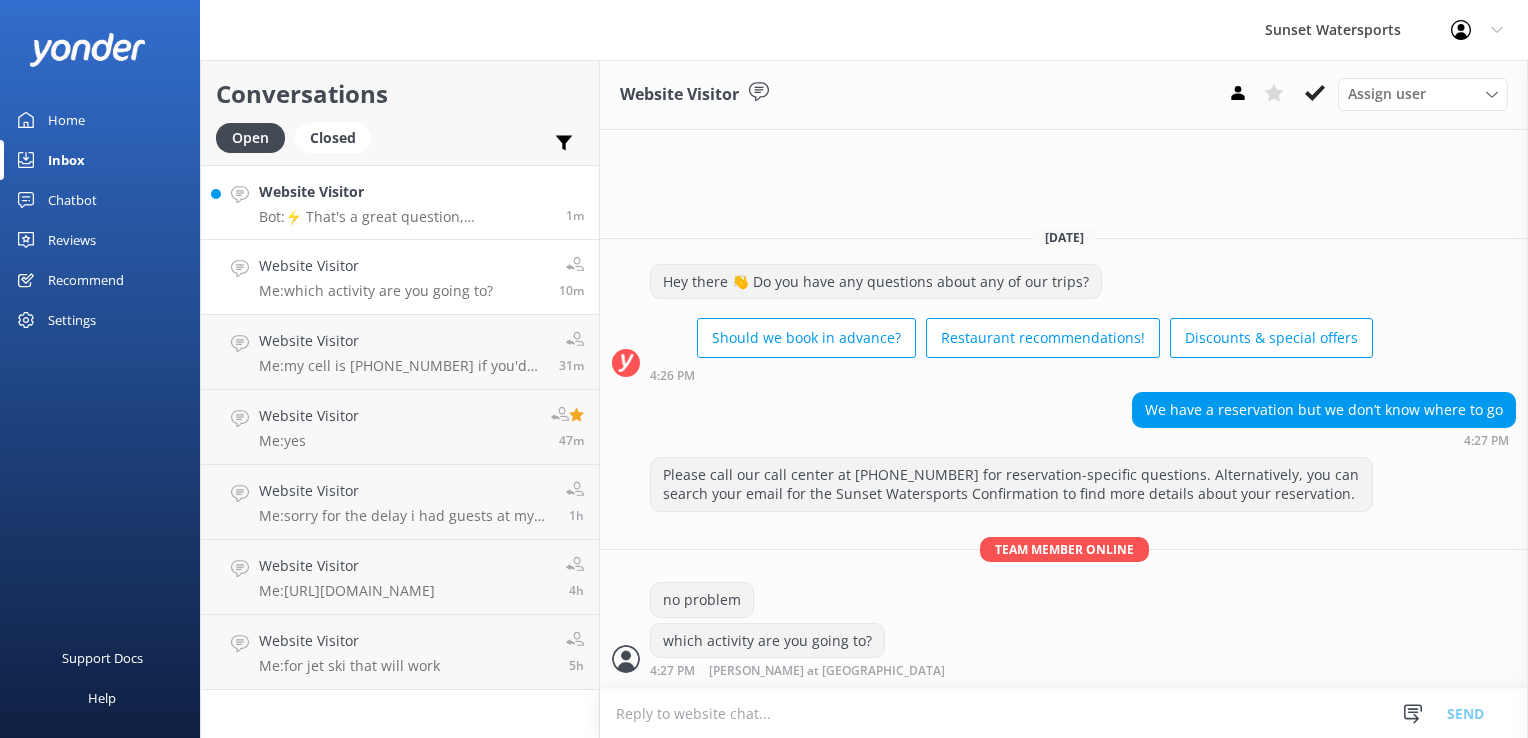 click on "Website Visitor Bot:  ⚡ That's a great question, unfortunately I do not know the answer. I'm going to reach out to another team member to help. Hold tight. 1m" at bounding box center (400, 202) 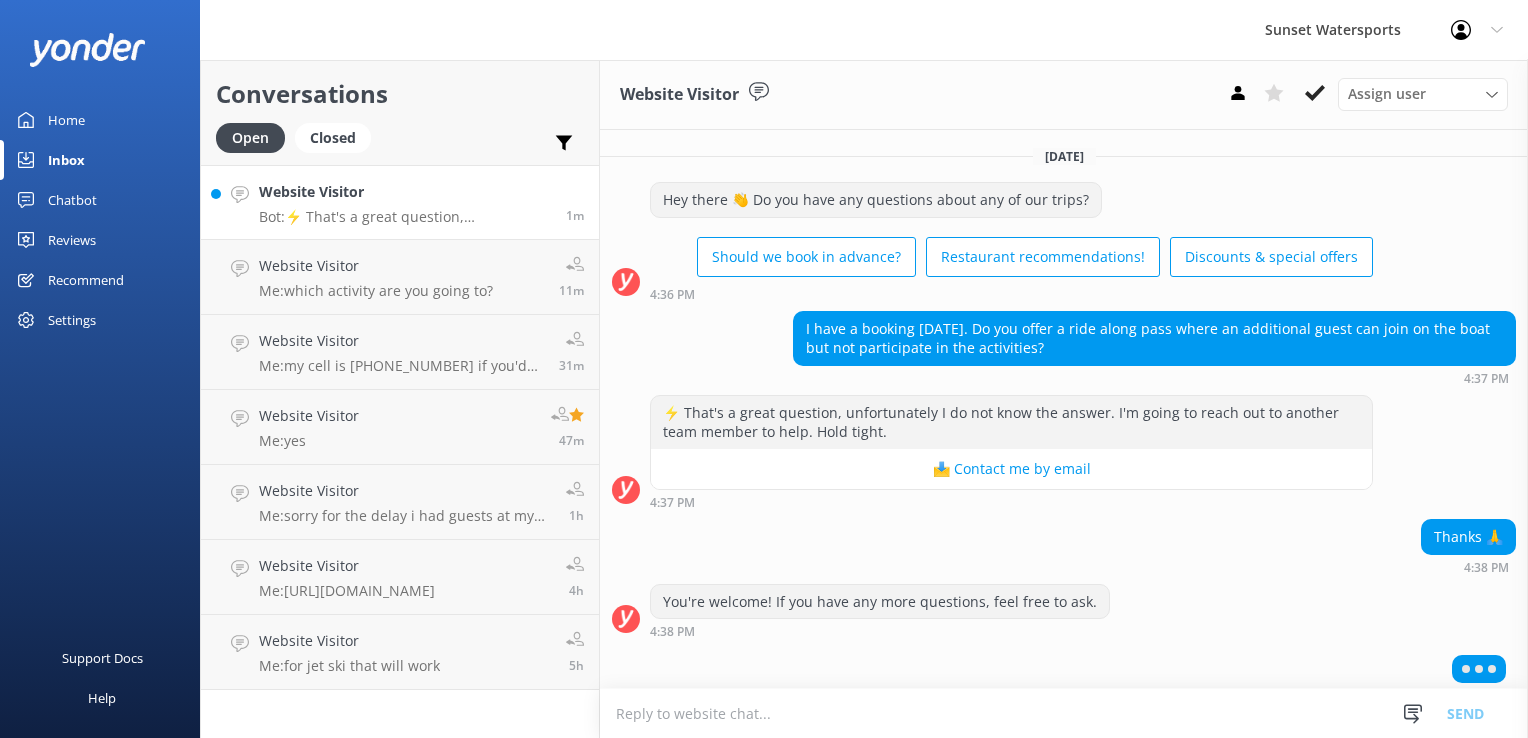 scroll, scrollTop: 4, scrollLeft: 0, axis: vertical 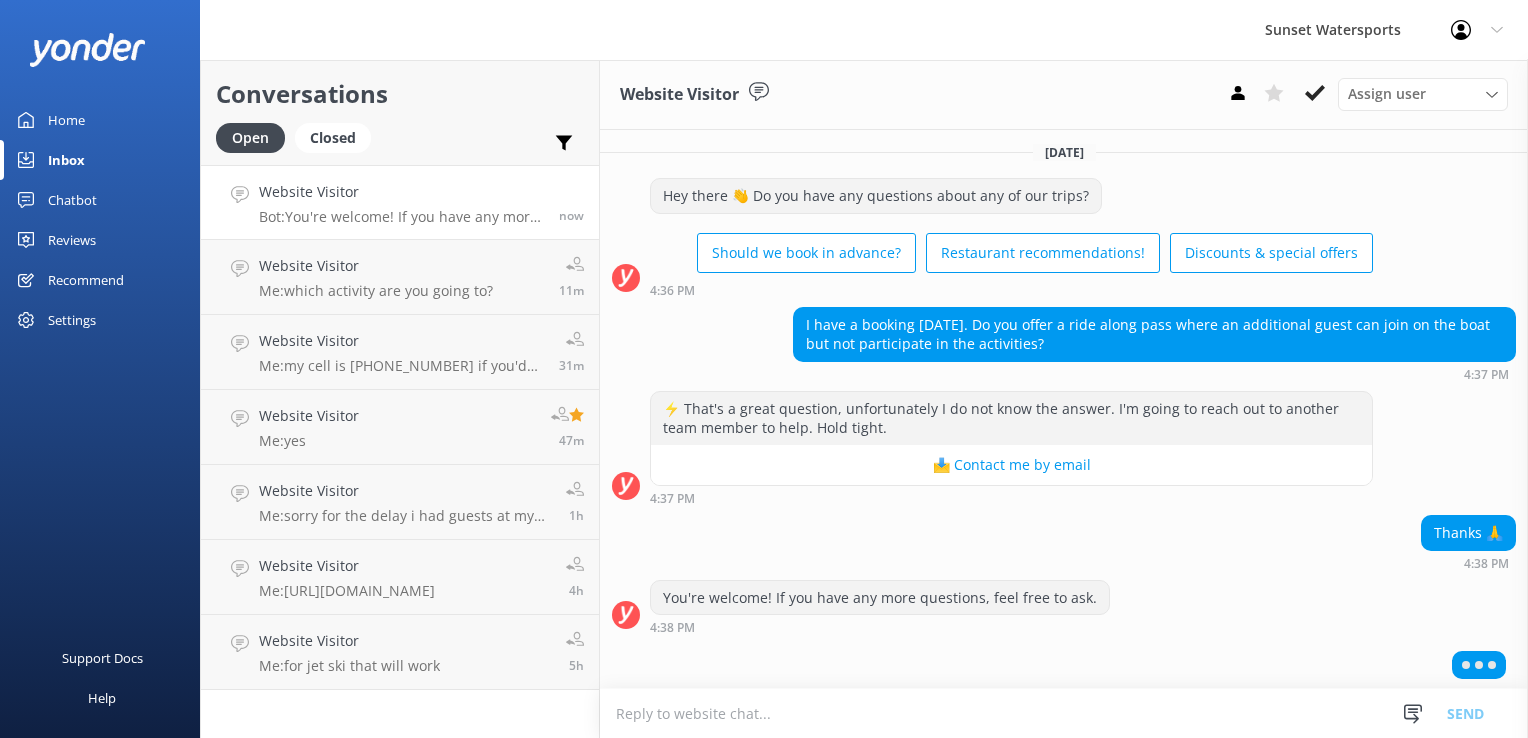 click at bounding box center [1064, 713] 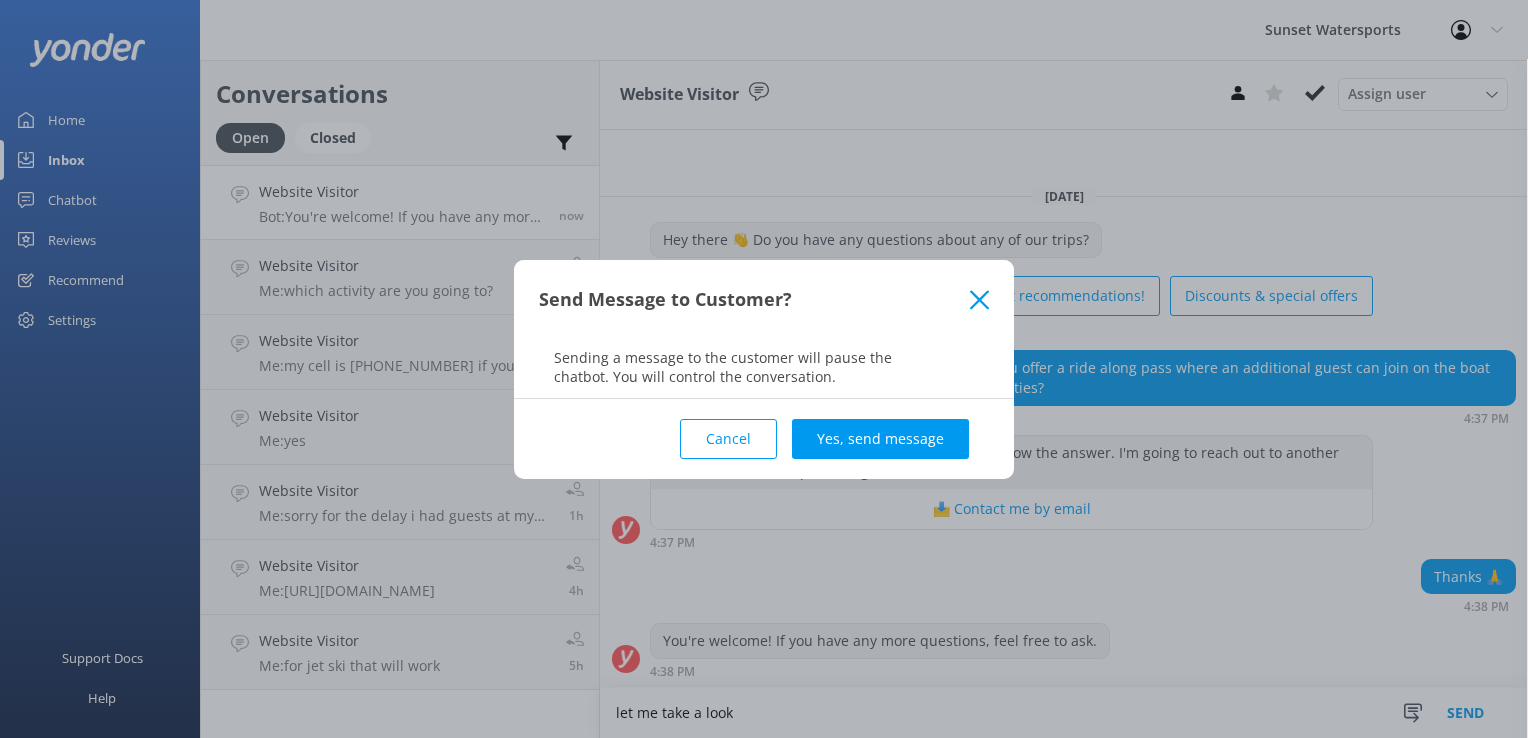 scroll, scrollTop: 0, scrollLeft: 0, axis: both 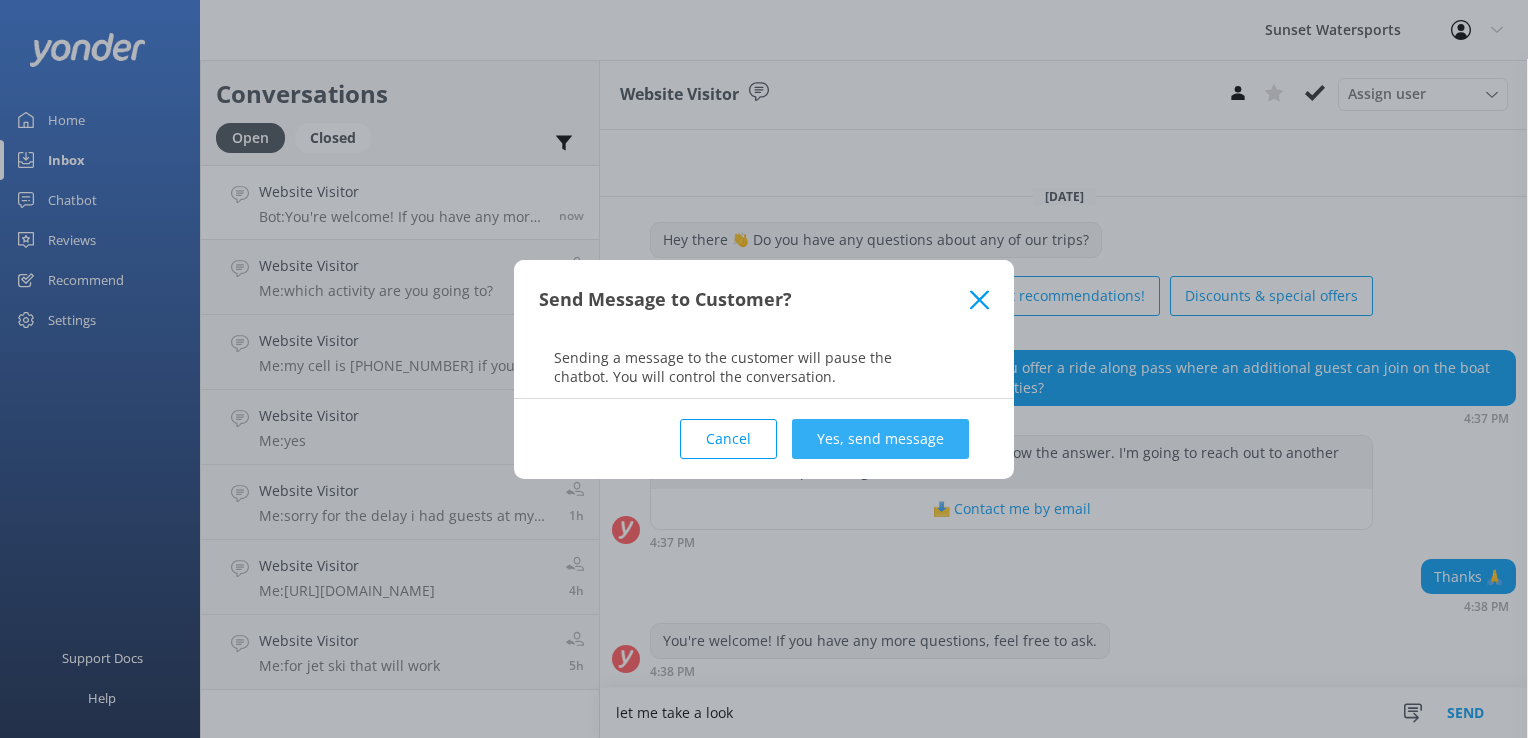 type on "let me take a look" 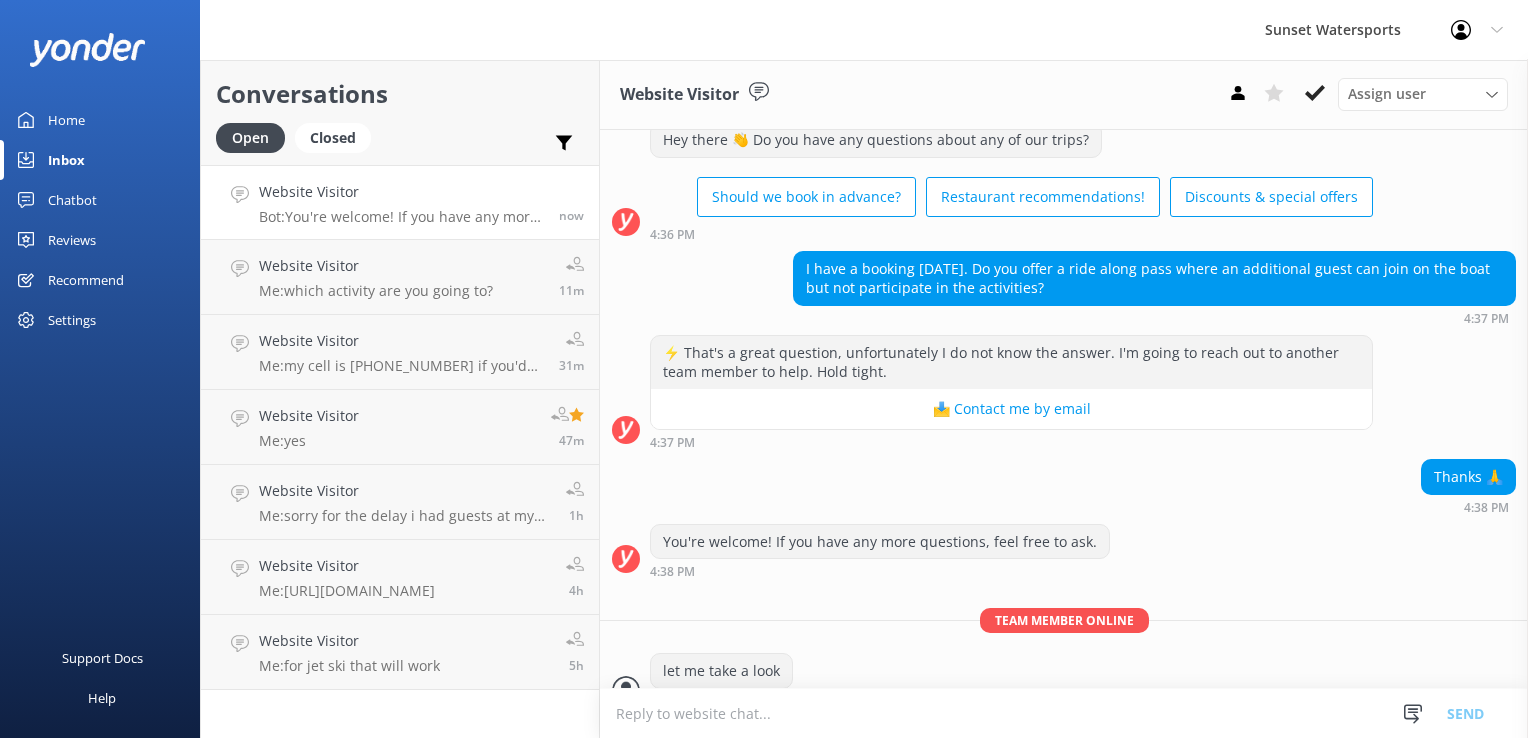 scroll, scrollTop: 151, scrollLeft: 0, axis: vertical 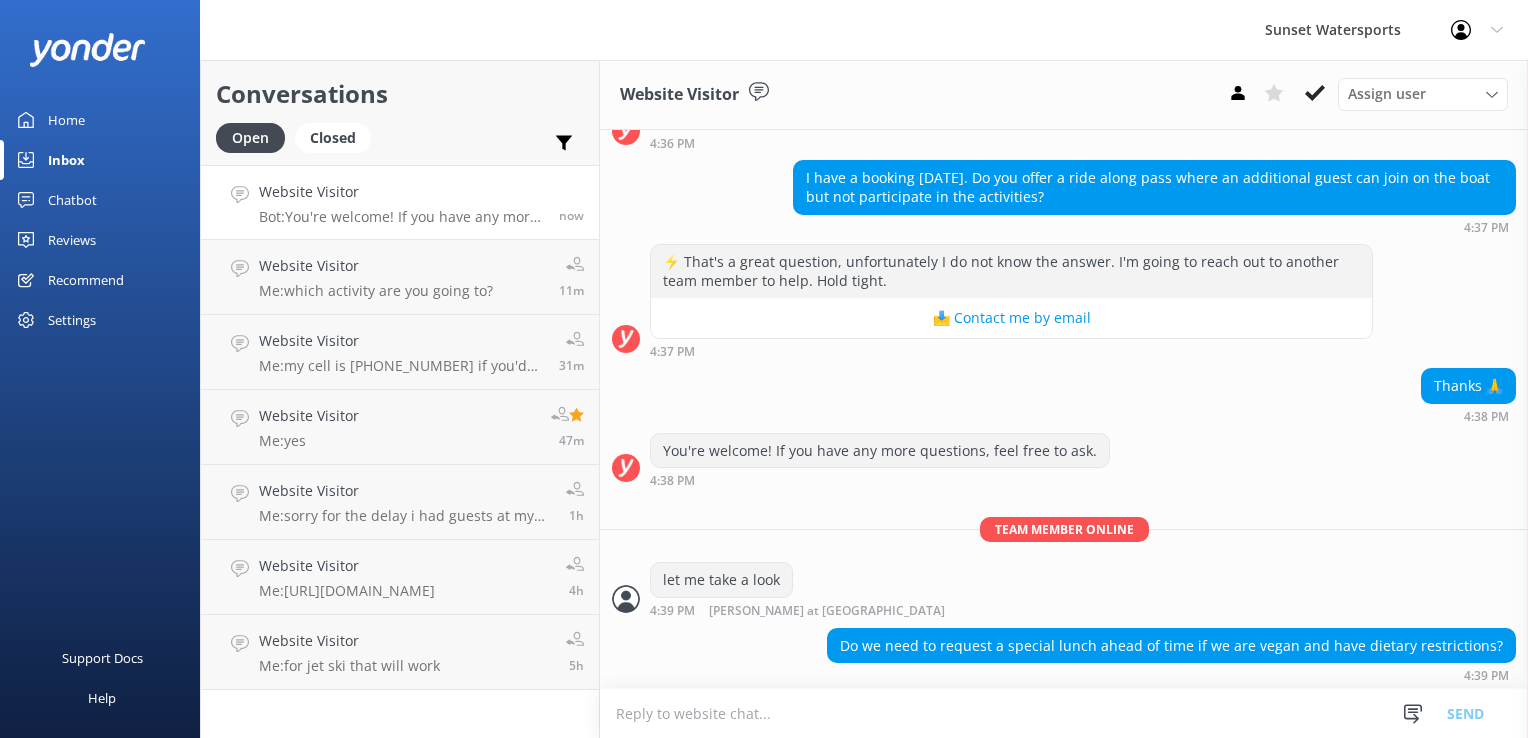 click at bounding box center (1064, 713) 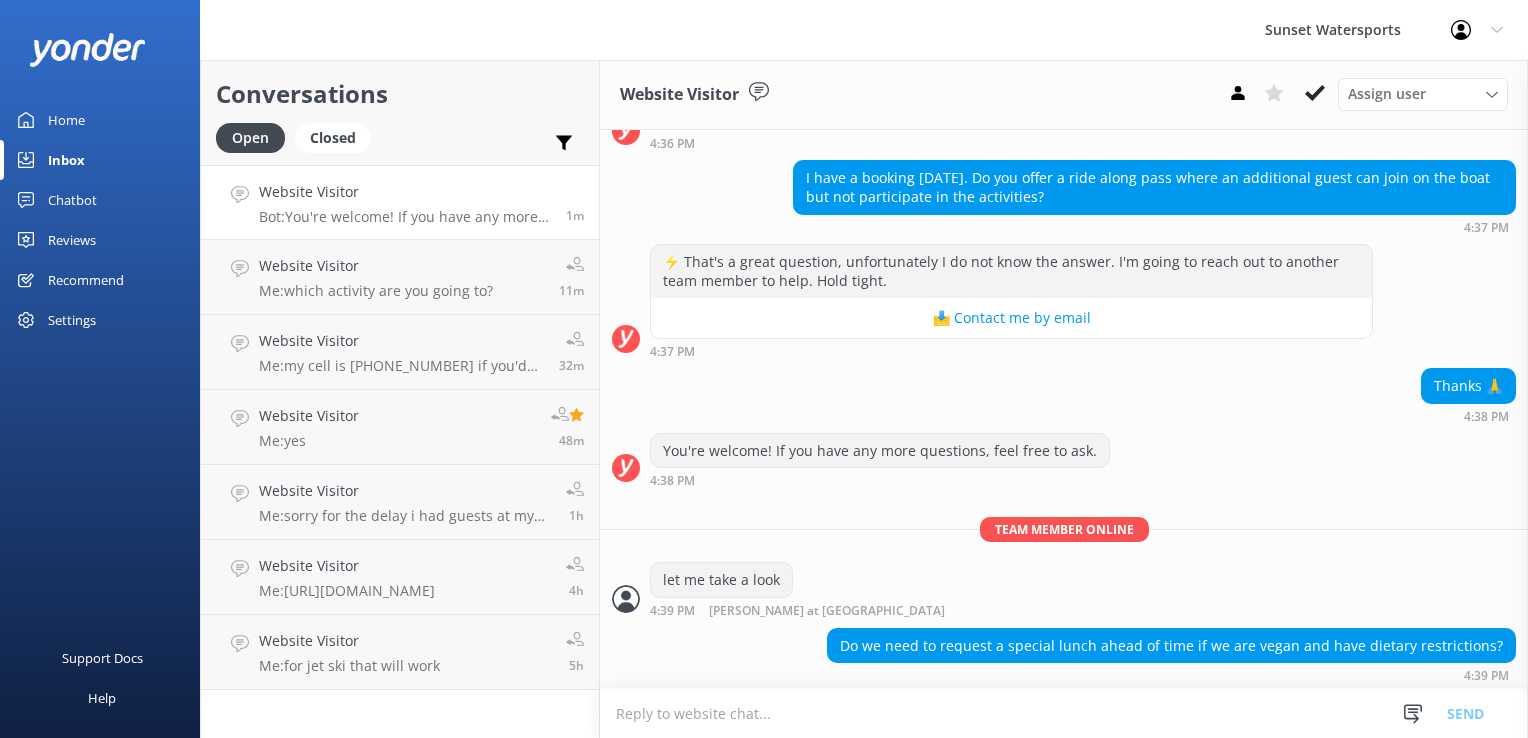 click at bounding box center [1064, 713] 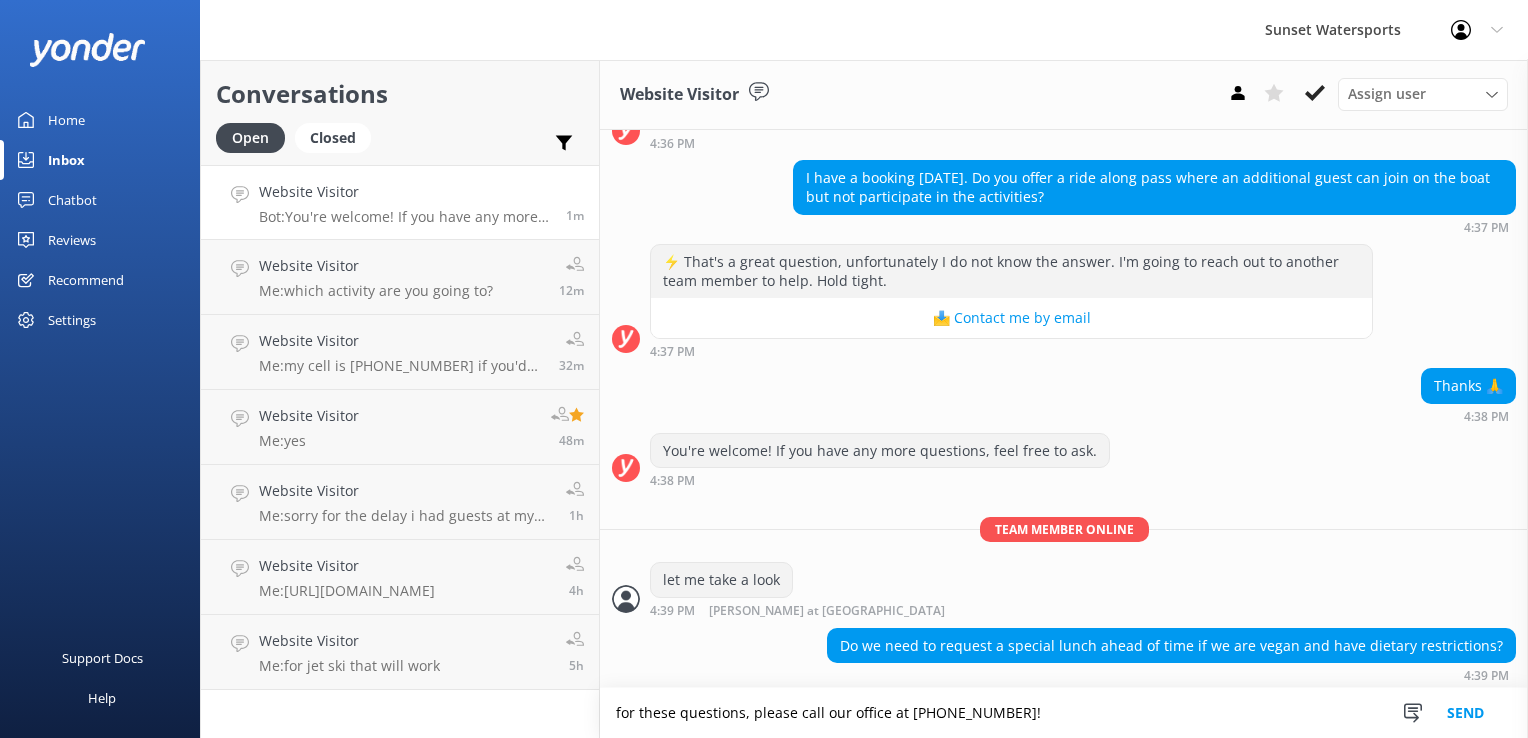 type on "for these questions, please call our office at 3052962554!" 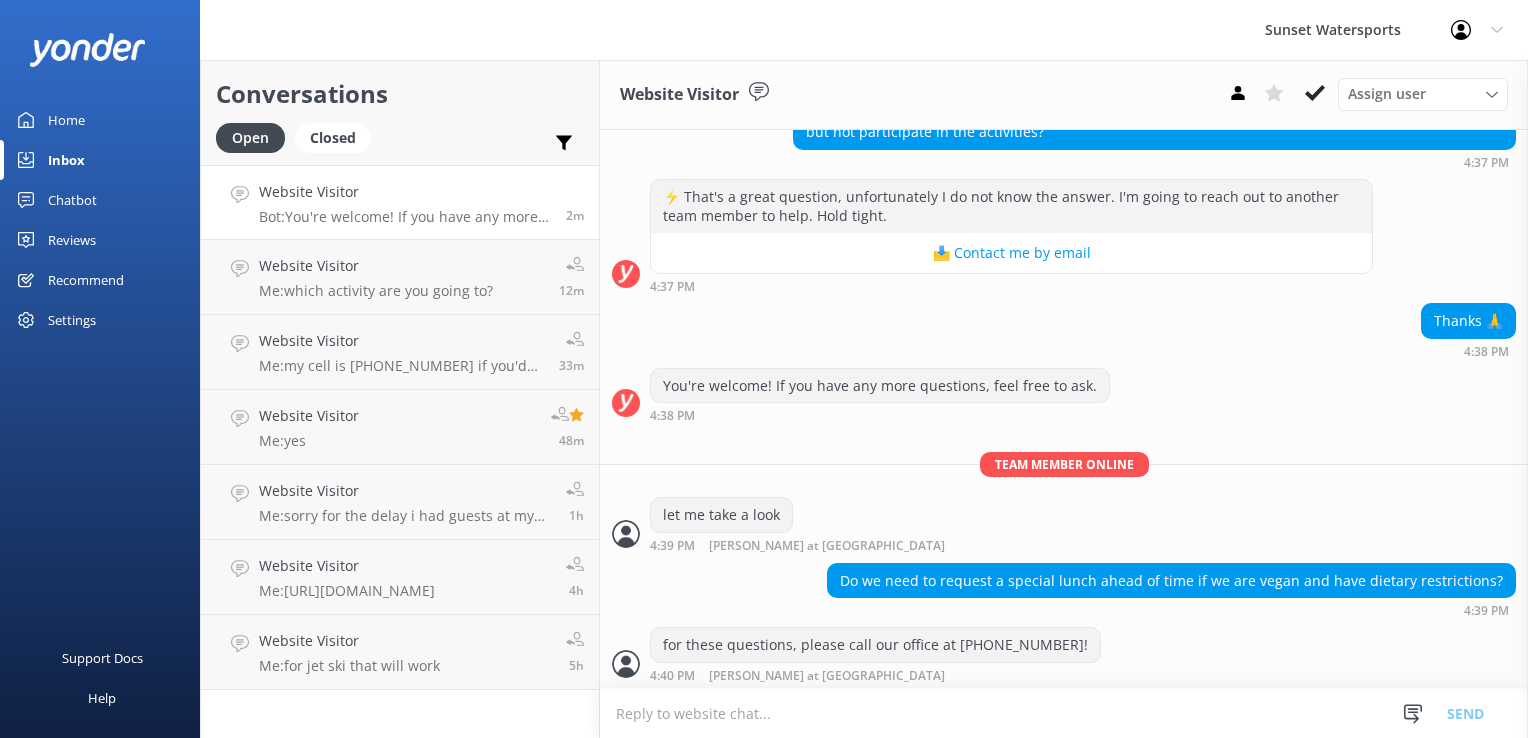 scroll, scrollTop: 280, scrollLeft: 0, axis: vertical 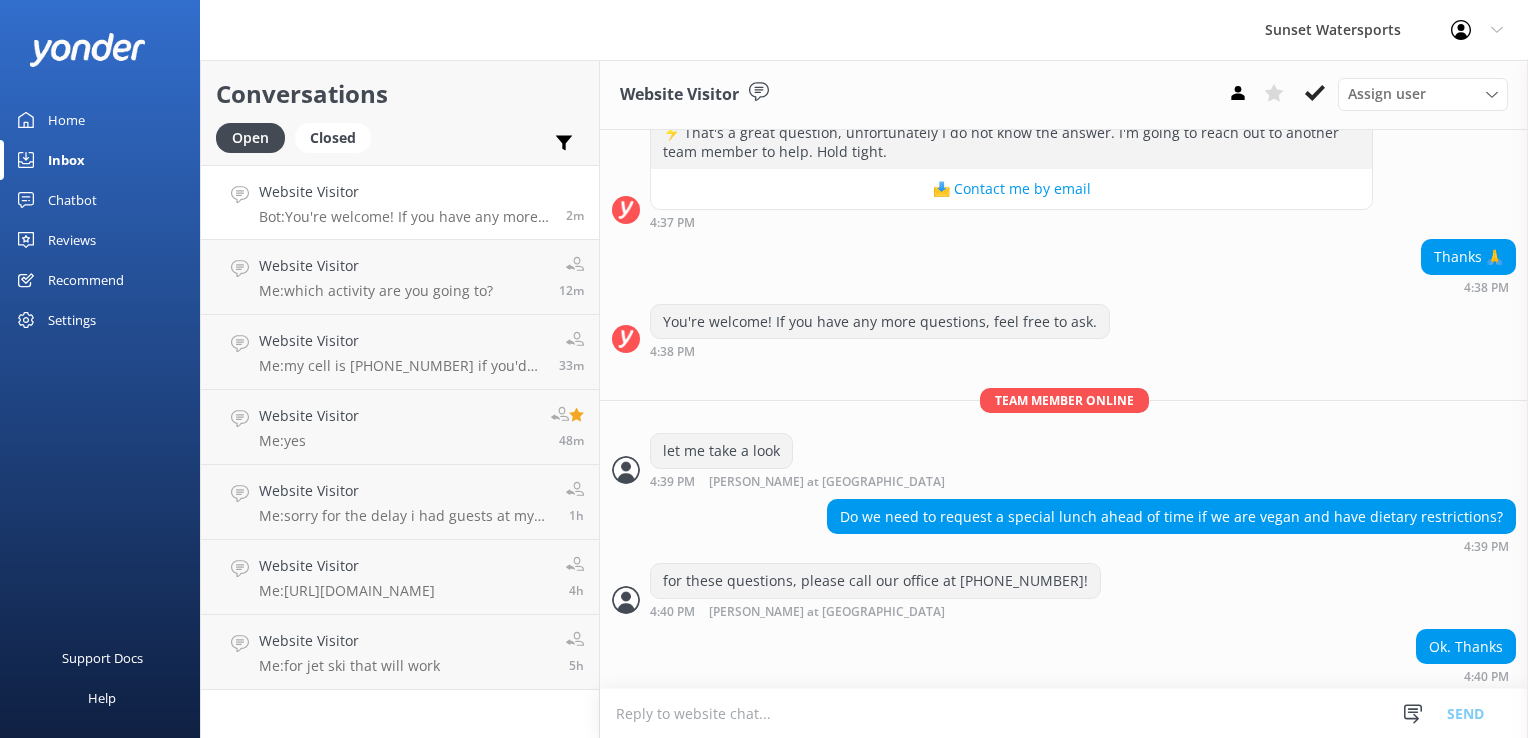click at bounding box center [1064, 713] 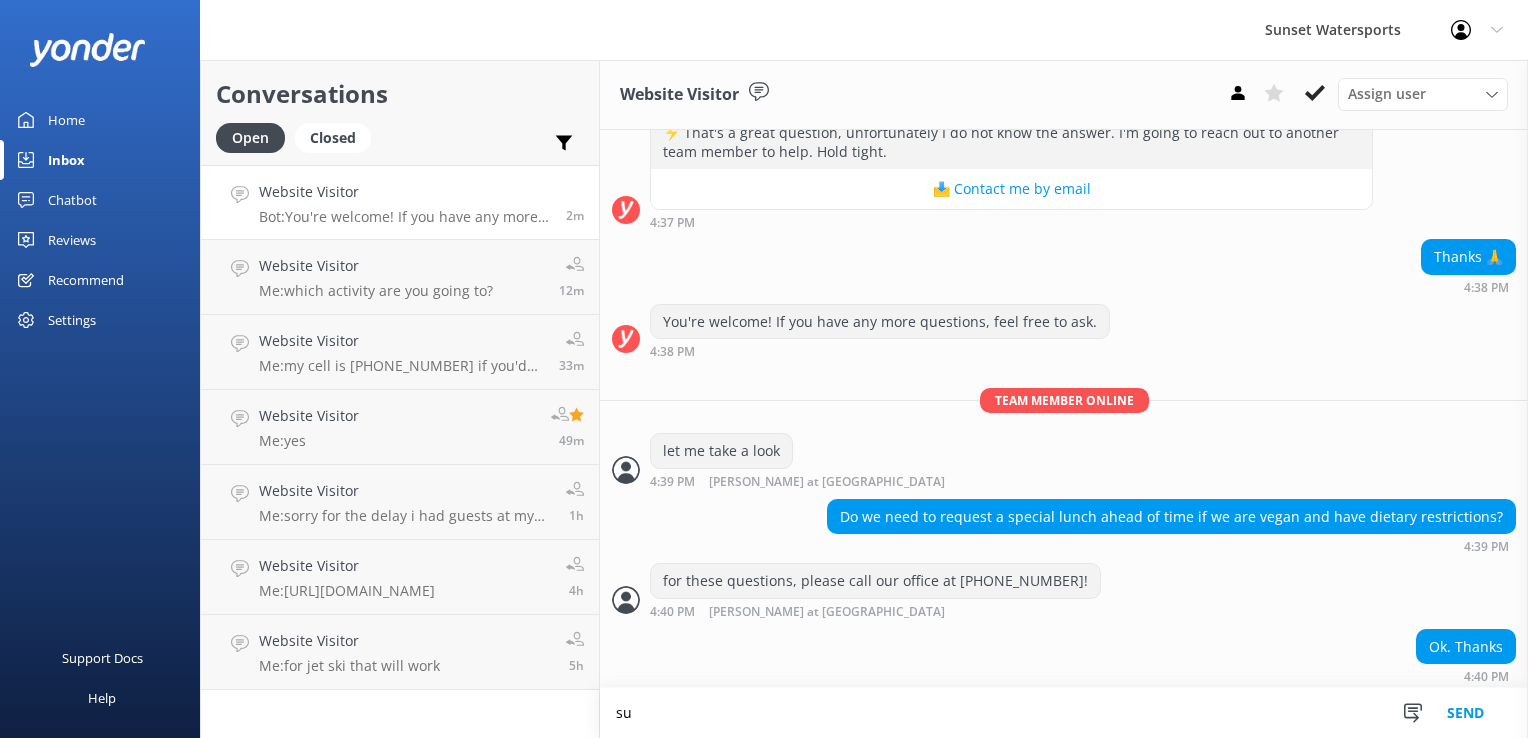 type on "s" 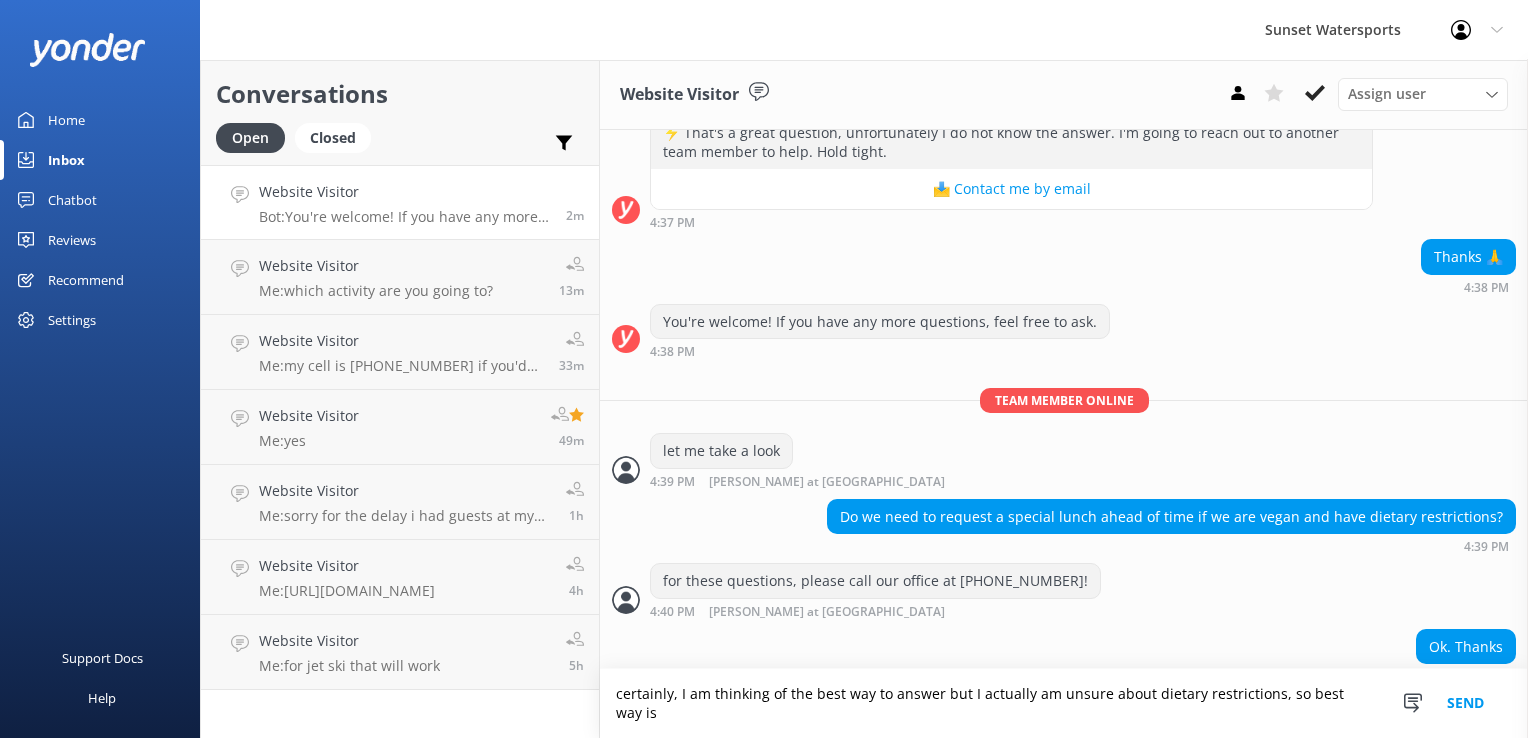 scroll, scrollTop: 300, scrollLeft: 0, axis: vertical 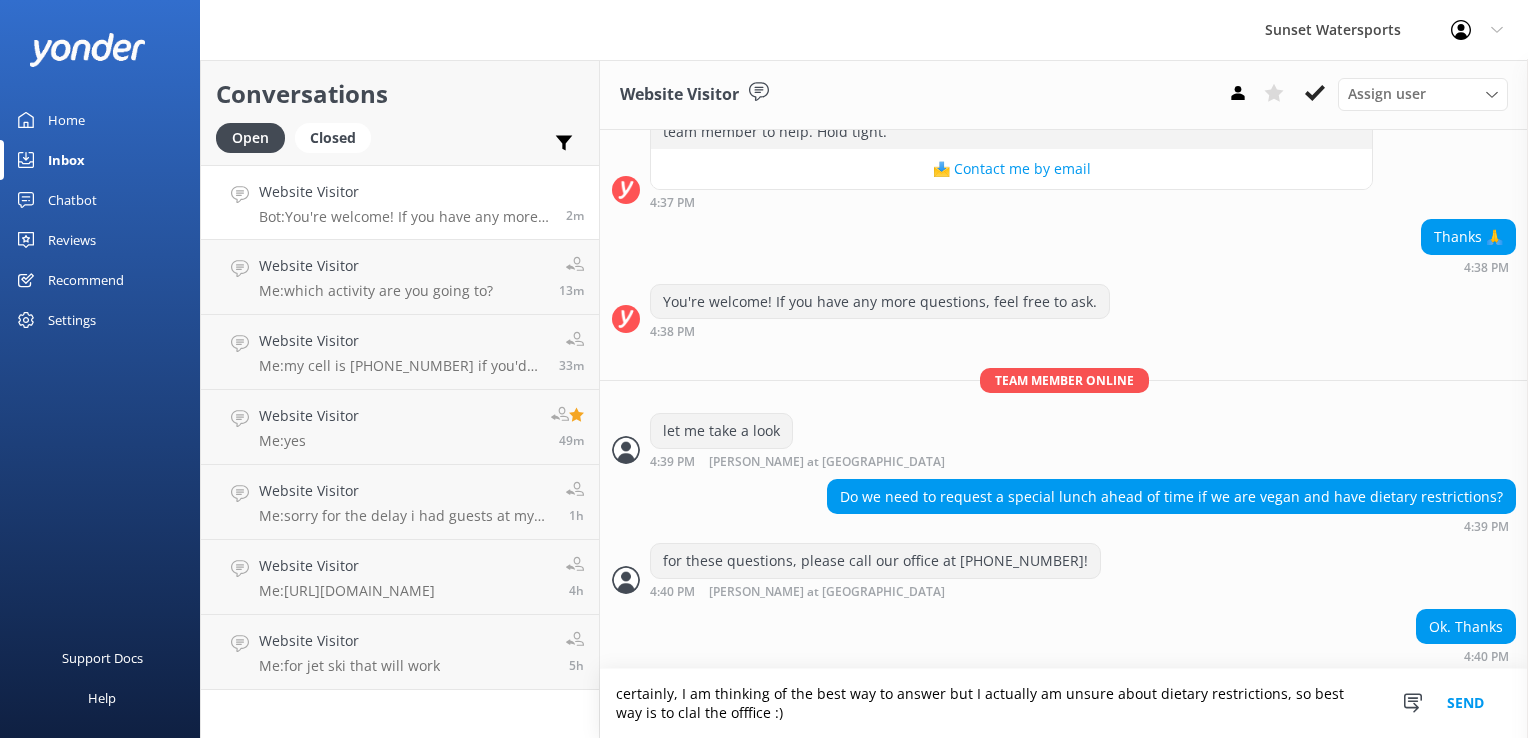 type on "certainly, I am thinking of the best way to answer but I actually am unsure about dietary restrictions, so best way is to clal the offfice :)" 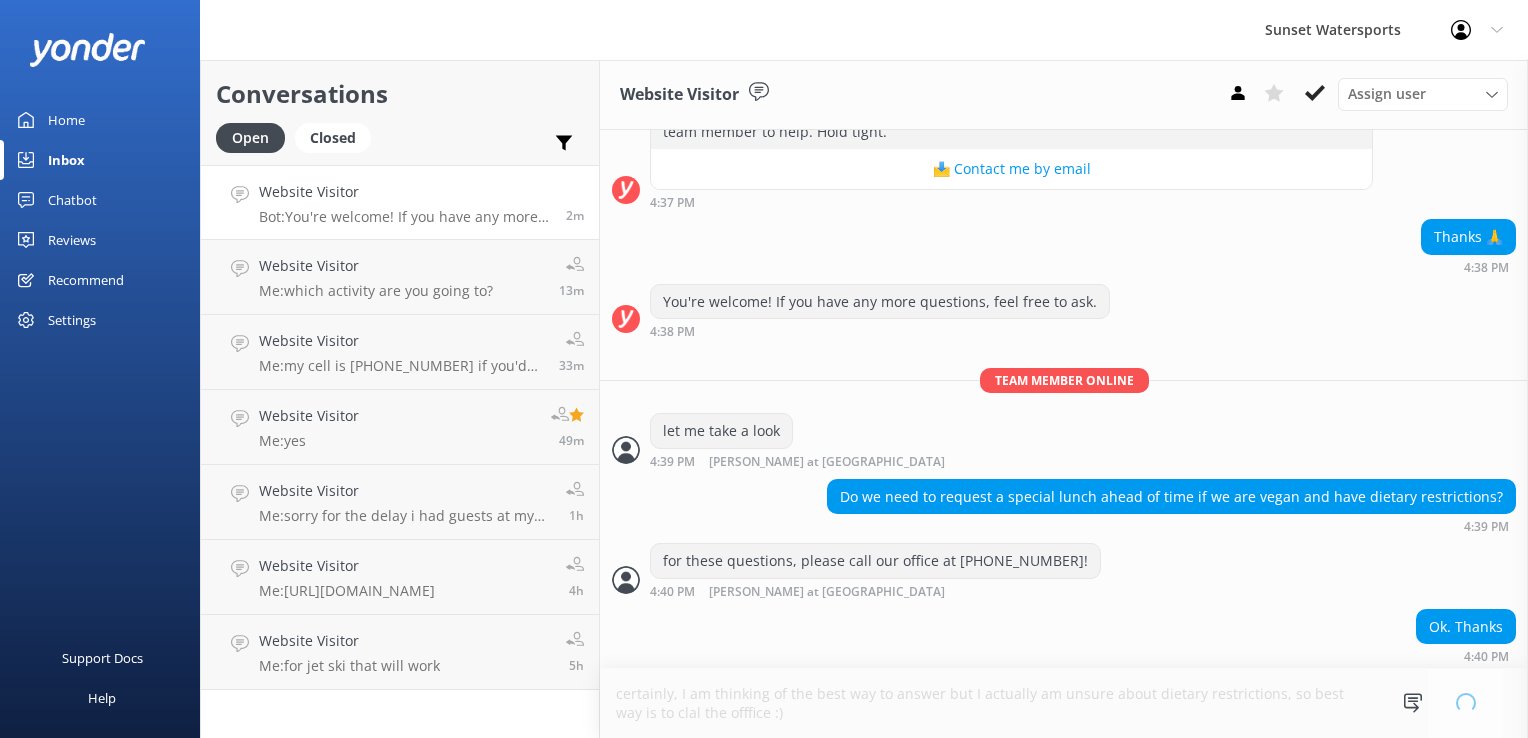 type 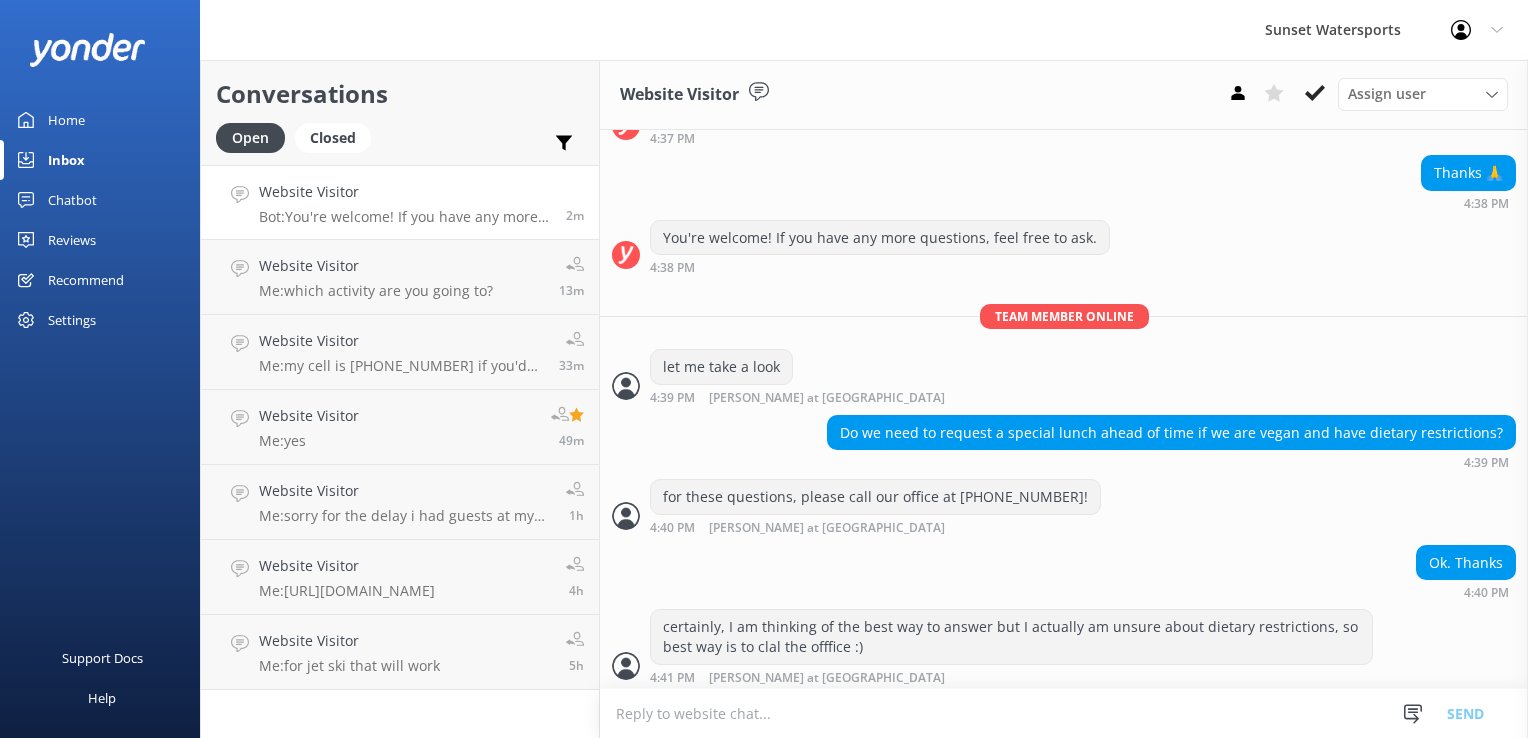 scroll, scrollTop: 365, scrollLeft: 0, axis: vertical 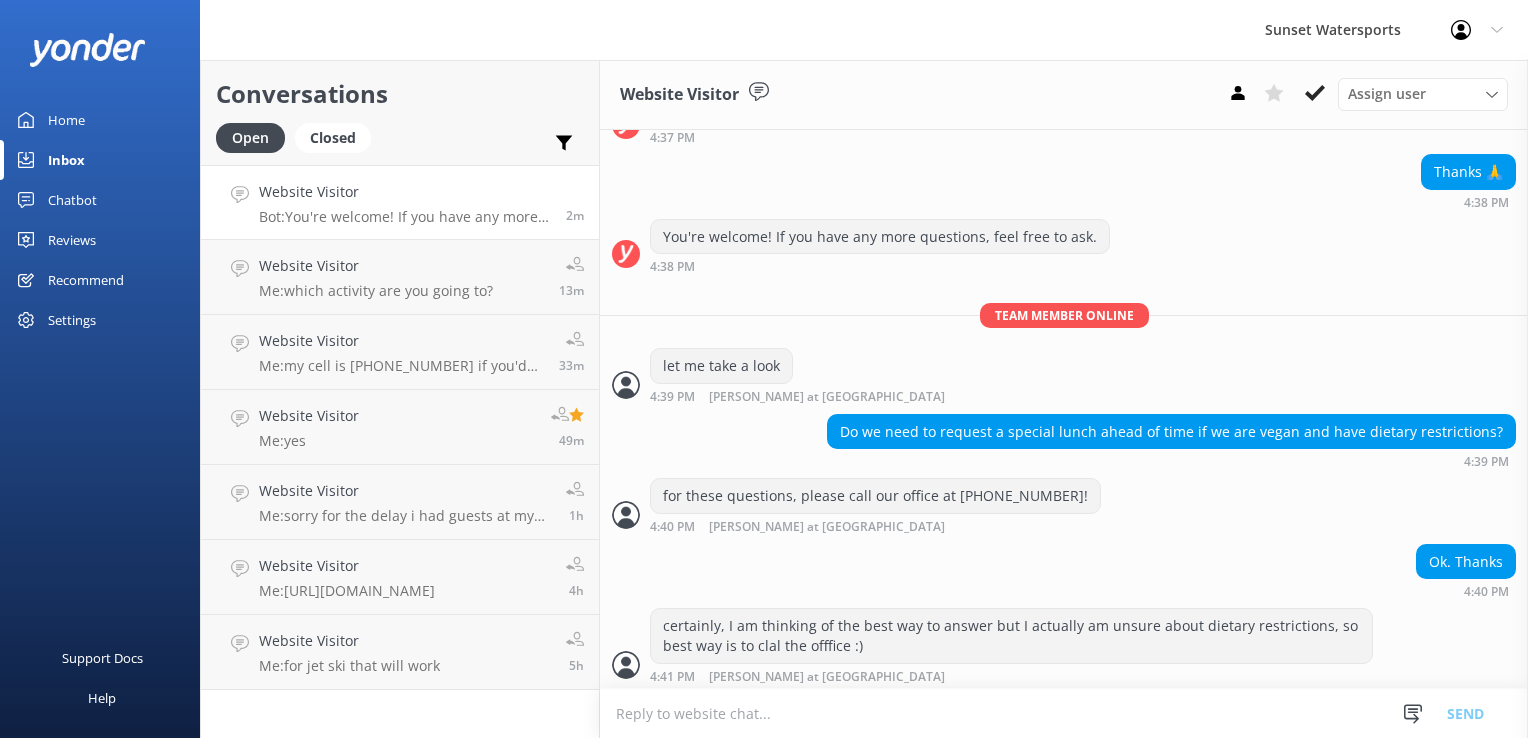 click at bounding box center (1064, 713) 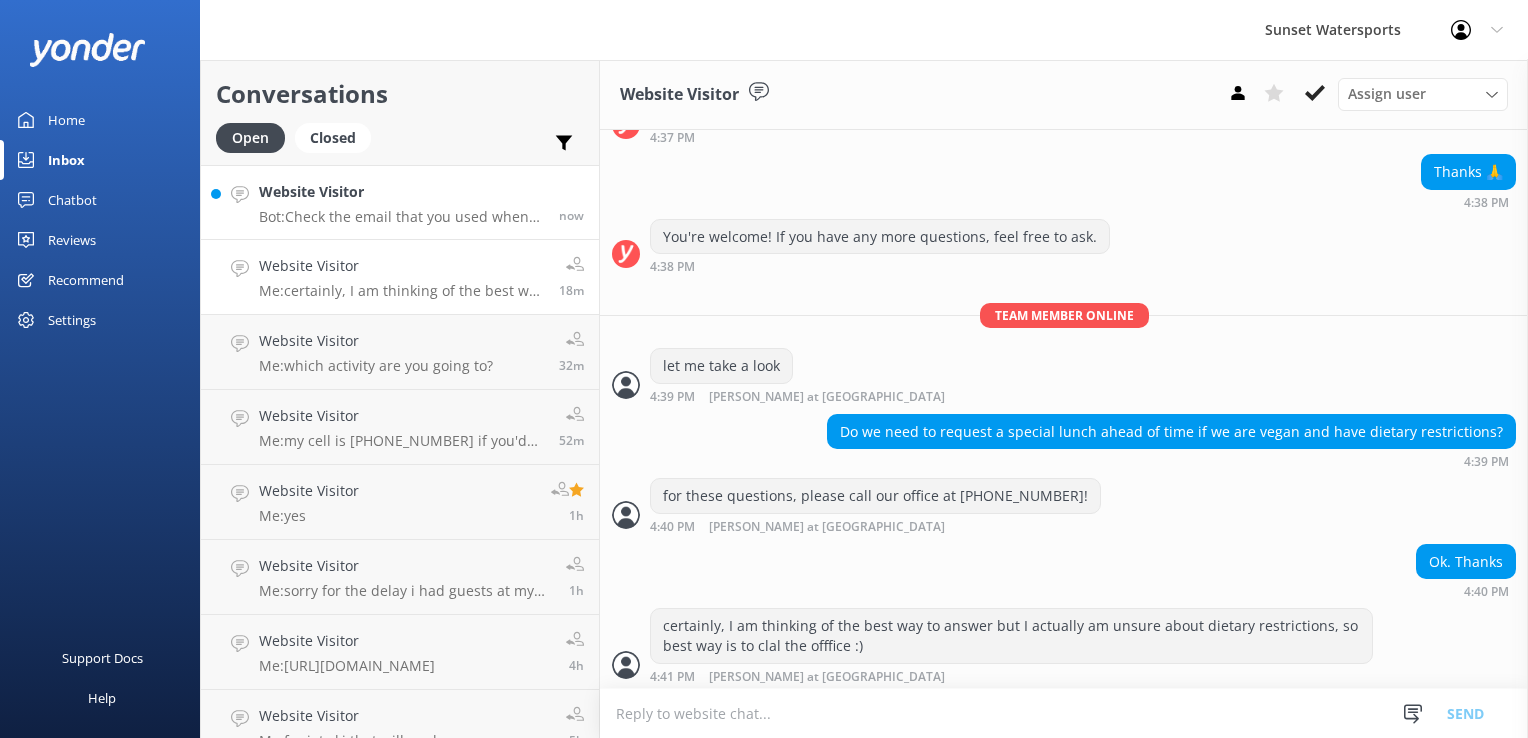 click on "Bot:  Check the email that you used when you made your reservation. If you cannot locate the confirmation email, give our office a call at 305-296-2554." at bounding box center [401, 217] 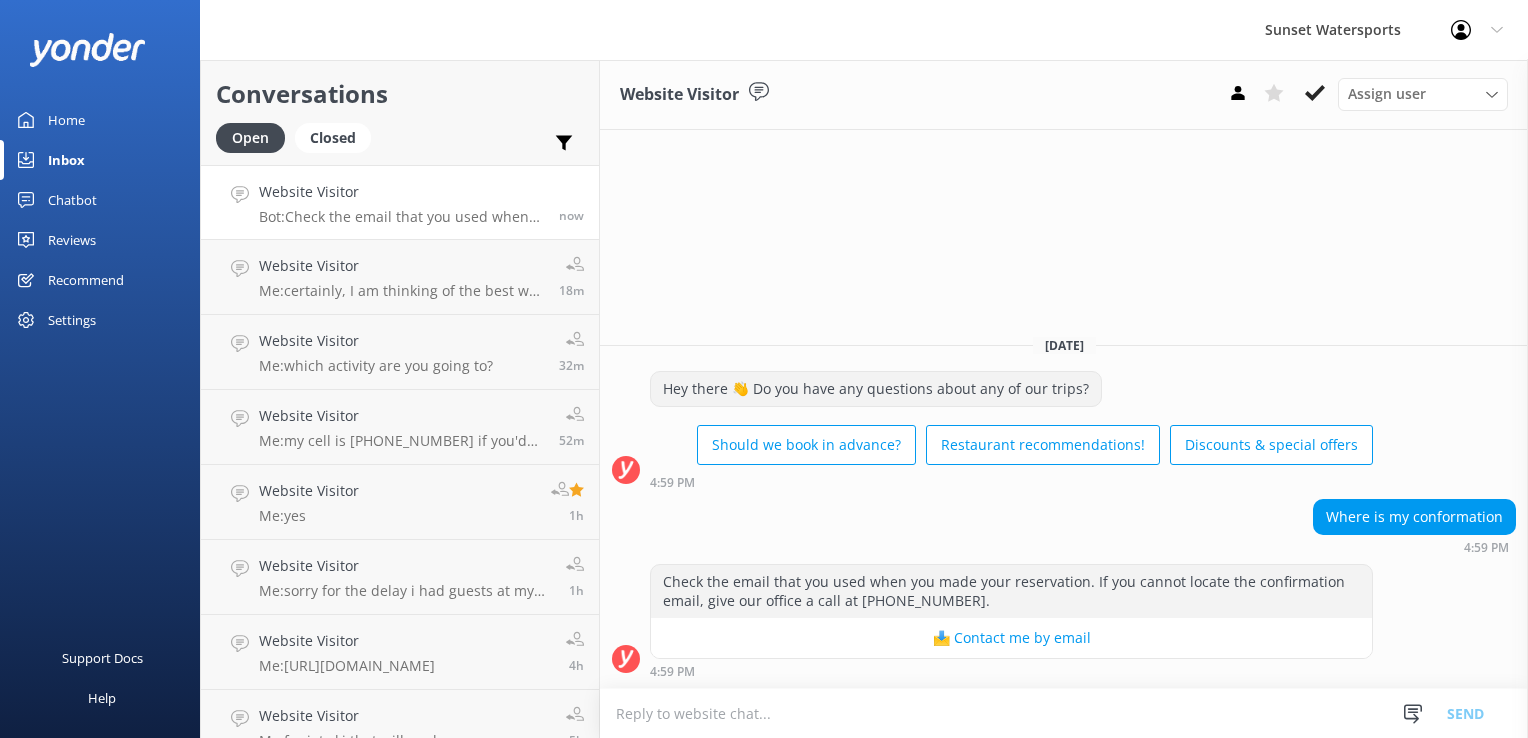 click at bounding box center [1064, 713] 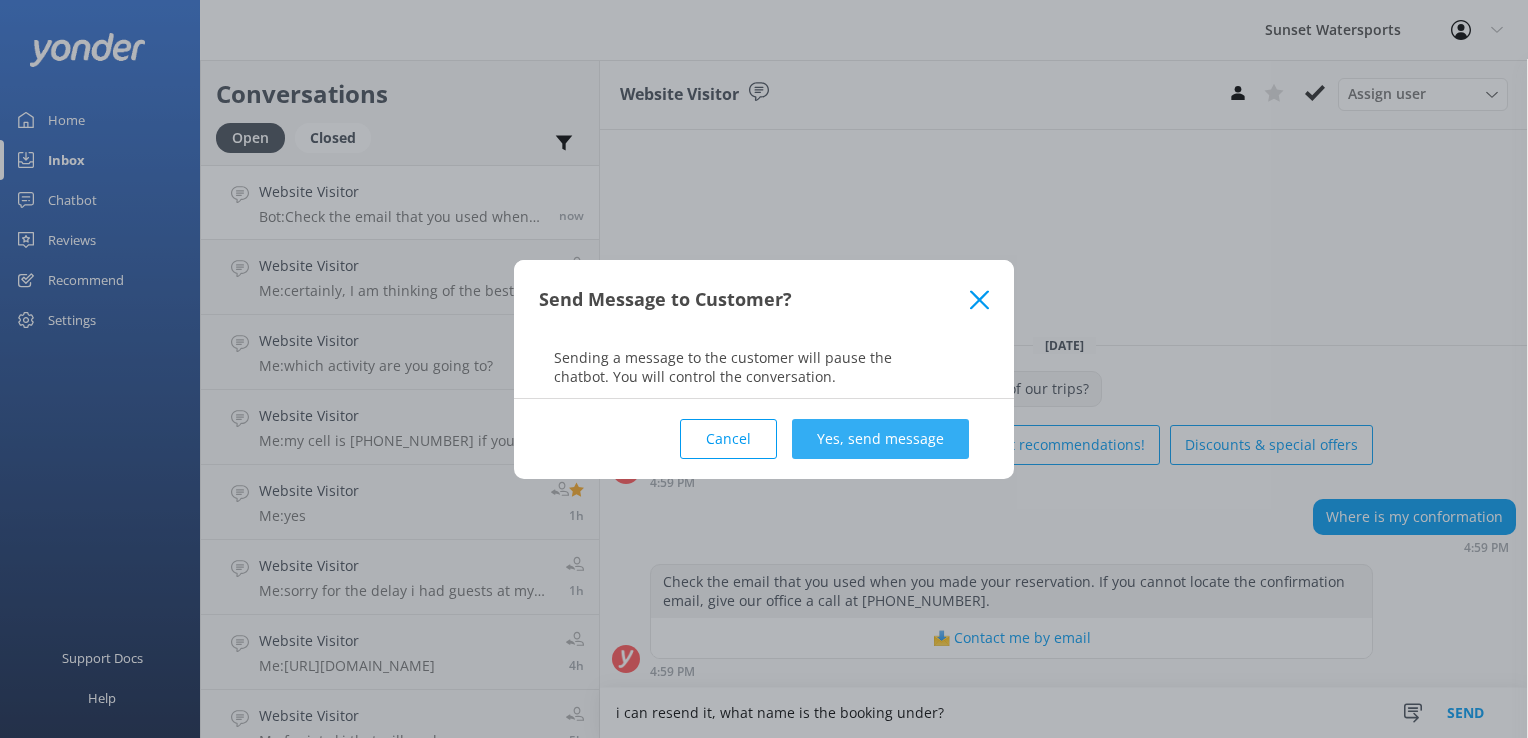 type on "i can resend it, what name is the booking under?" 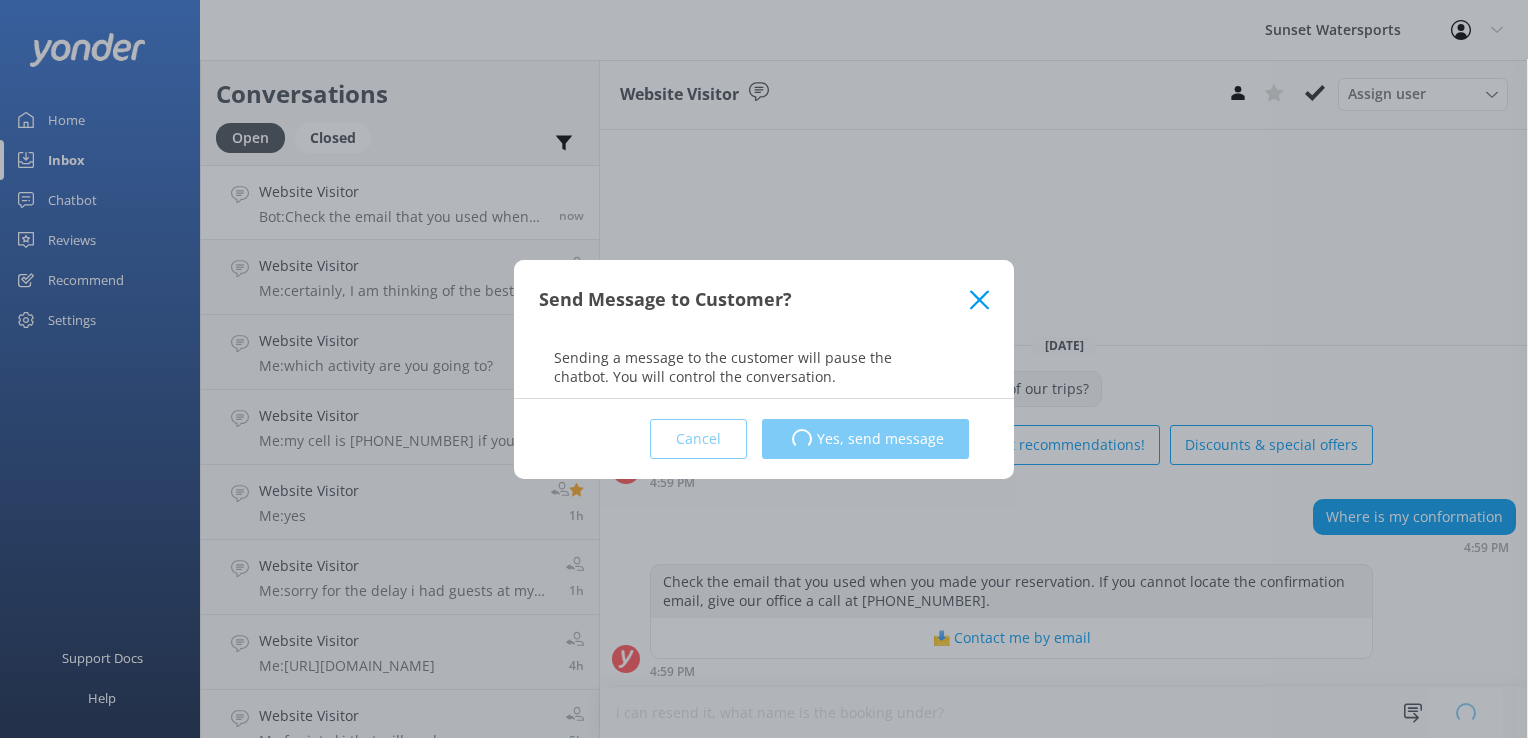 type 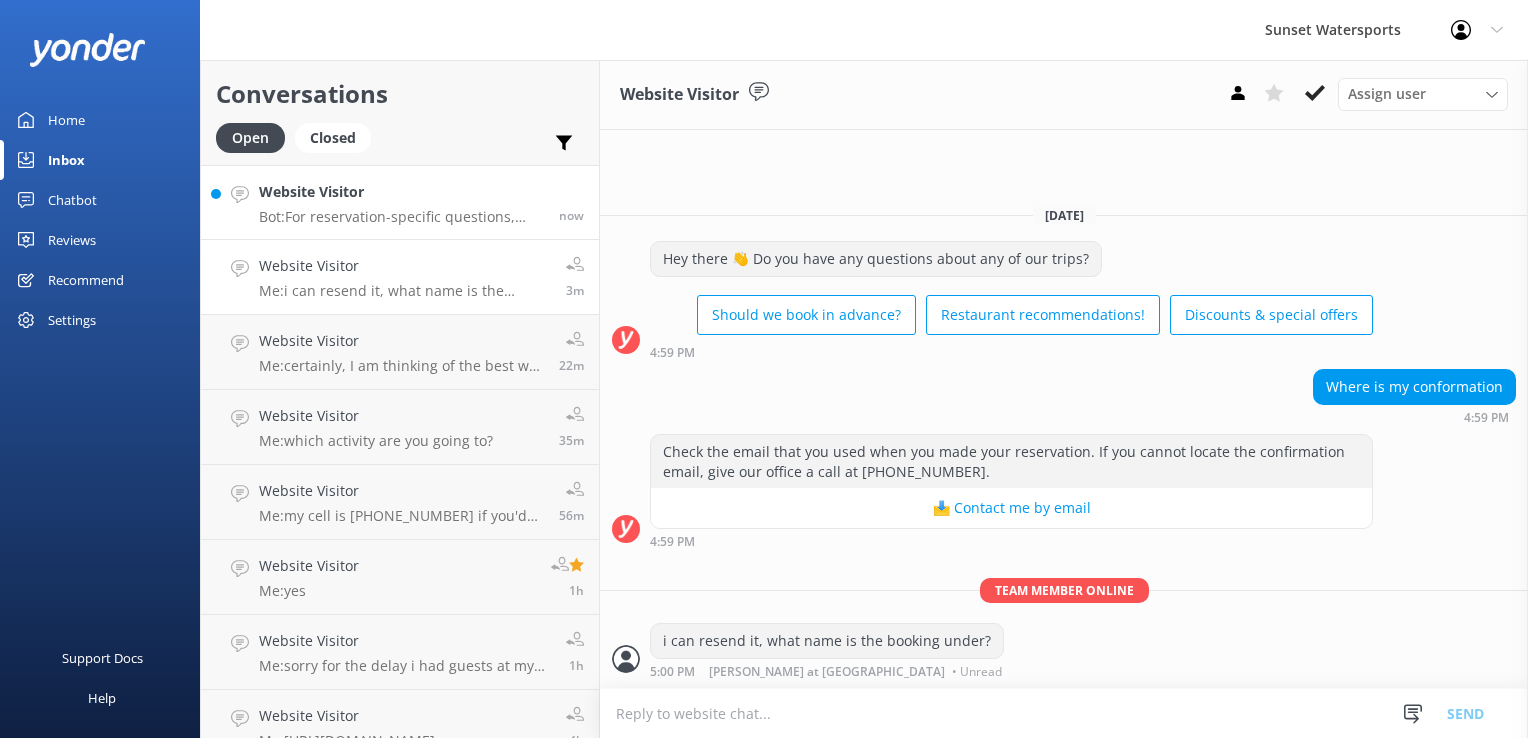 click on "Website Visitor Bot:  For reservation-specific questions, please call our call center at 305-296-2554. Alternatively, you can search your email for a Sunset Watersports Confirmation. now" at bounding box center (400, 202) 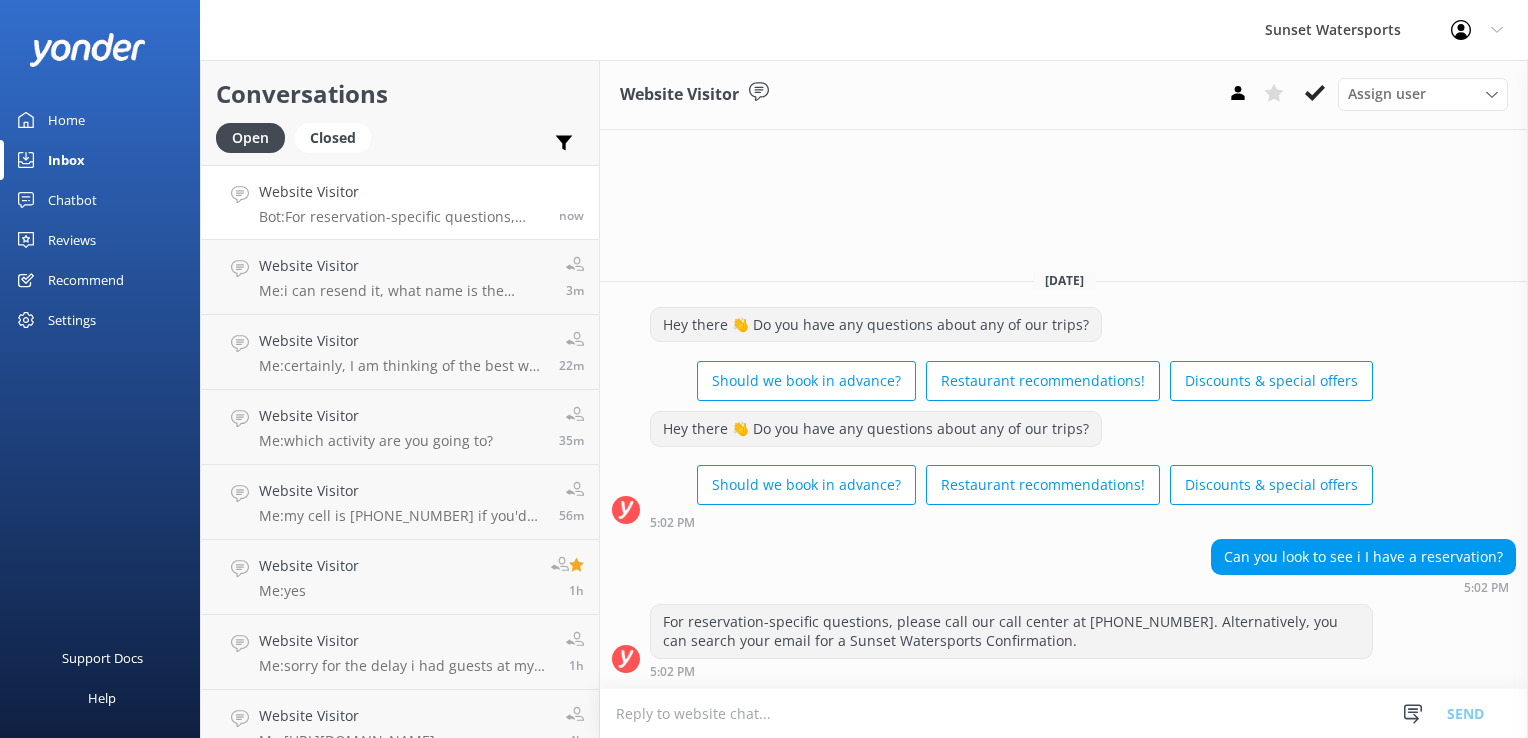click at bounding box center (1064, 713) 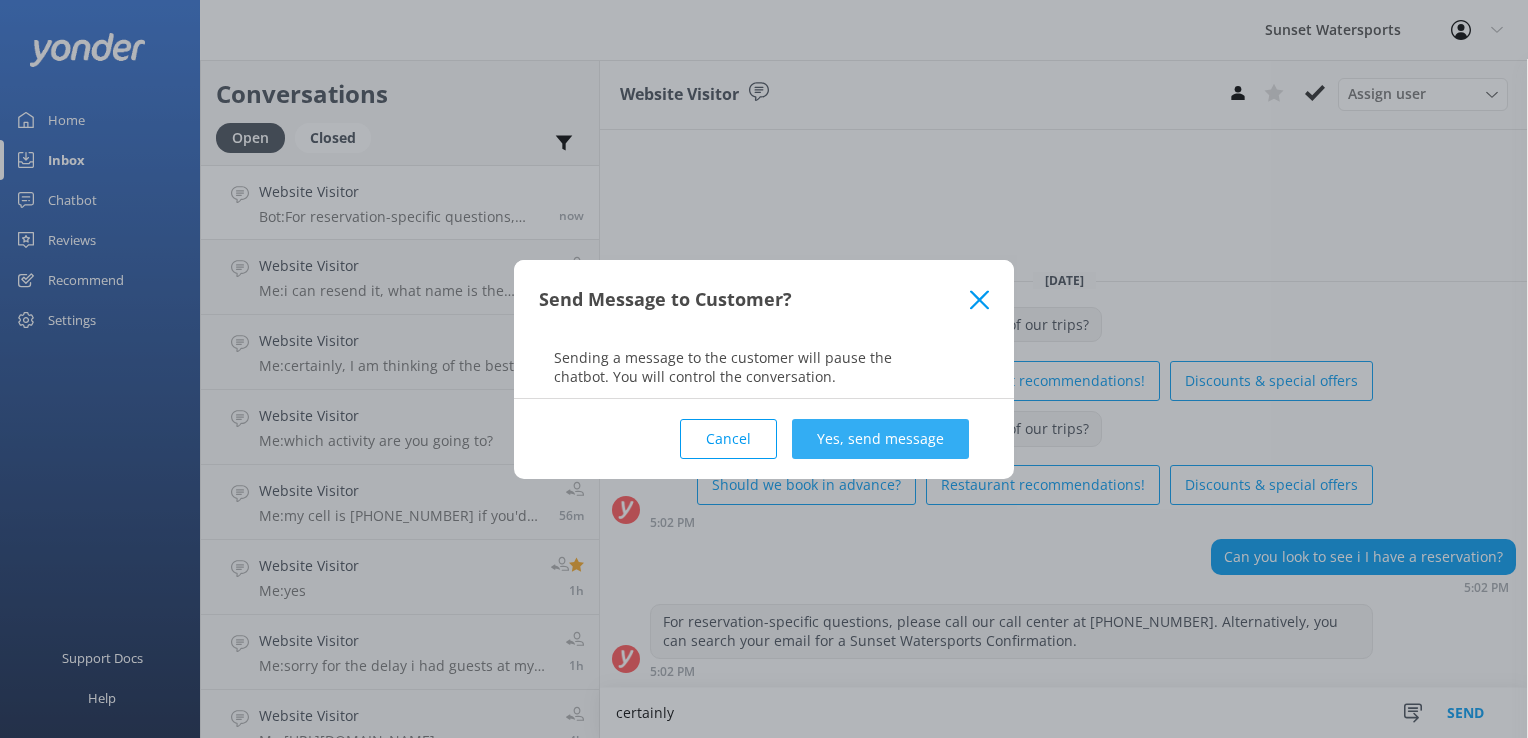 type on "certainly" 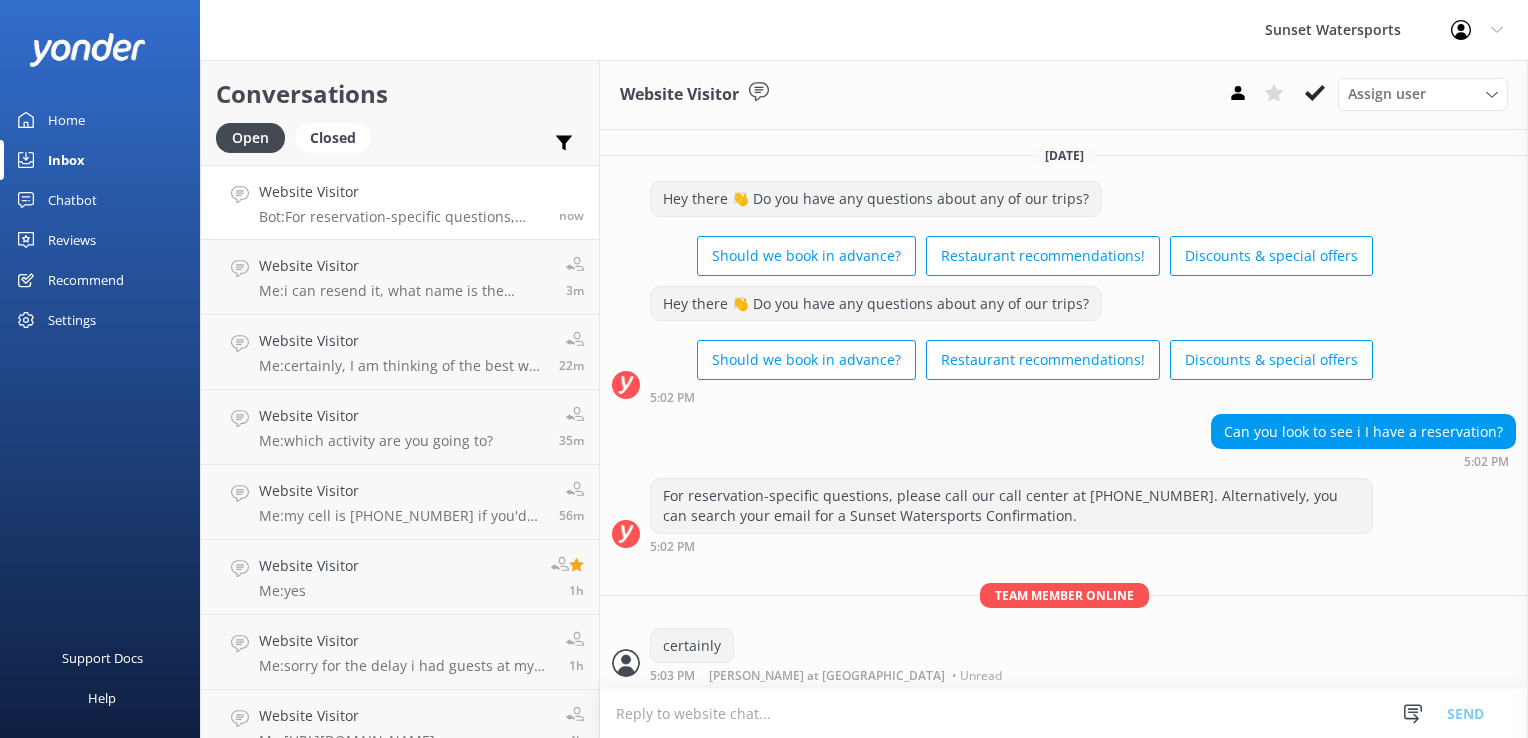 scroll, scrollTop: 2, scrollLeft: 0, axis: vertical 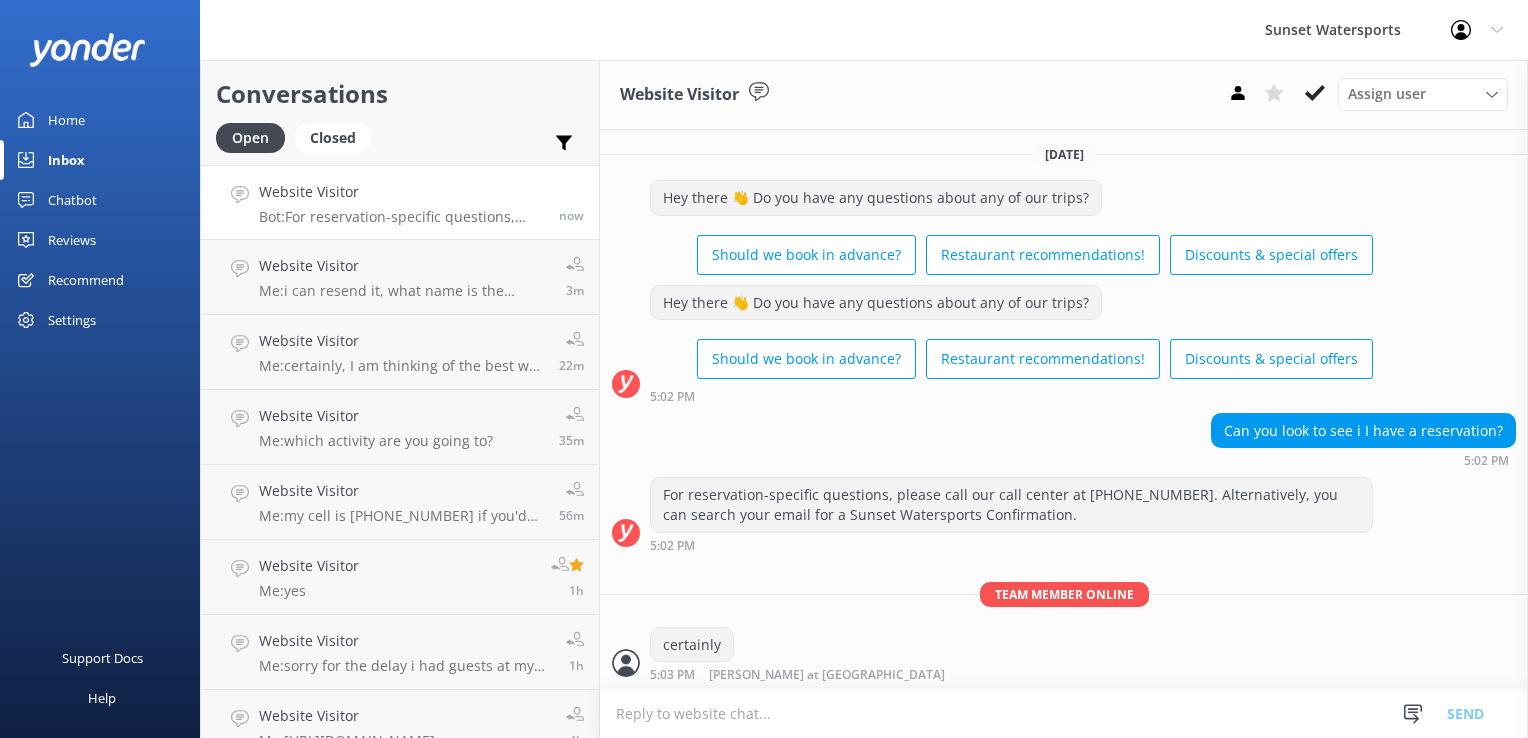 click at bounding box center [1064, 713] 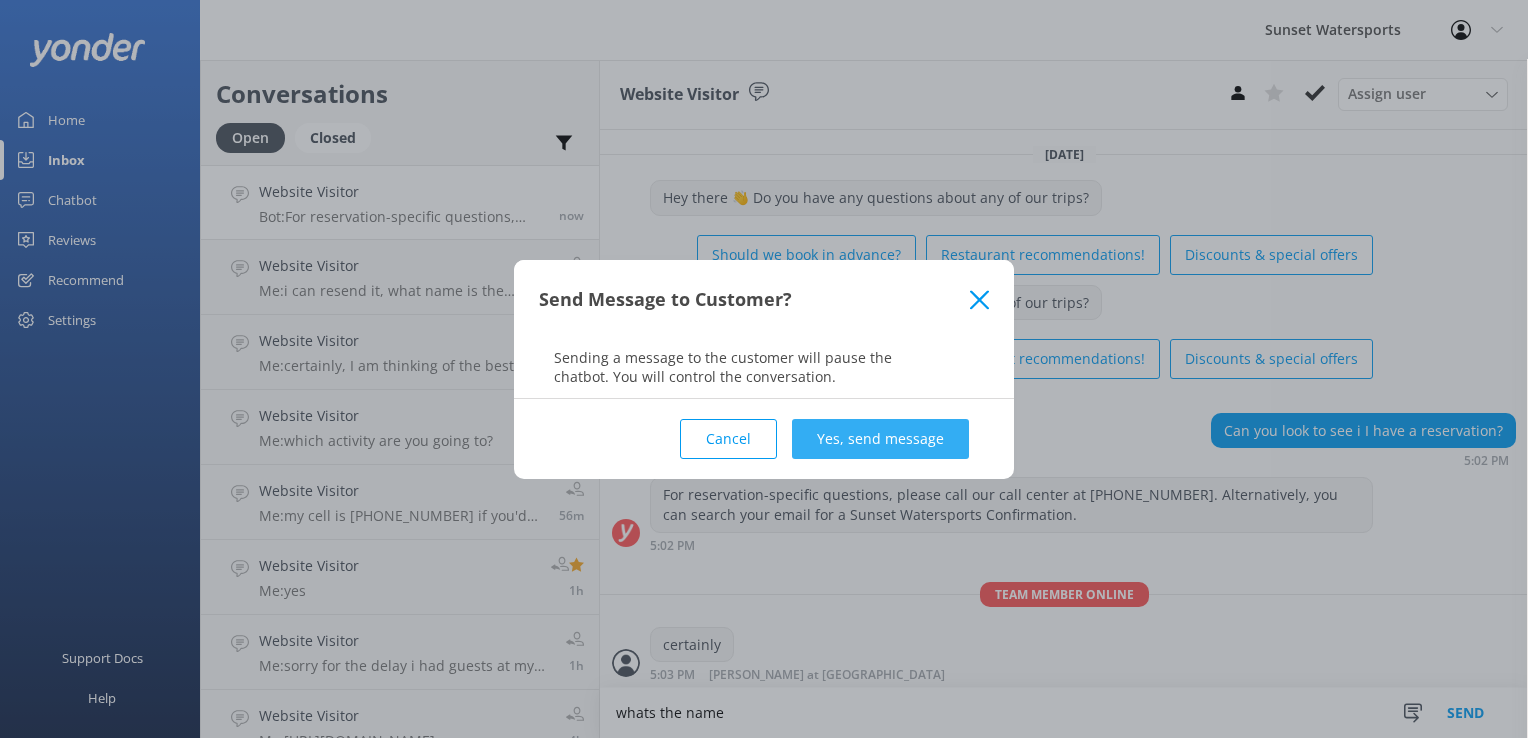 type on "whats the name" 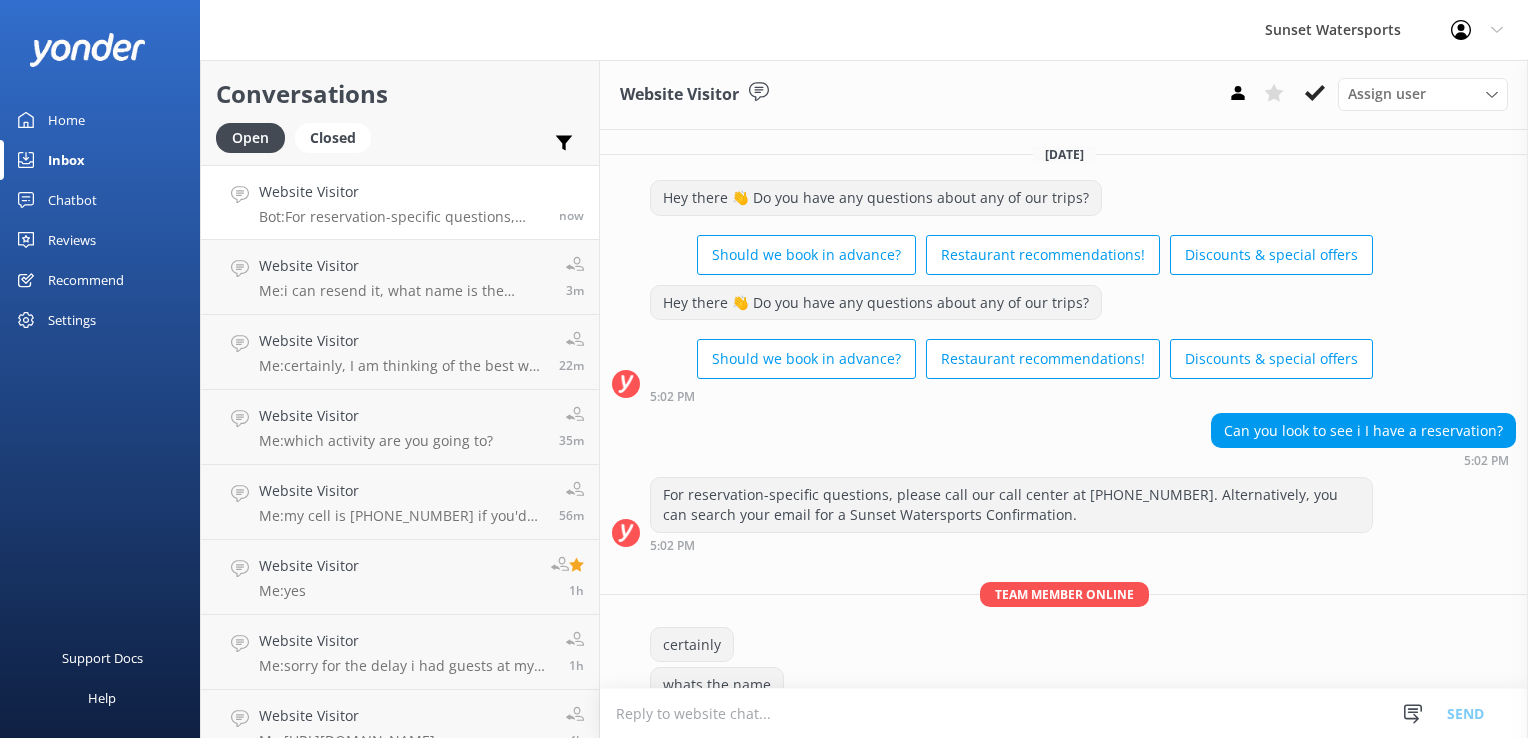 scroll, scrollTop: 43, scrollLeft: 0, axis: vertical 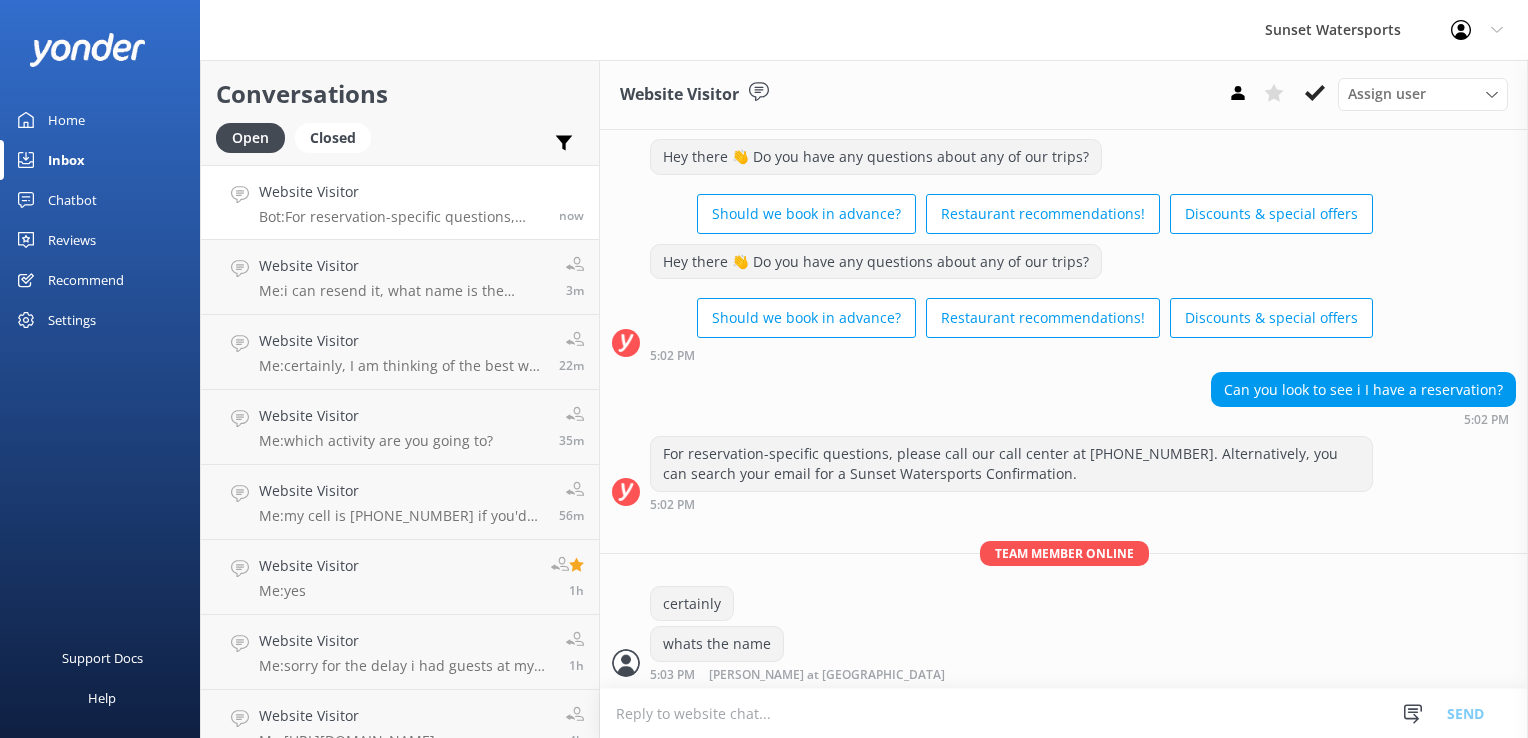 click at bounding box center [1064, 713] 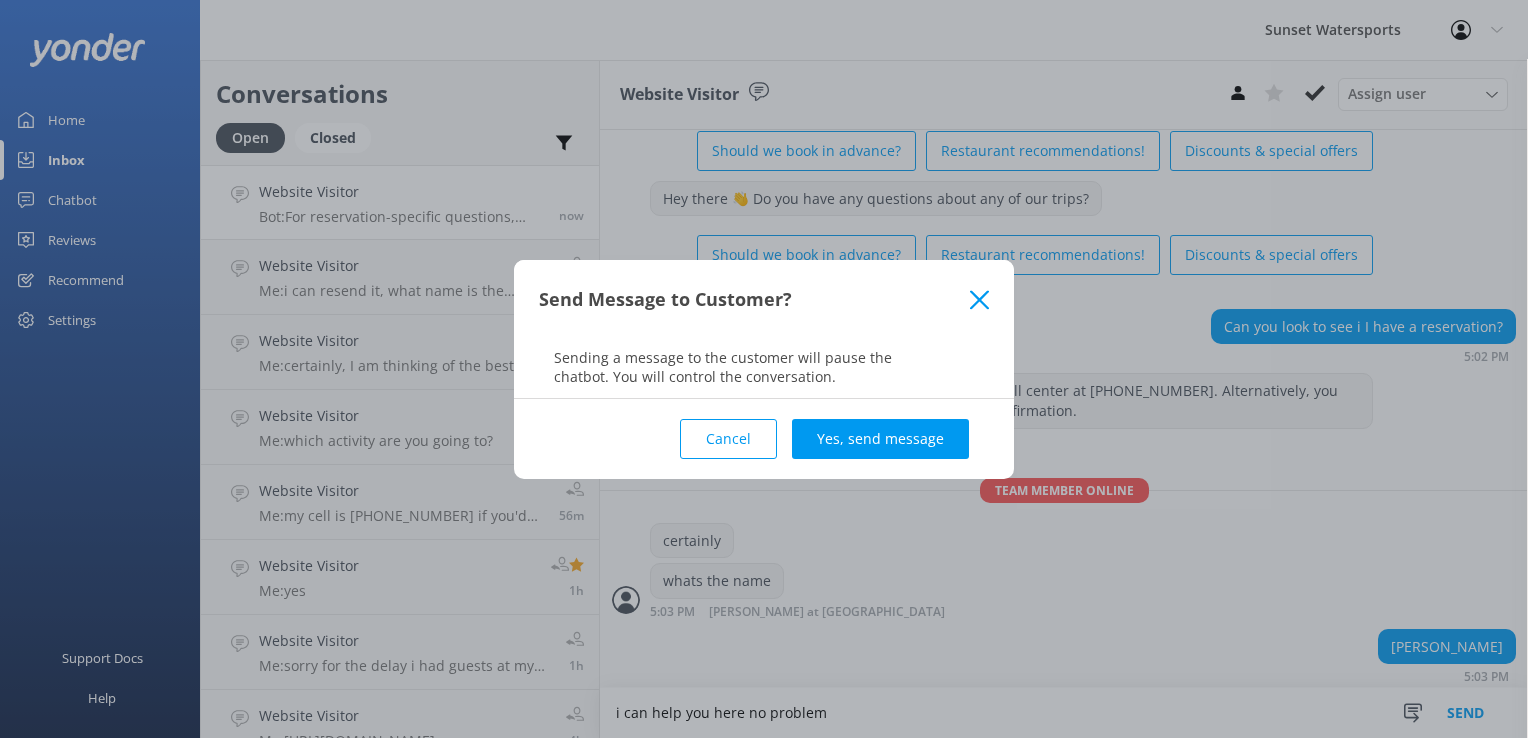 scroll, scrollTop: 107, scrollLeft: 0, axis: vertical 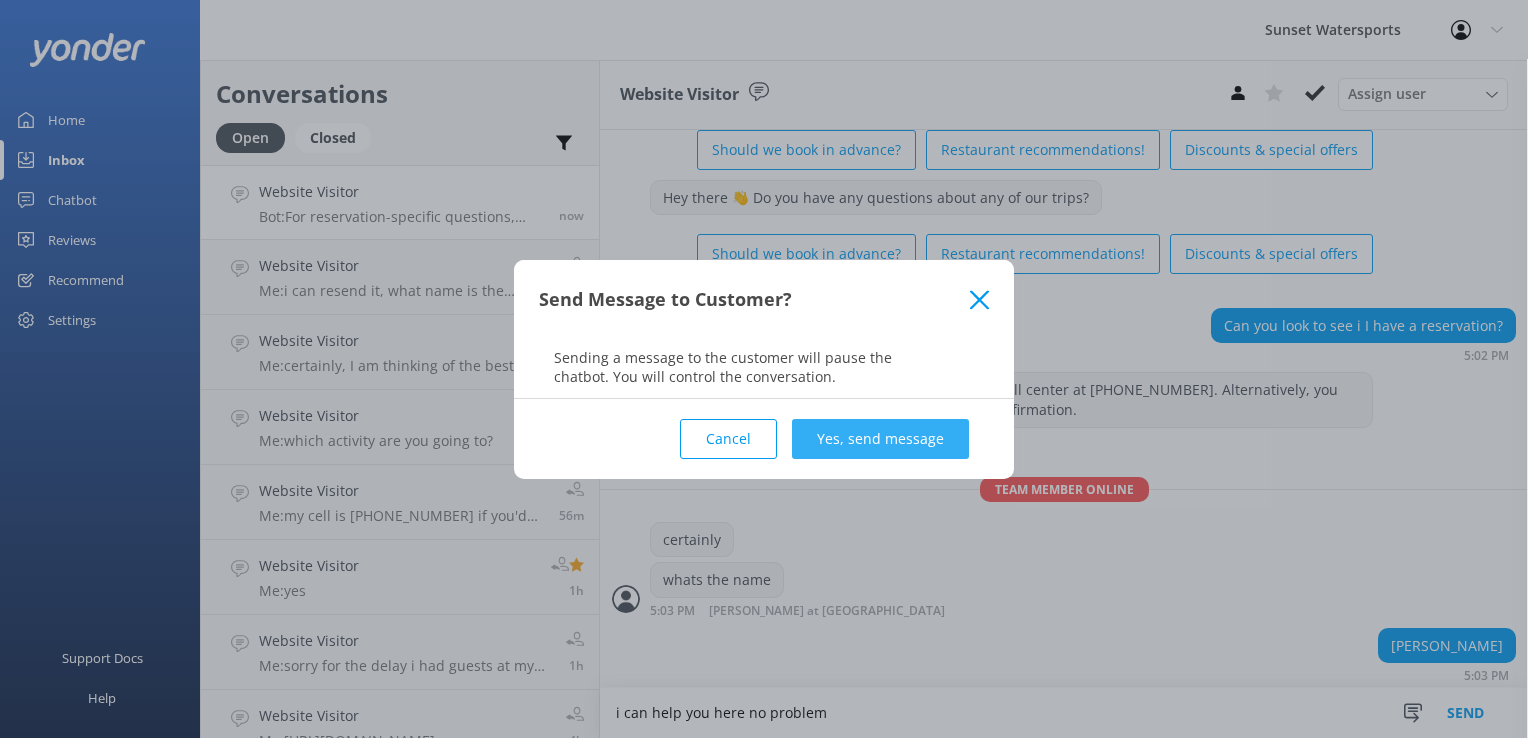 type on "i can help you here no problem" 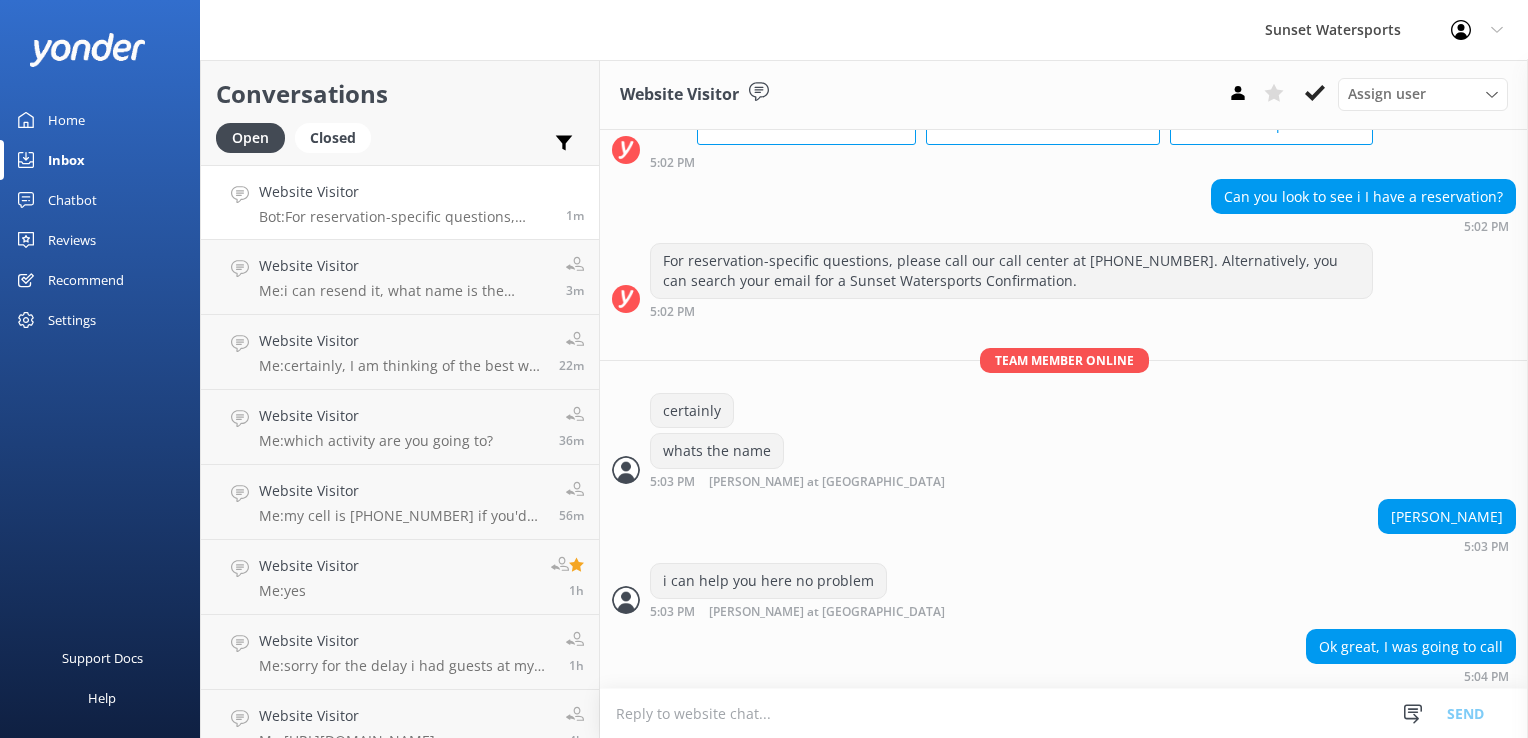scroll, scrollTop: 236, scrollLeft: 0, axis: vertical 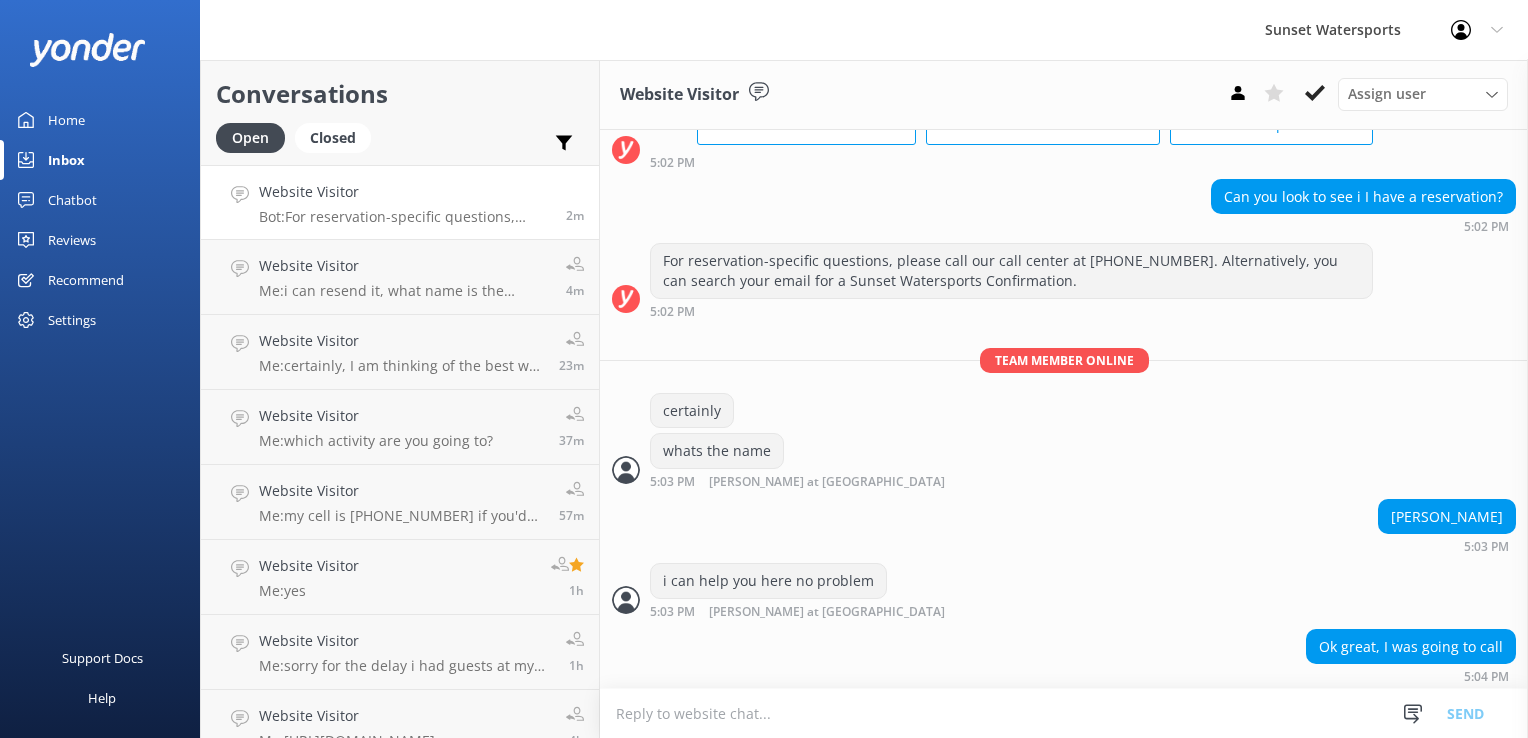 click at bounding box center (1064, 713) 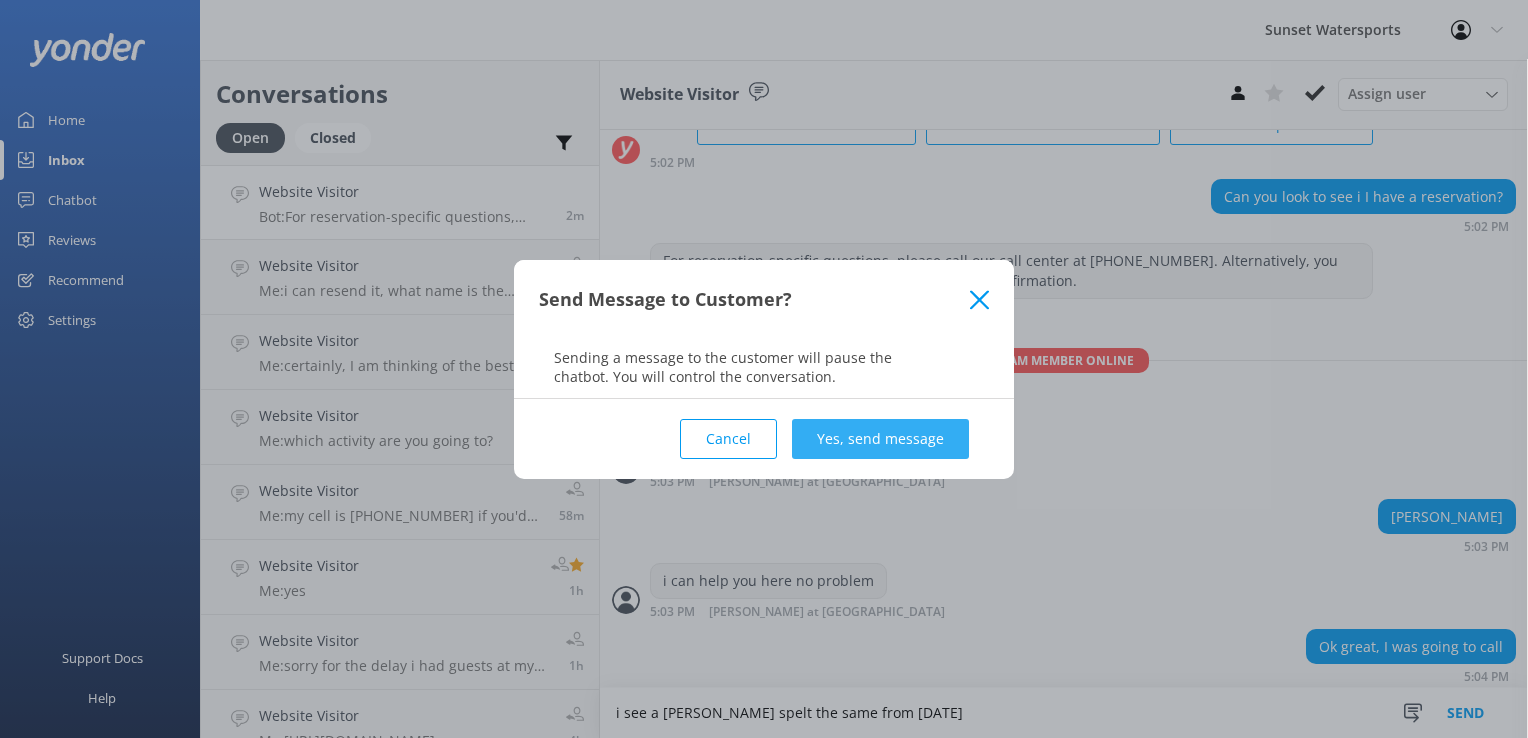 type on "i see a kelli davis spelt the same from june 30 2021" 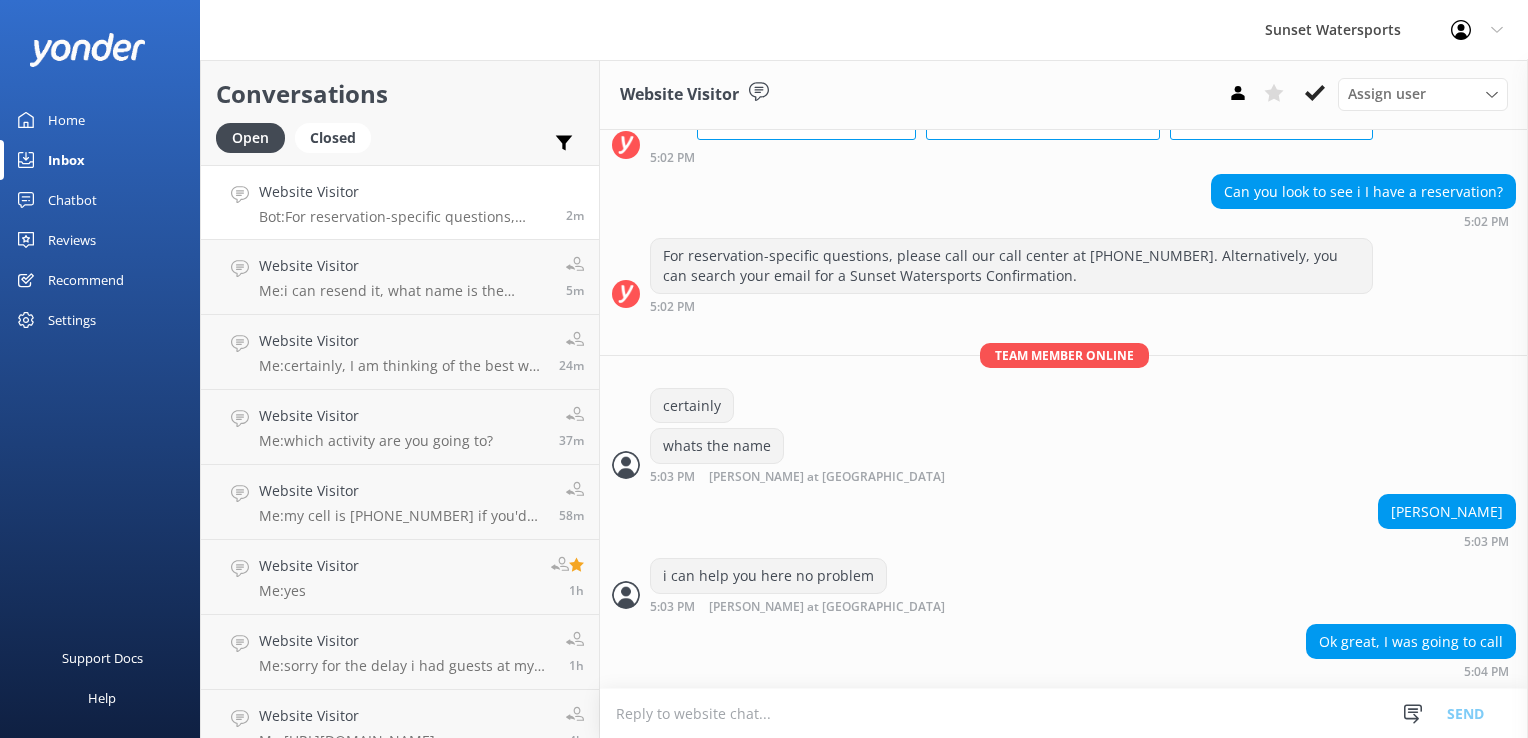 click at bounding box center (1064, 713) 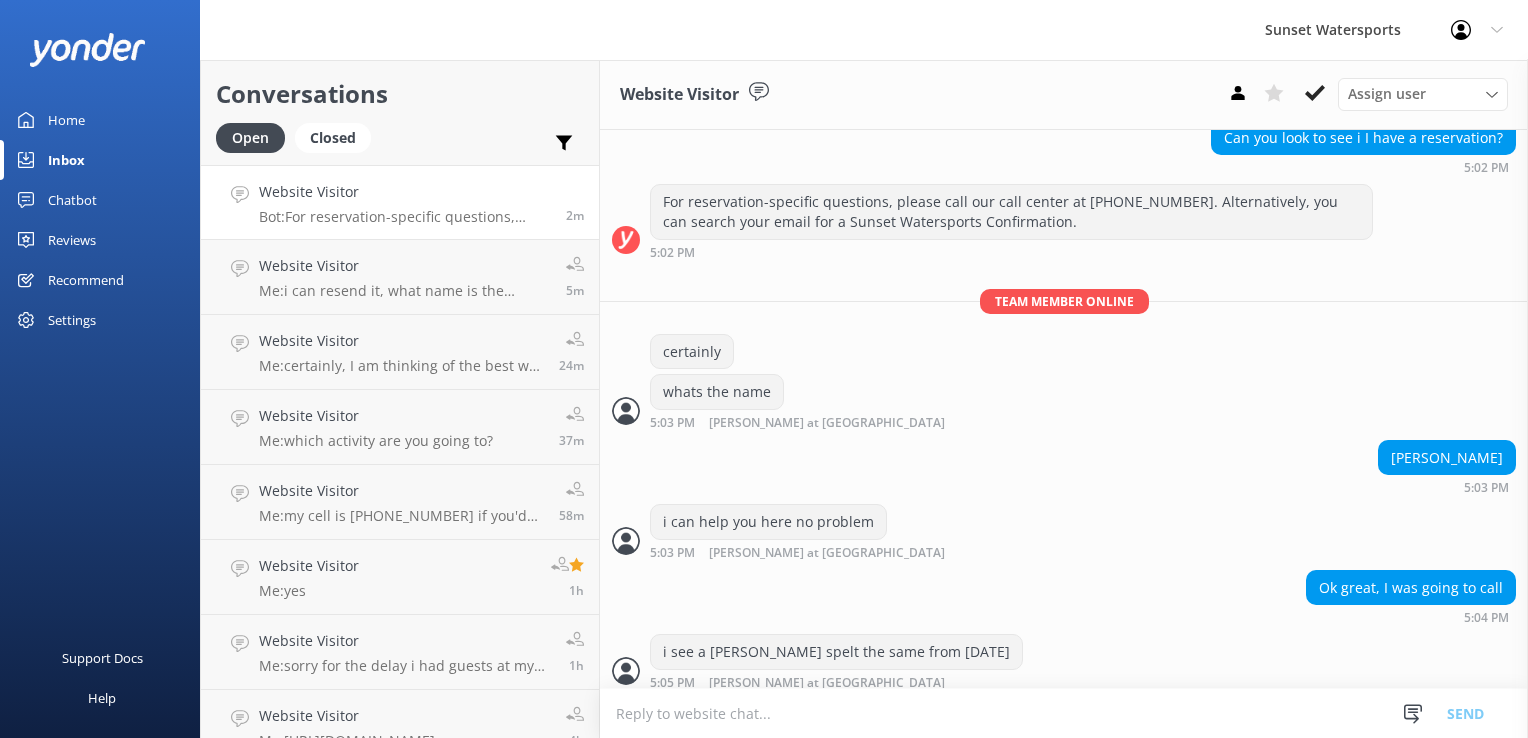 scroll, scrollTop: 301, scrollLeft: 0, axis: vertical 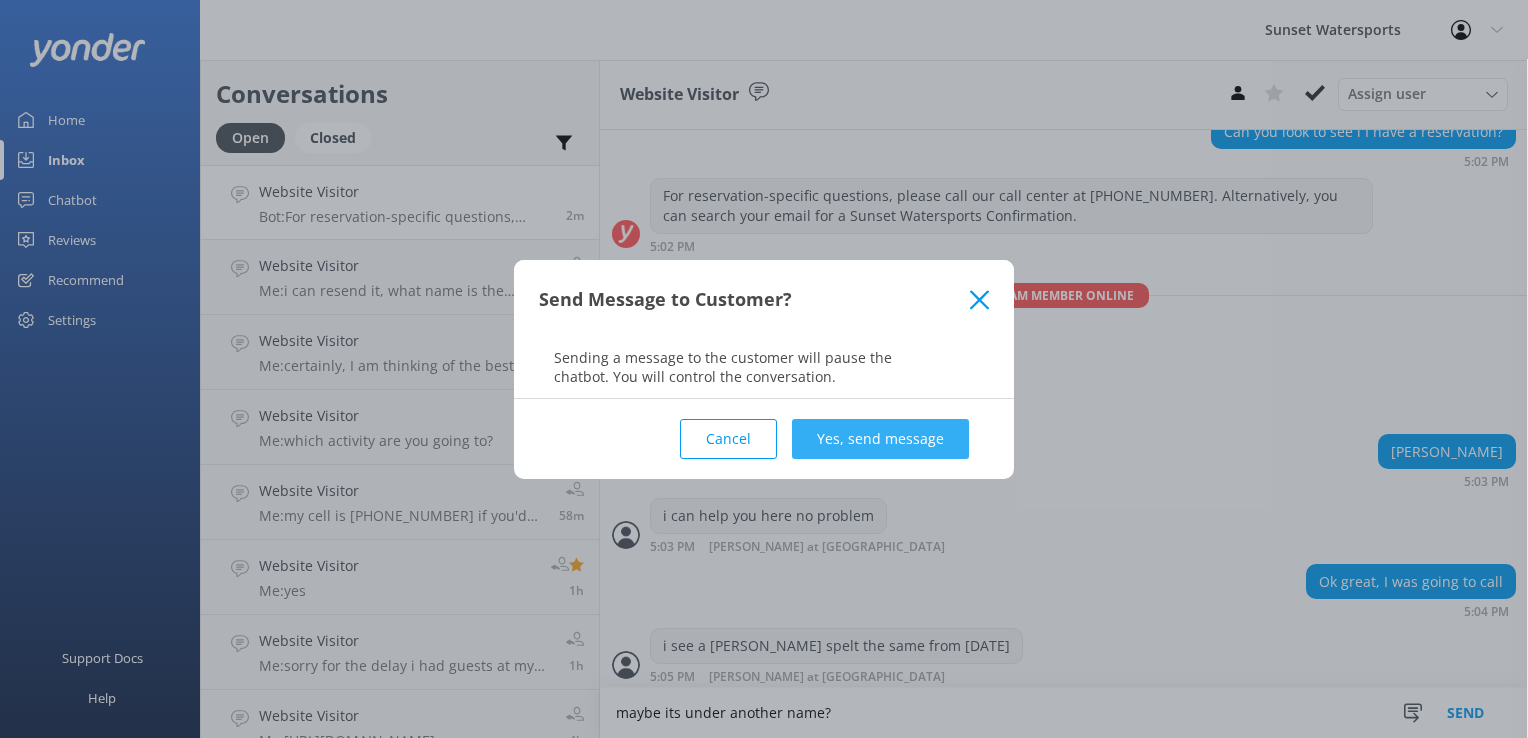 type on "maybe its under another name?" 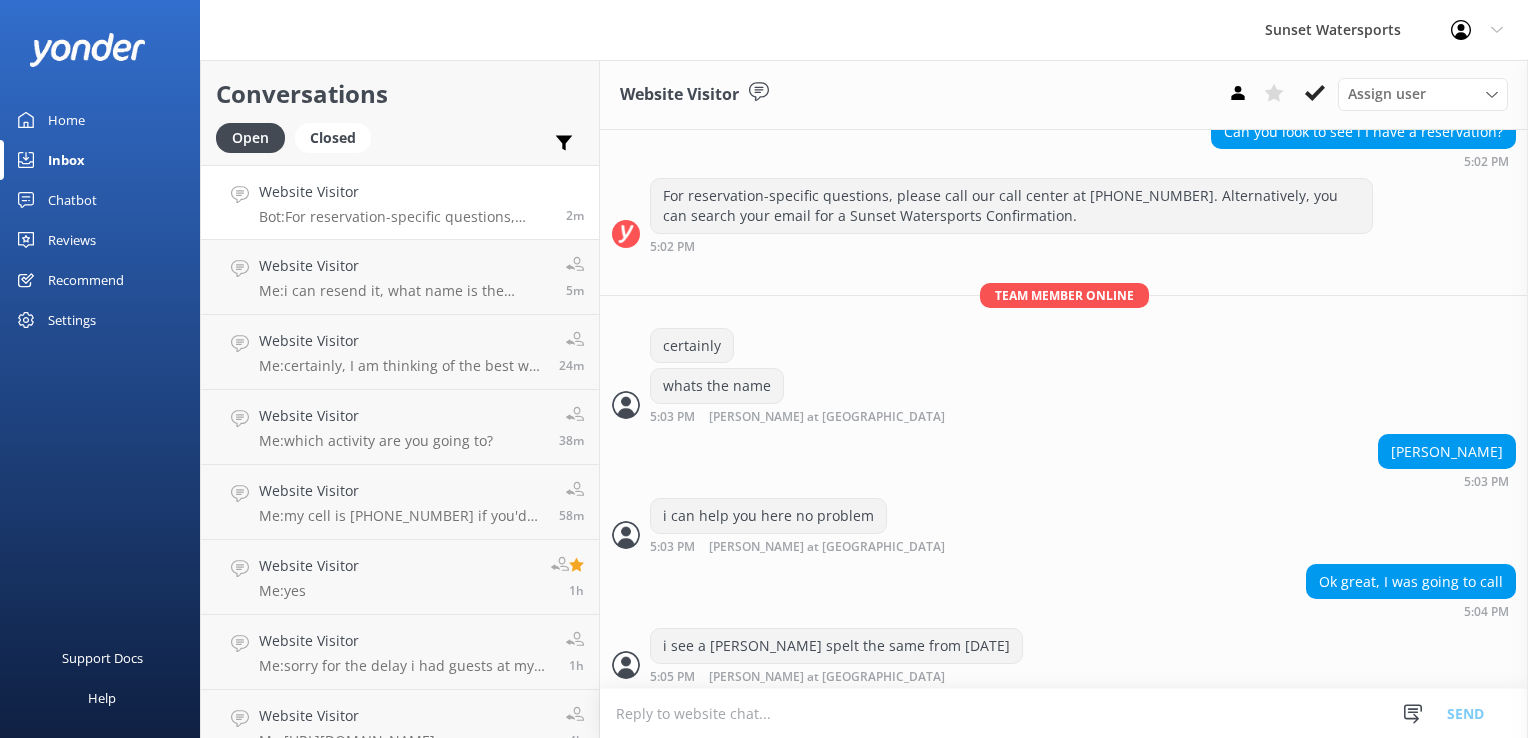 click at bounding box center [1064, 713] 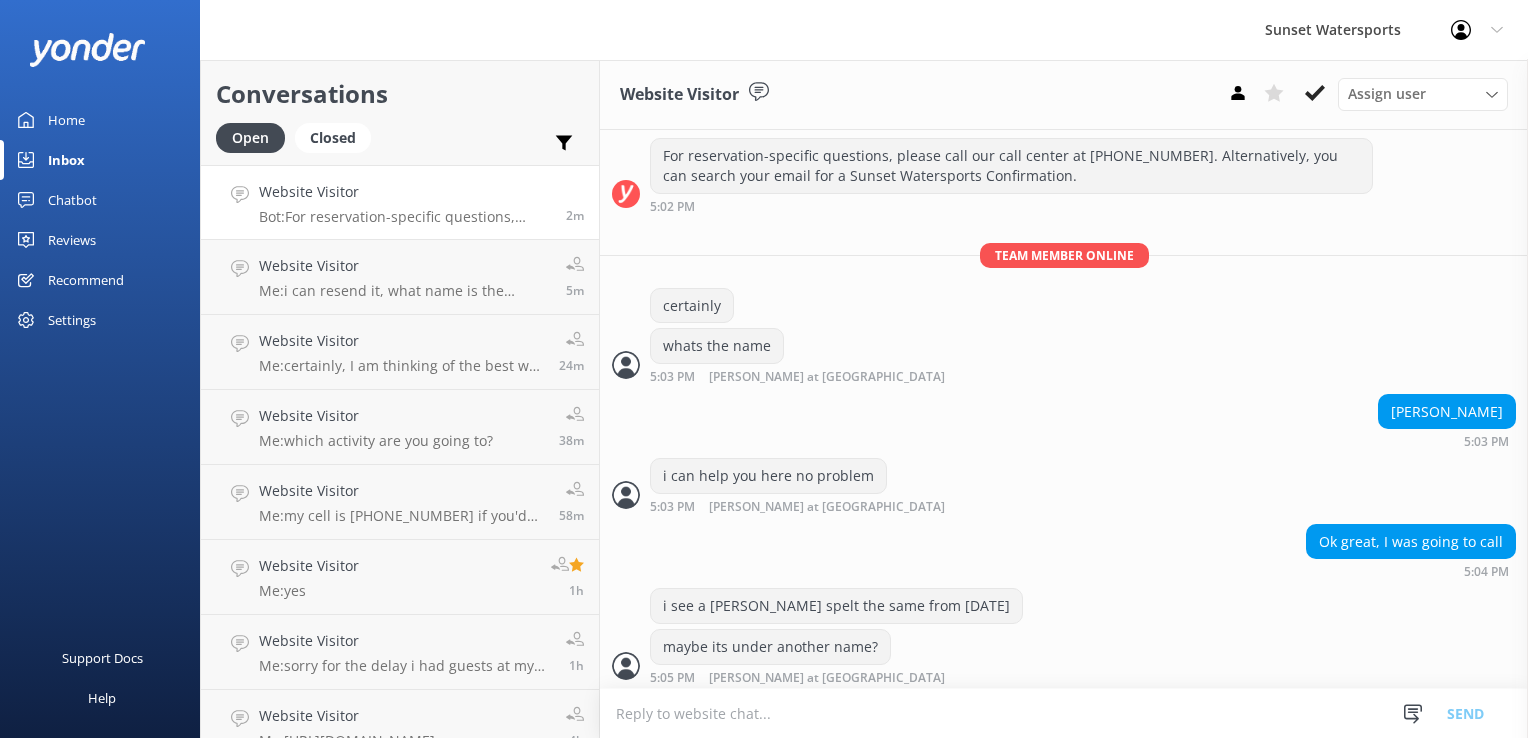 scroll, scrollTop: 388, scrollLeft: 0, axis: vertical 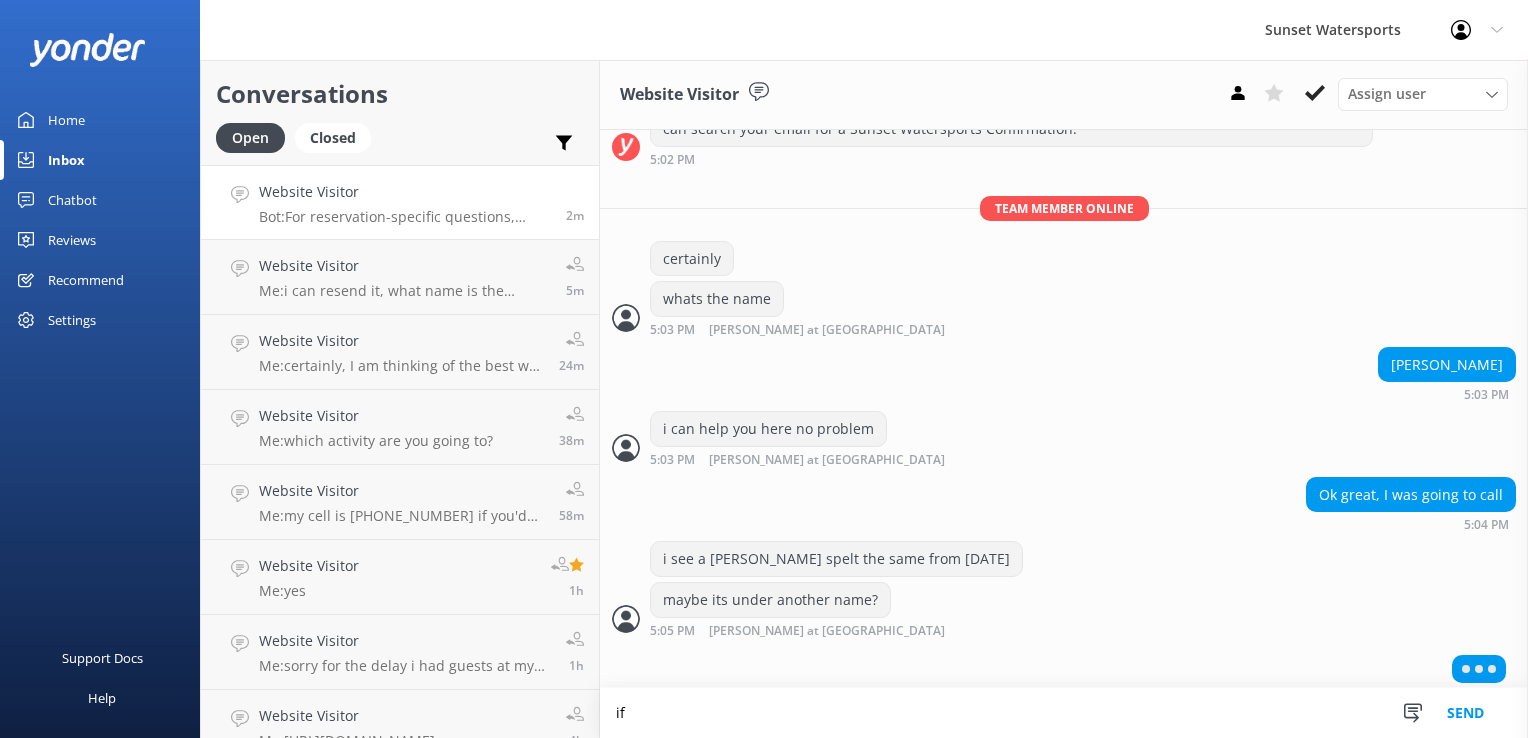 type on "i" 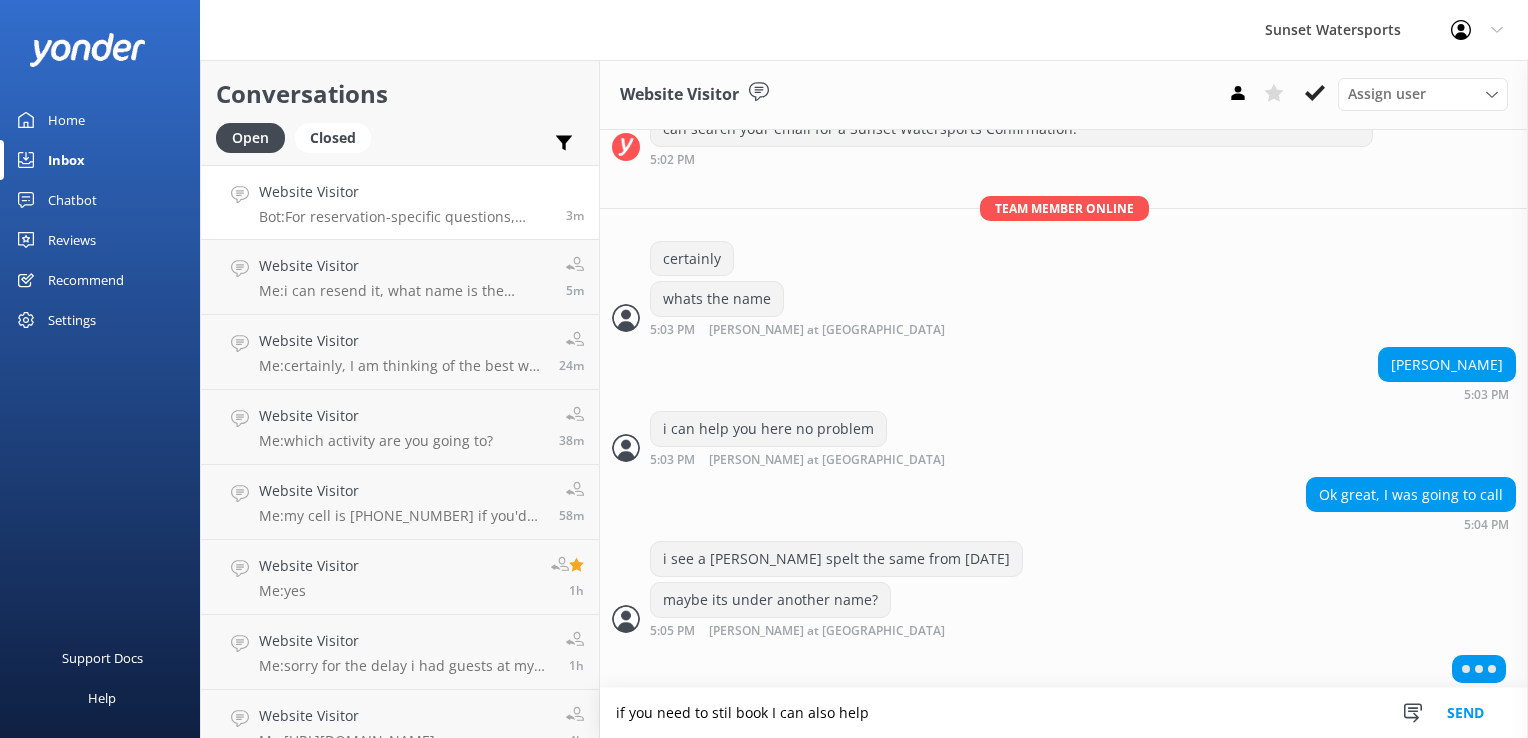 type on "if you need to stil book I can also help" 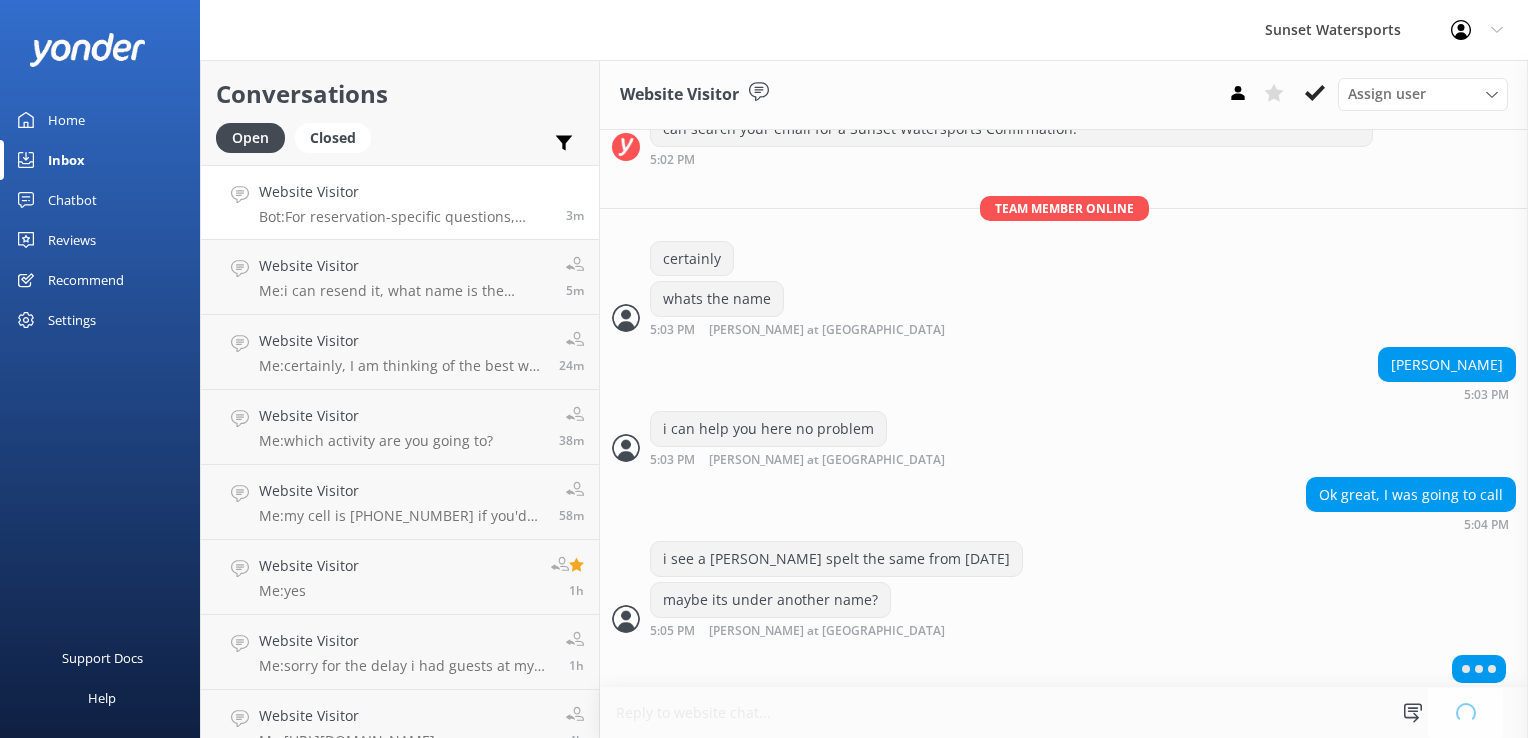 scroll, scrollTop: 342, scrollLeft: 0, axis: vertical 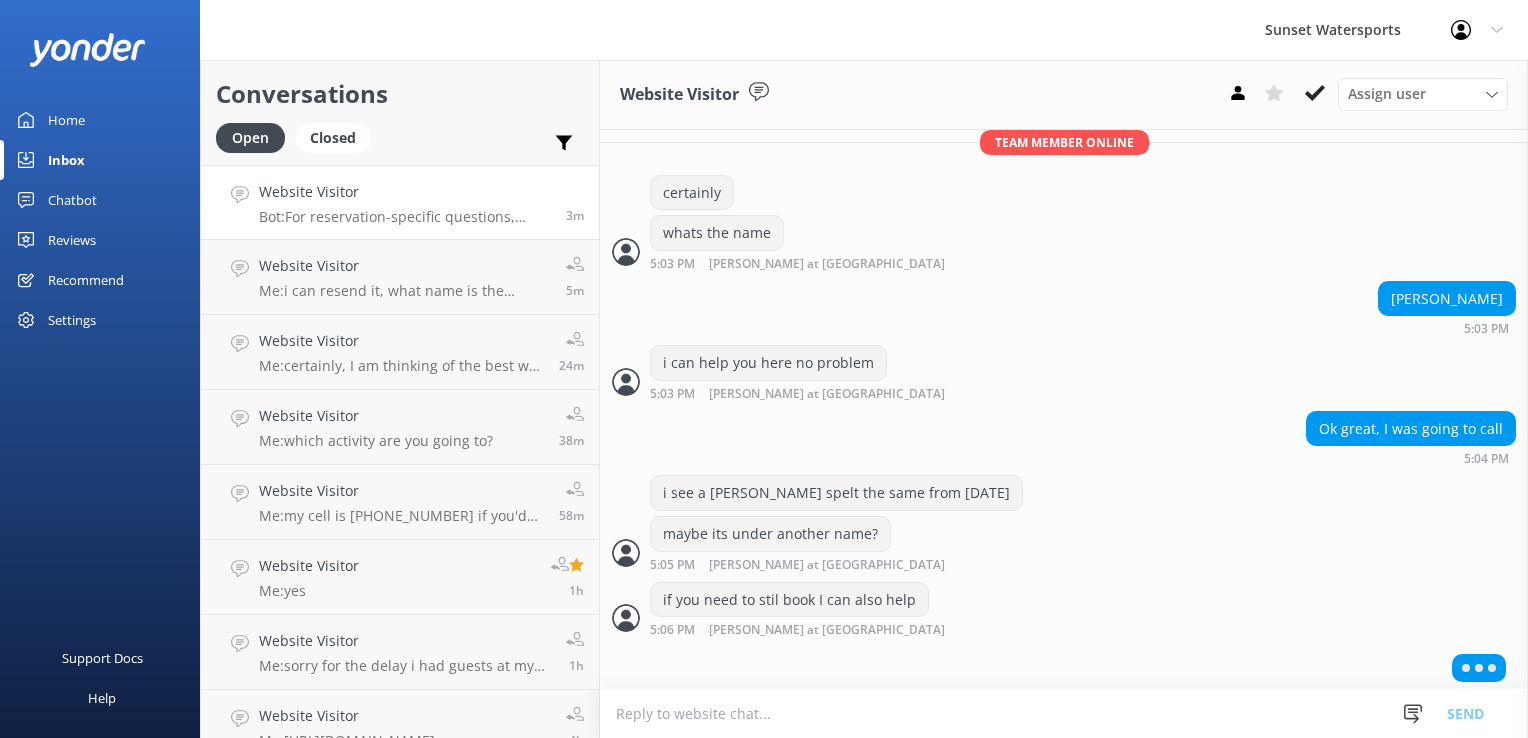 click at bounding box center [1064, 713] 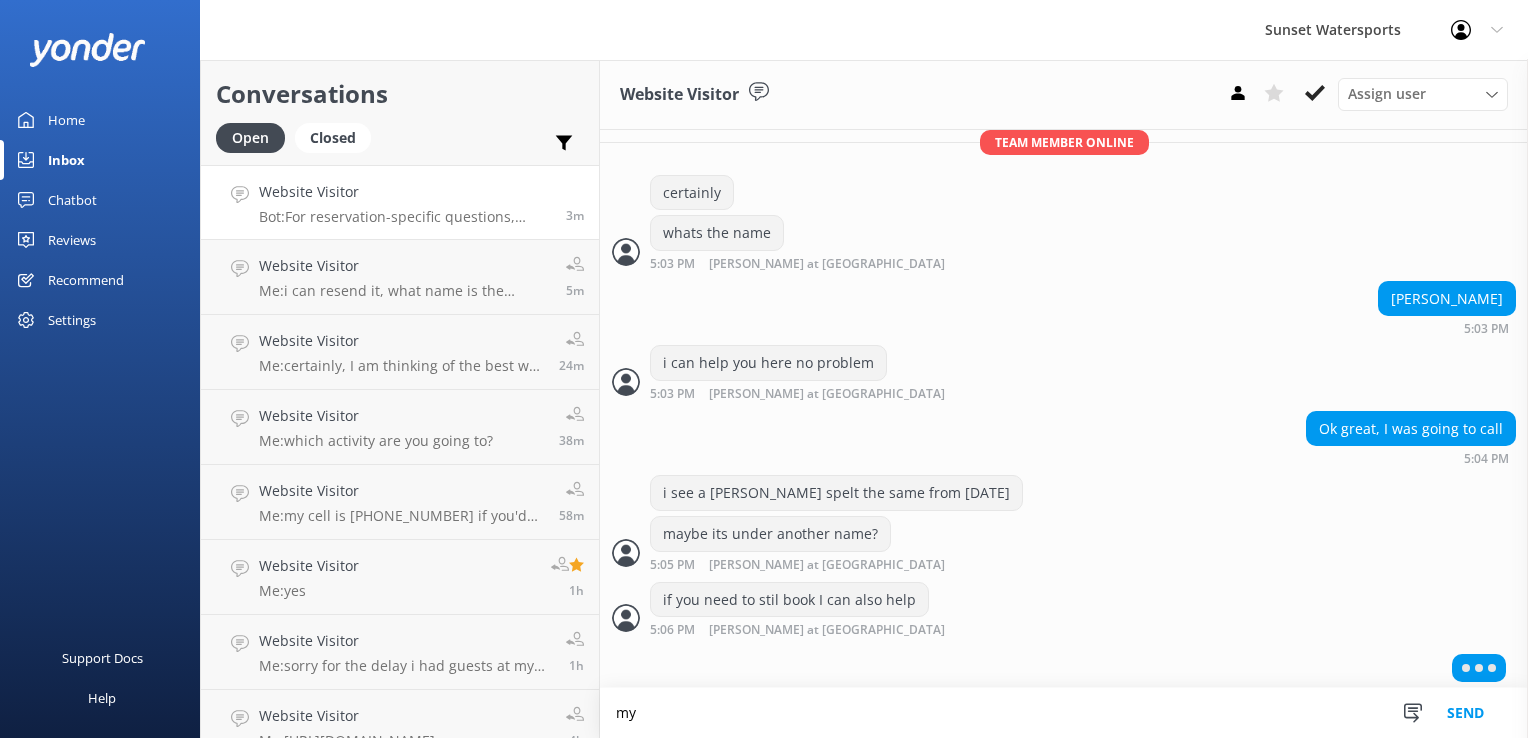 type on "my" 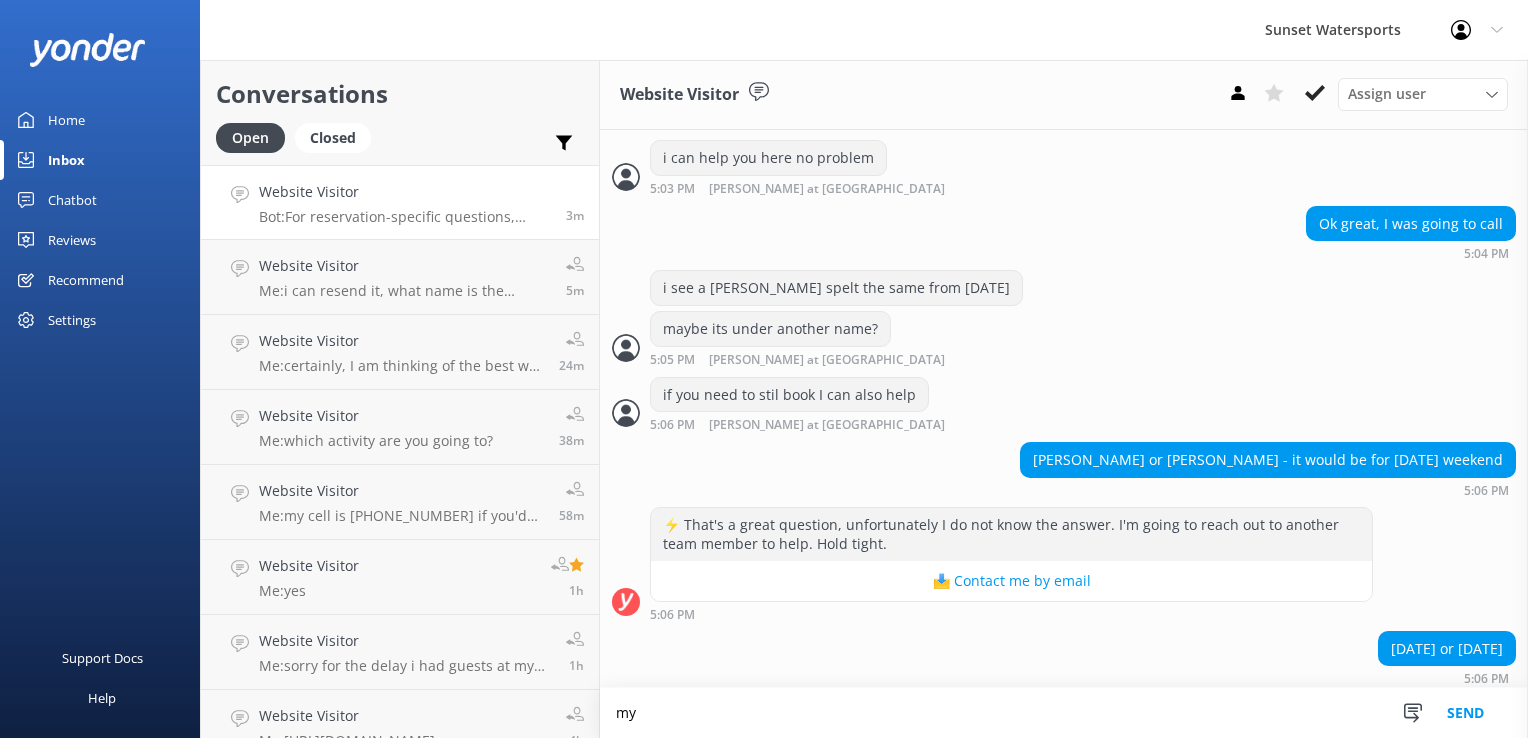 scroll, scrollTop: 783, scrollLeft: 0, axis: vertical 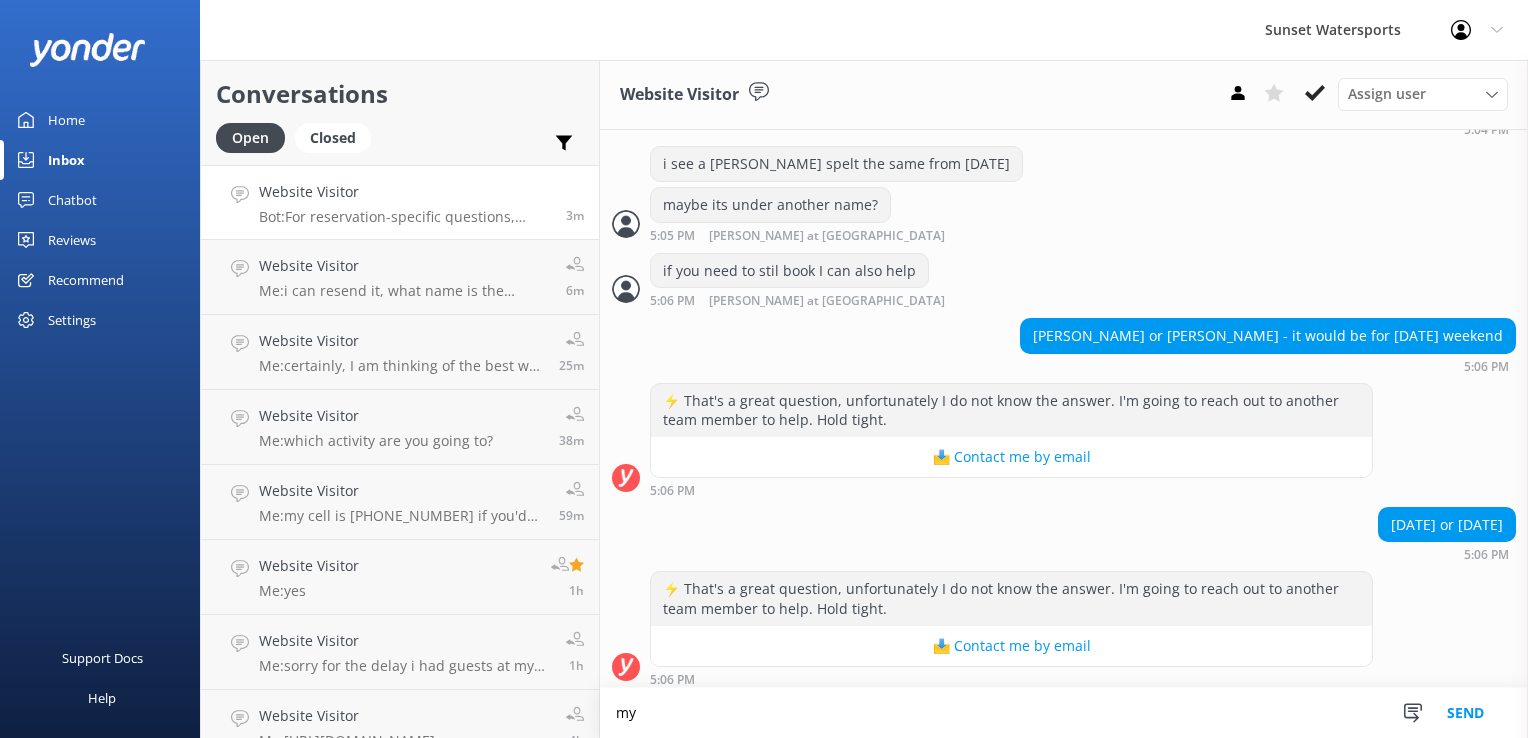 drag, startPoint x: 686, startPoint y: 729, endPoint x: 599, endPoint y: 718, distance: 87.69264 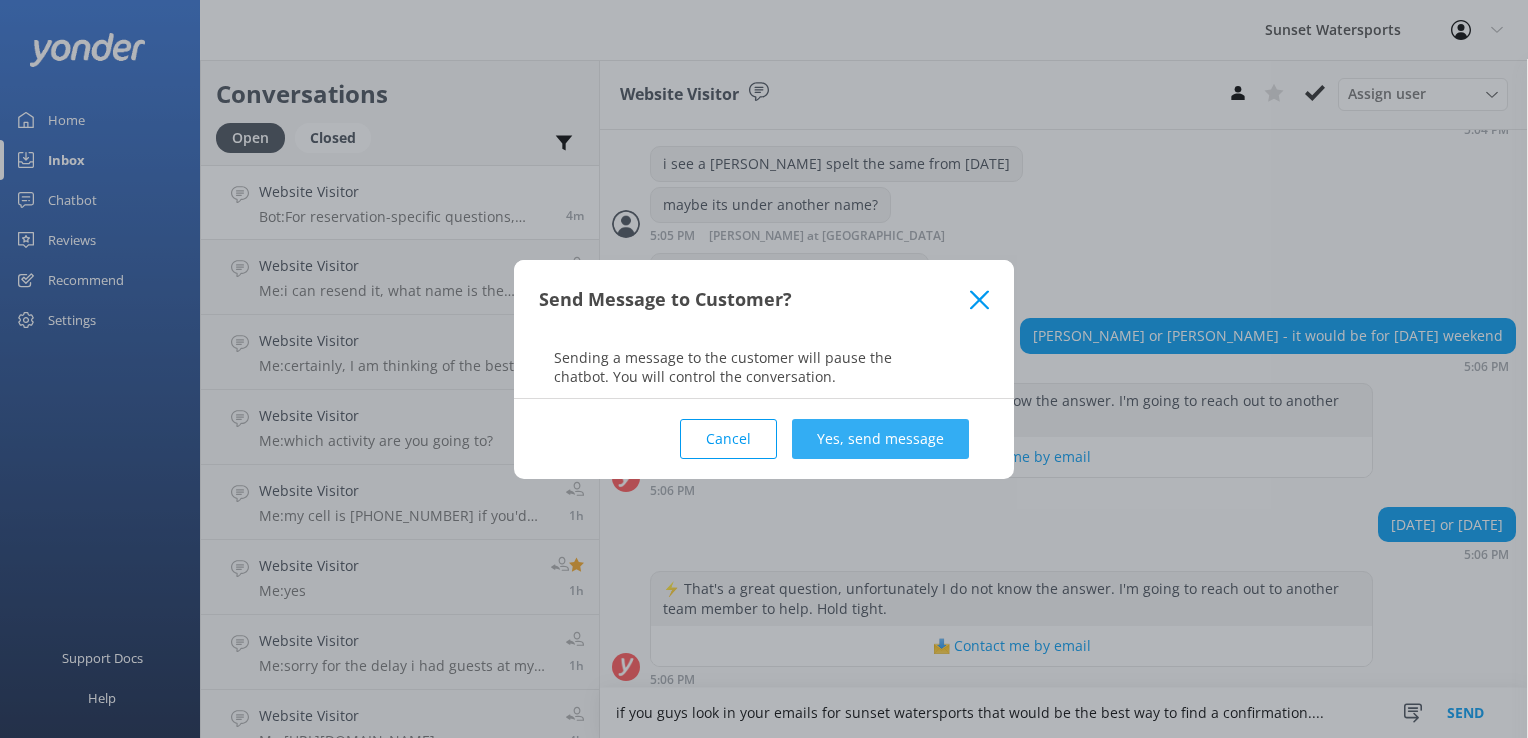type on "if you guys look in your emails for sunset watersports that would be the best way to find a confirmation...." 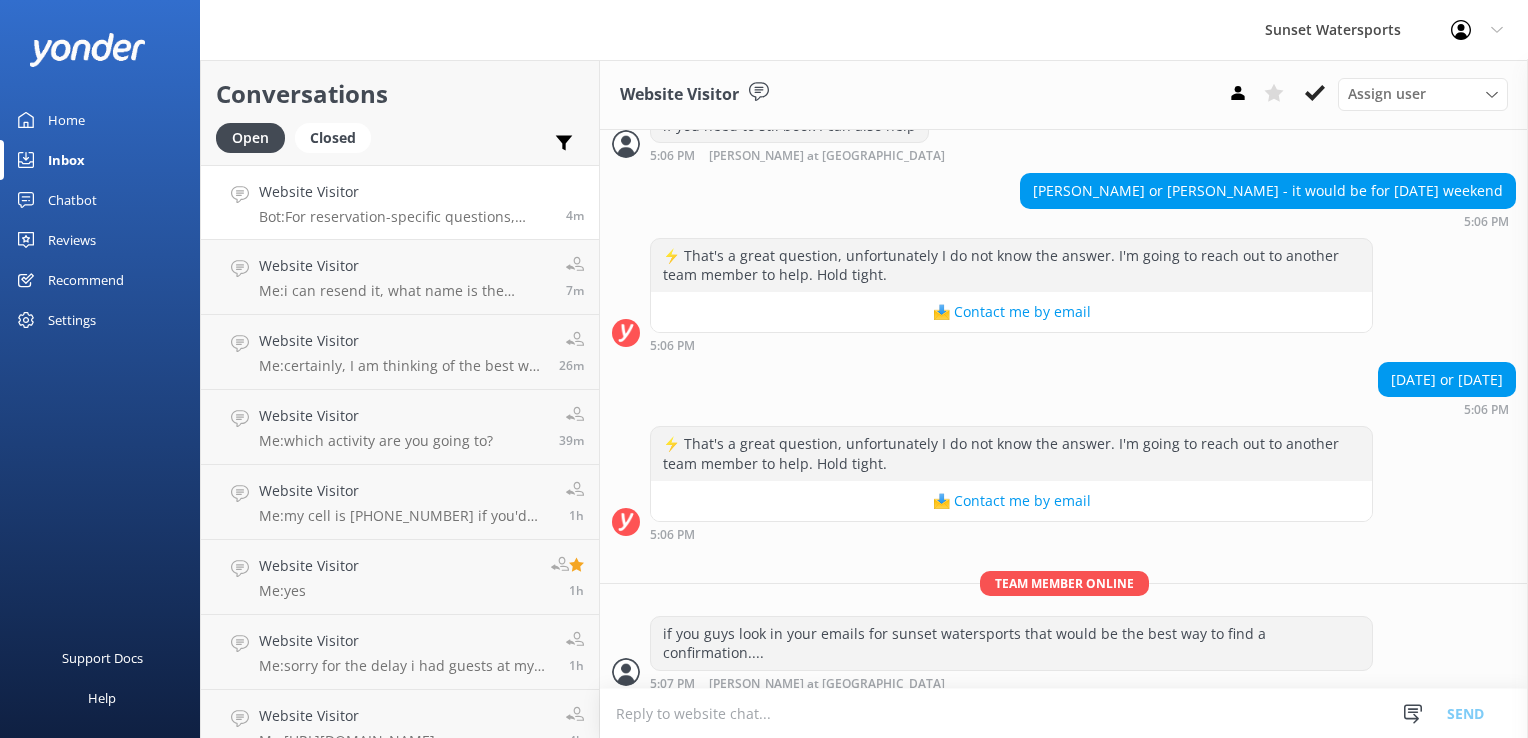 scroll, scrollTop: 932, scrollLeft: 0, axis: vertical 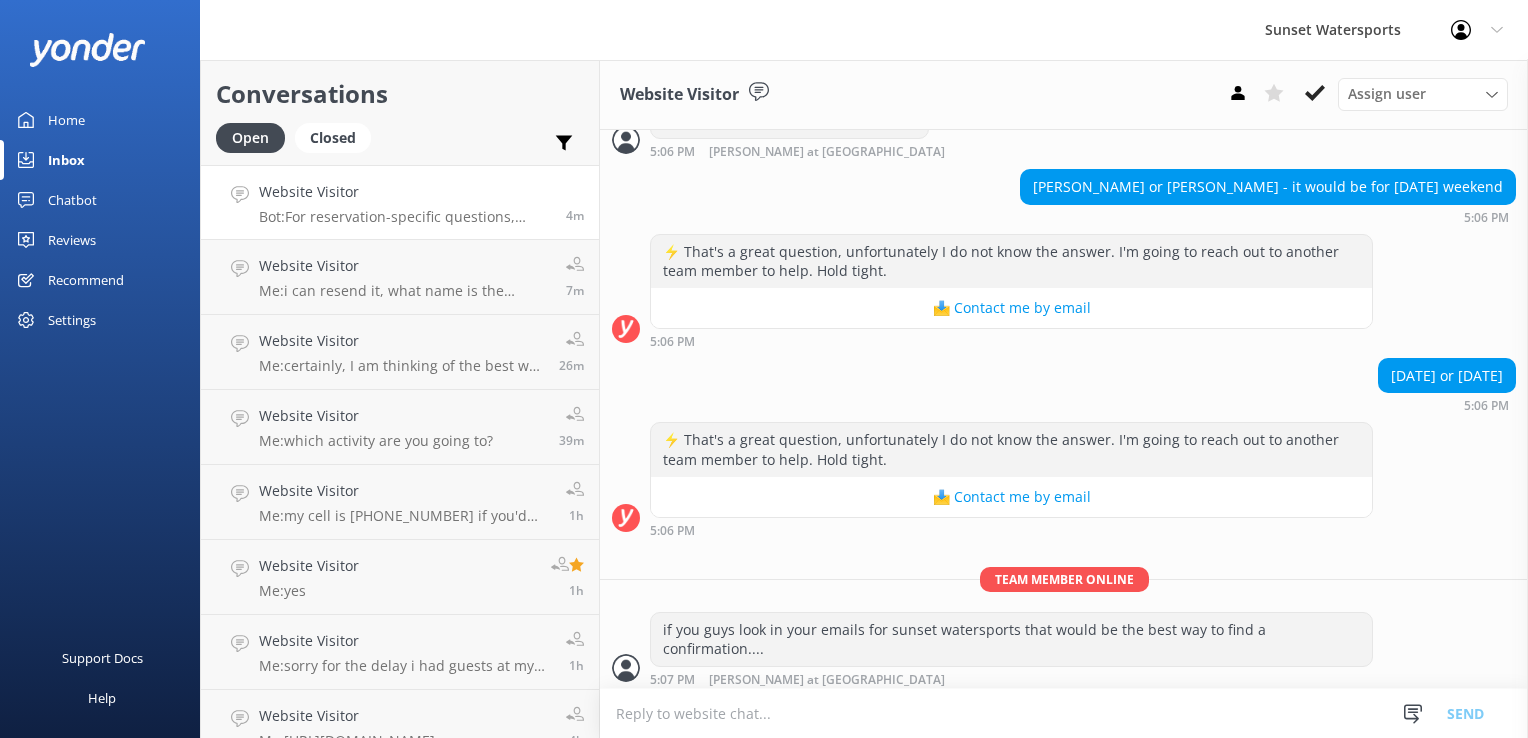 click at bounding box center (1064, 713) 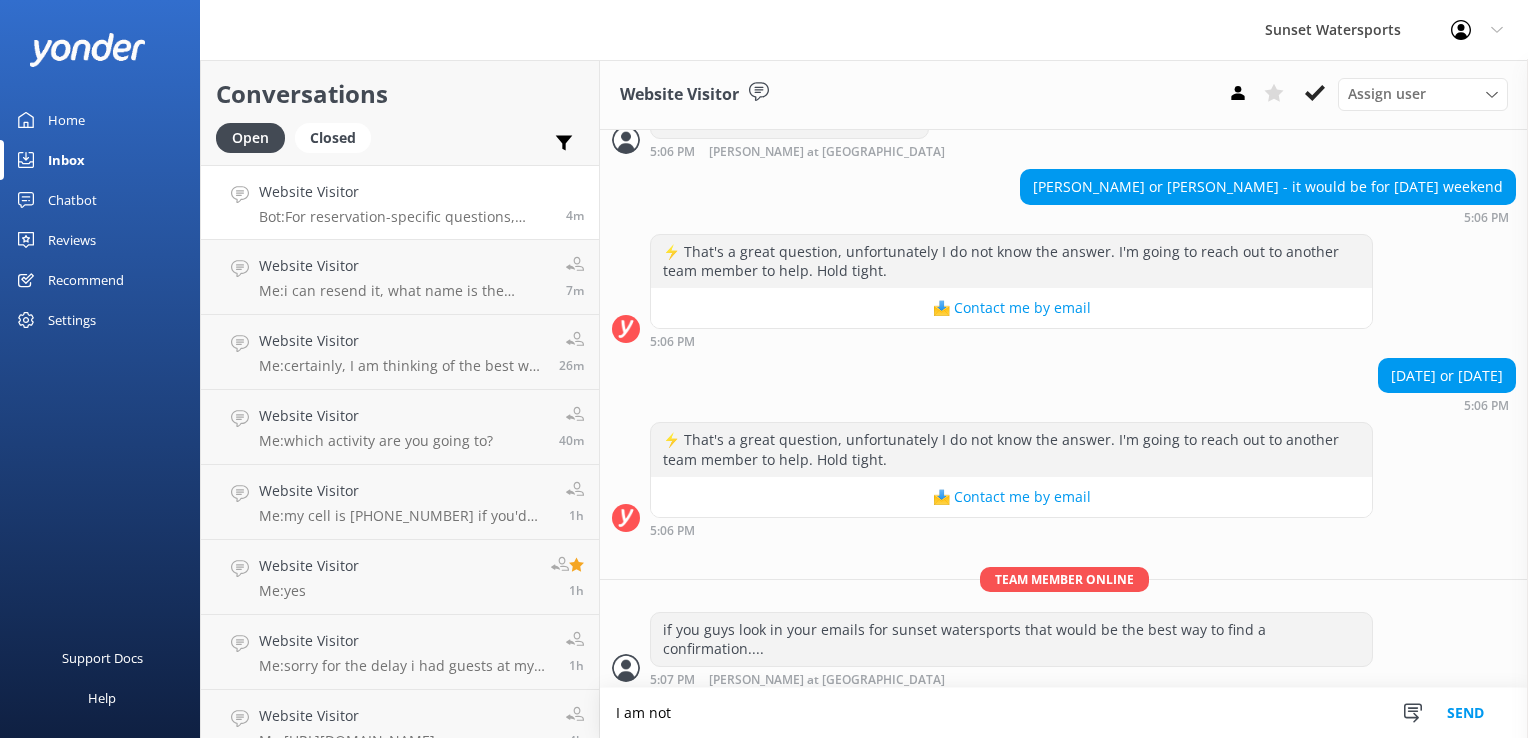 scroll, scrollTop: 996, scrollLeft: 0, axis: vertical 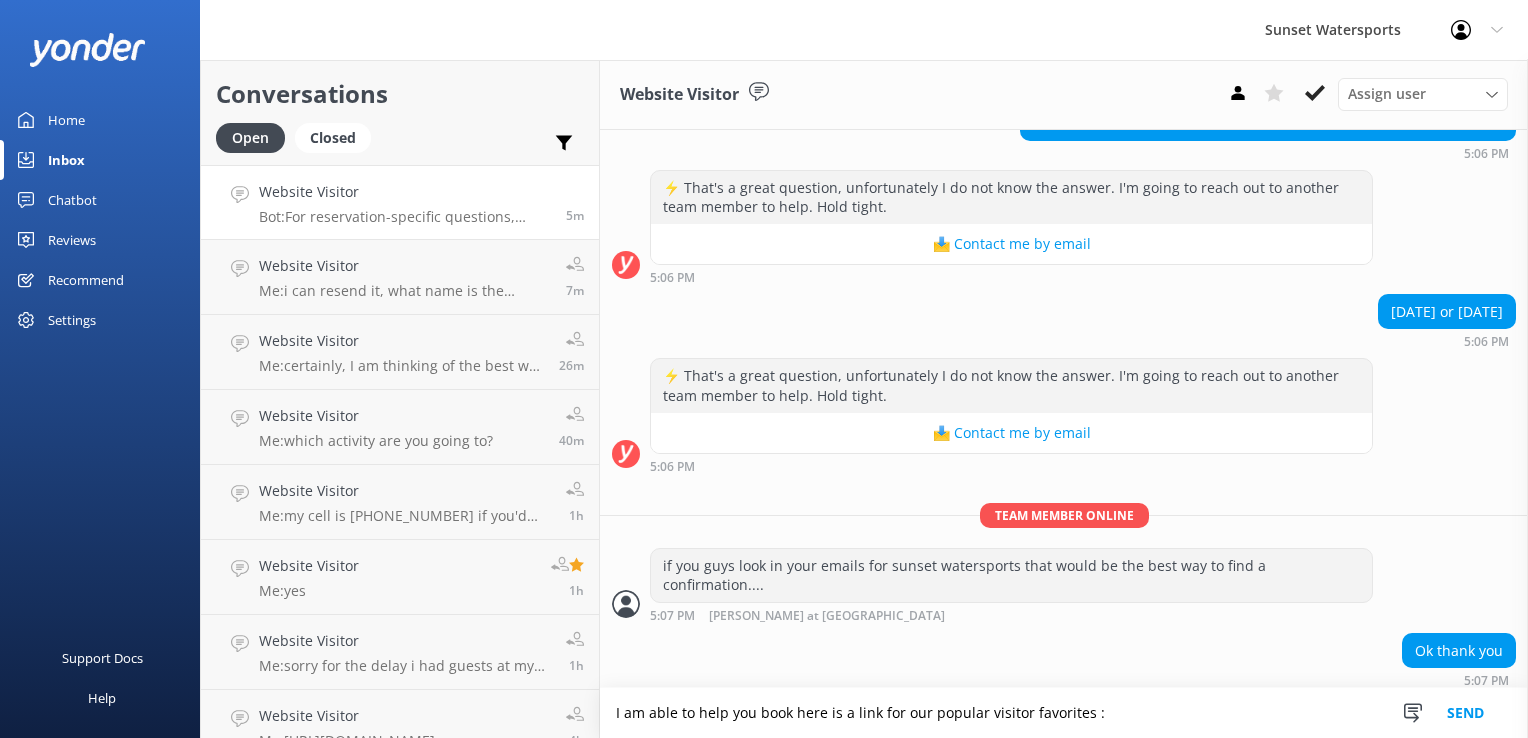 type on "I am able to help you book here is a link for our popular visitor favorites :" 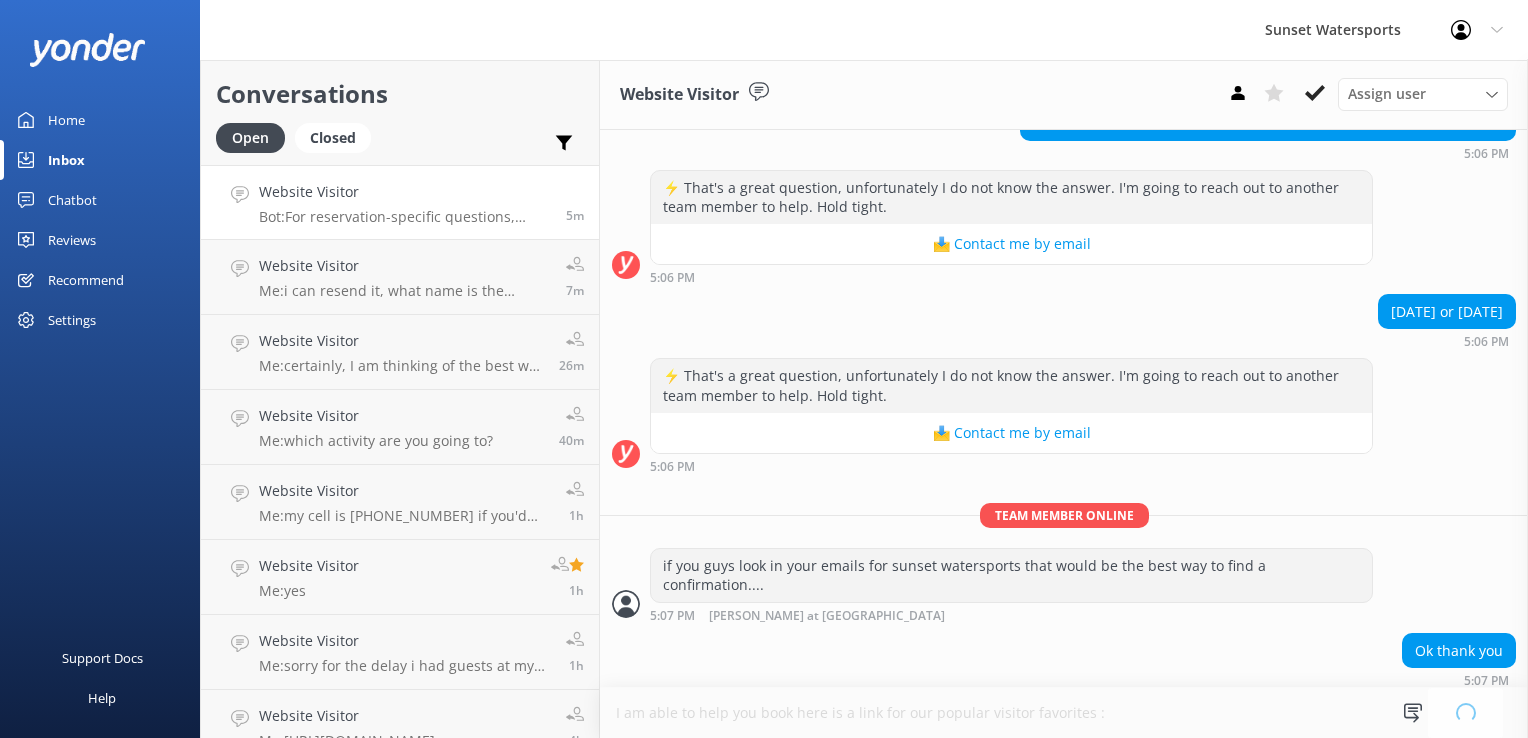 type 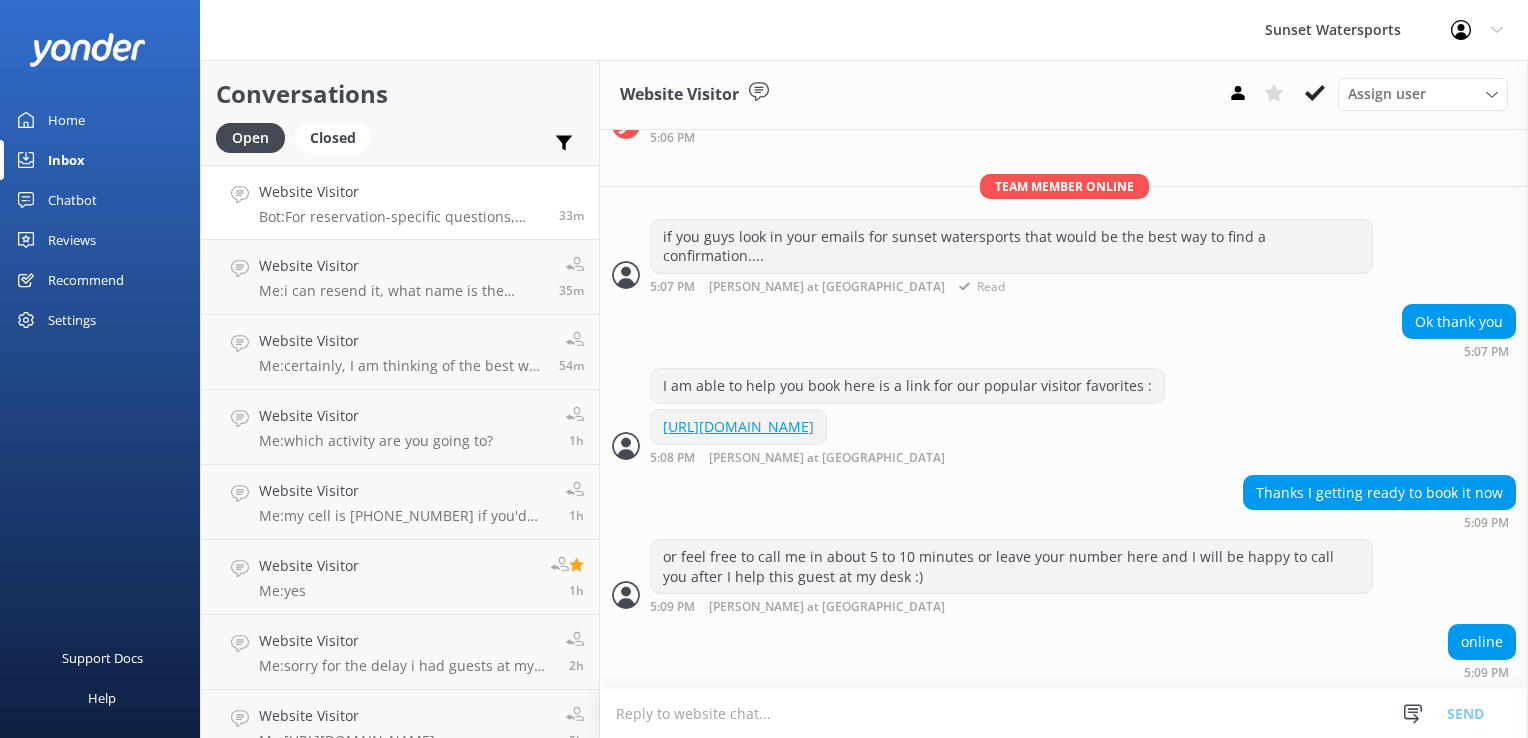 scroll, scrollTop: 1439, scrollLeft: 0, axis: vertical 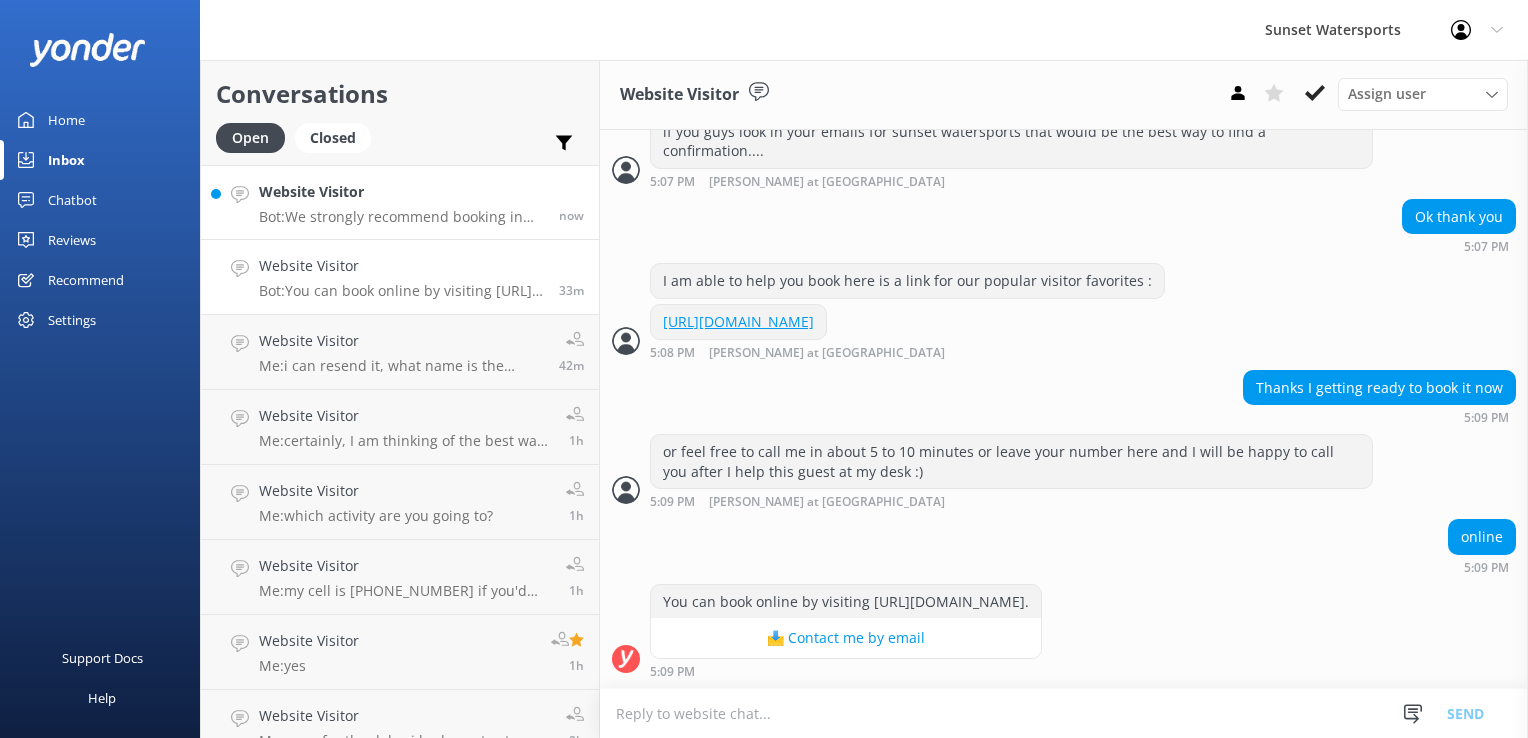 click on "Bot:  We strongly recommend booking in advance as our tours are known to sell out, especially this time of the year! To view availability and book online, click https://fareharbor.com/embeds/book/sunsetwatersportskeywest/?full-items=yes&flow=468359" at bounding box center (401, 217) 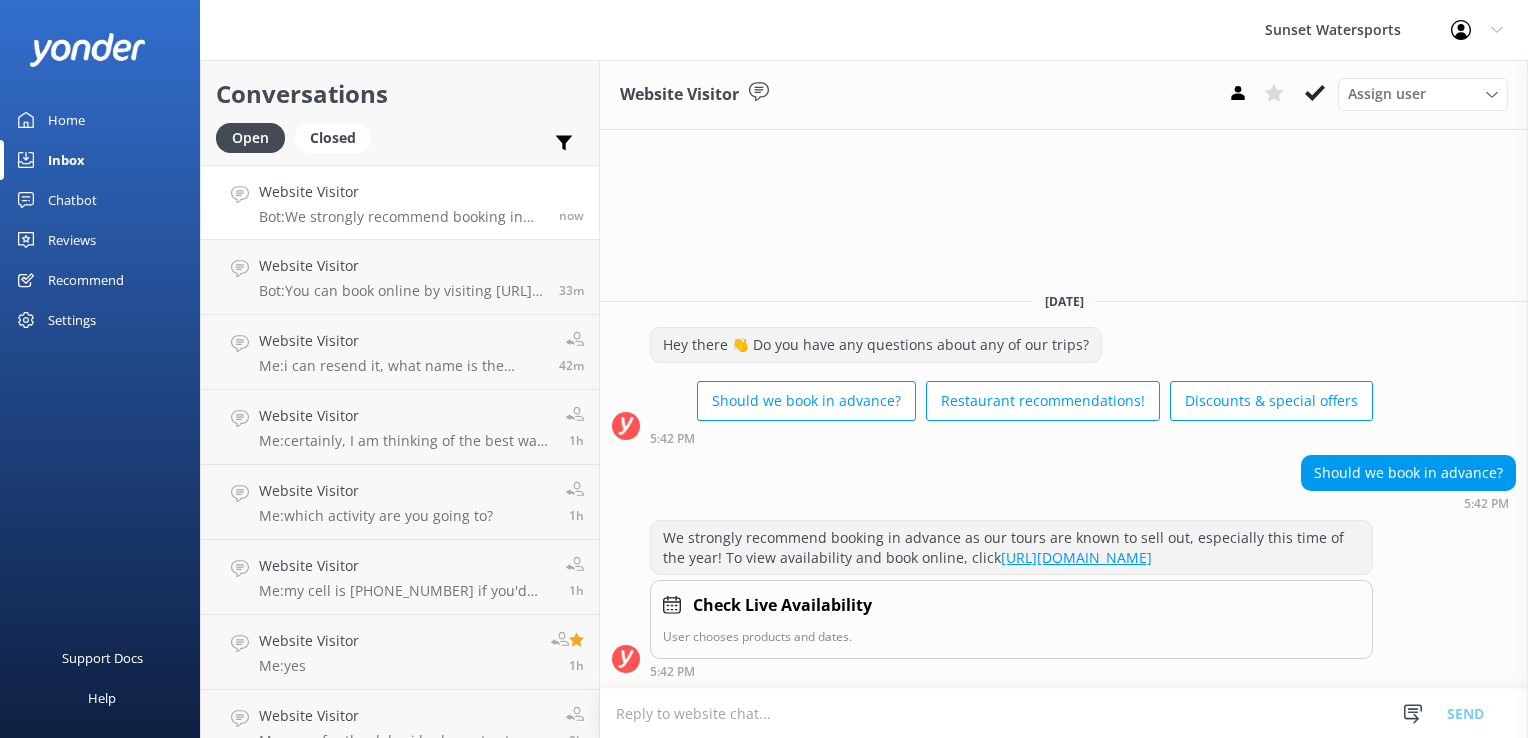 click at bounding box center (1064, 713) 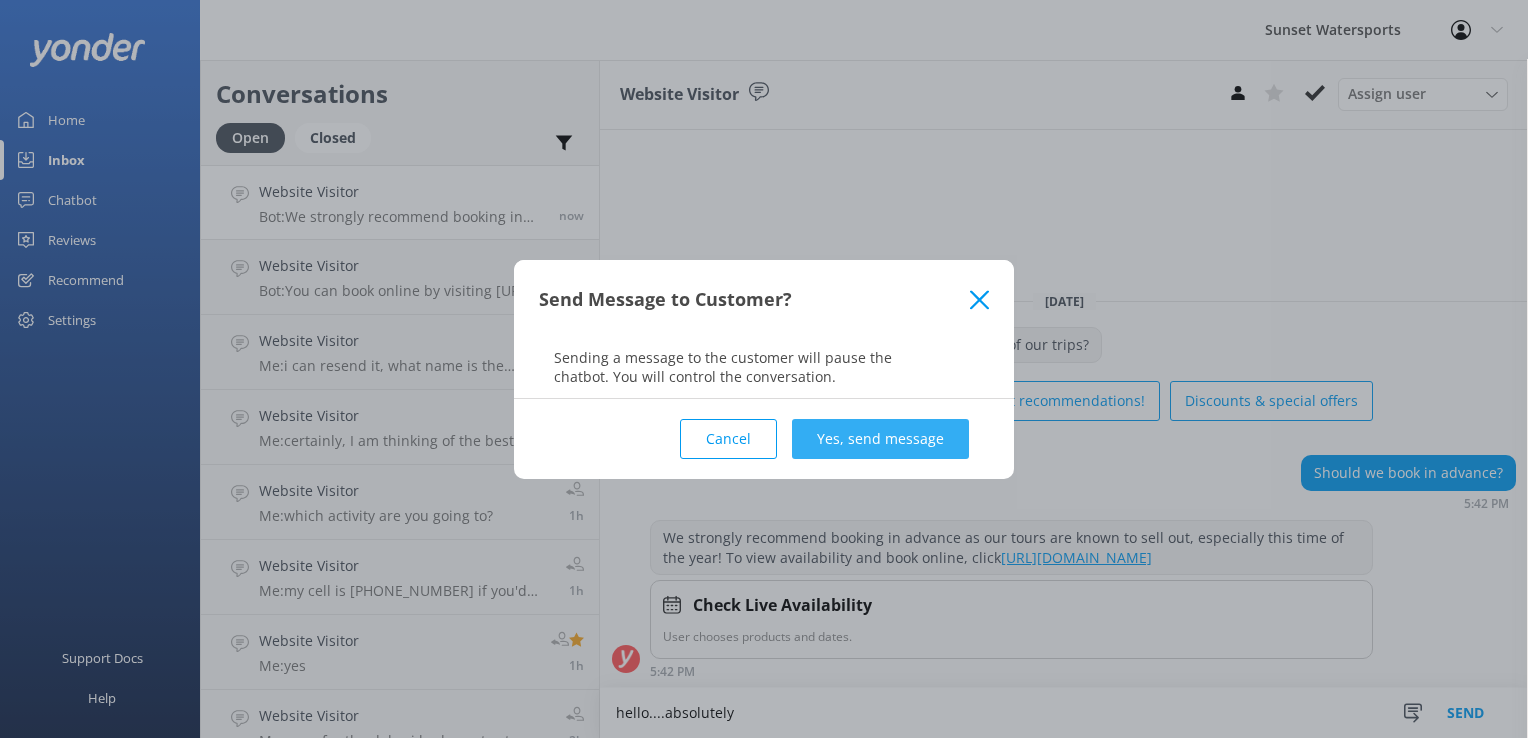 type on "hello....absolutely" 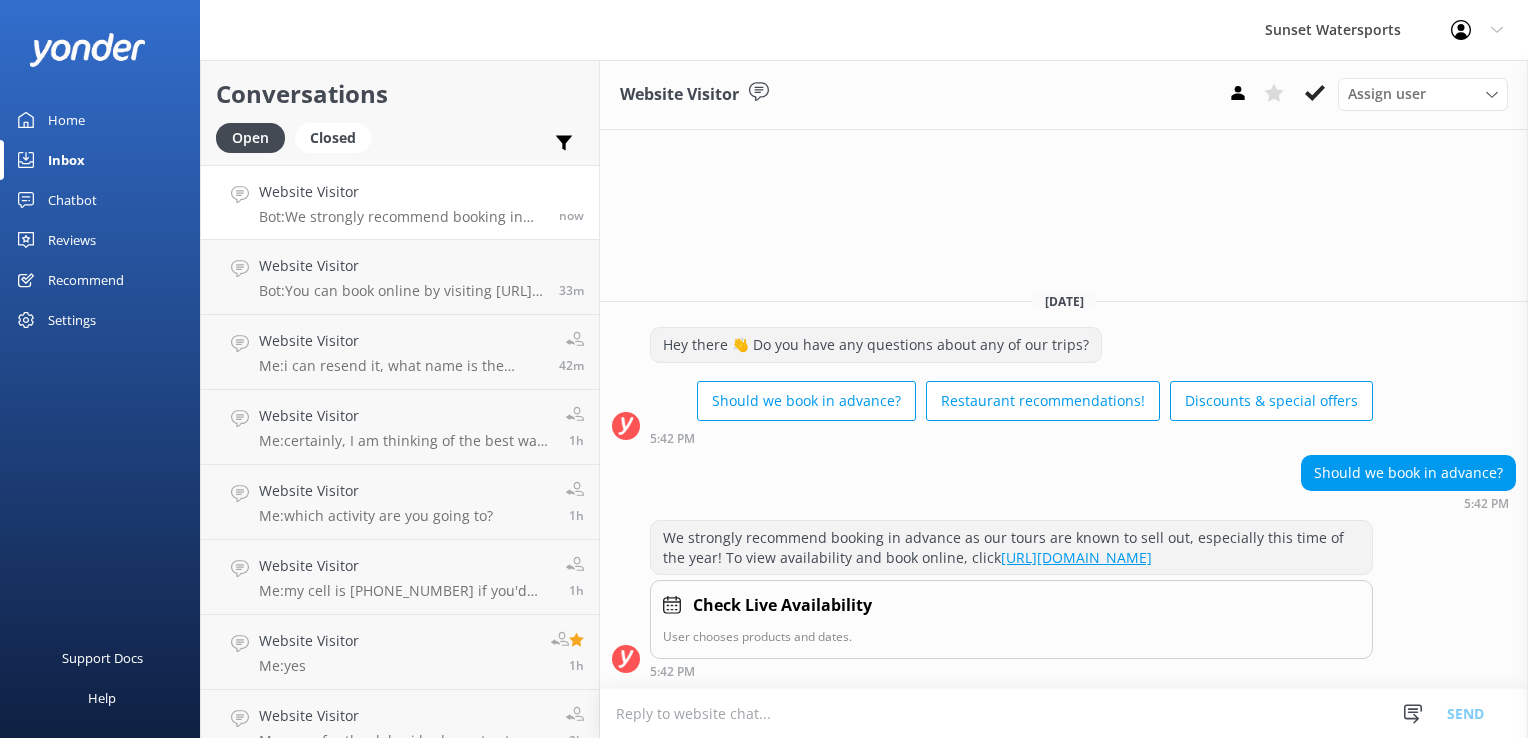 scroll, scrollTop: 1, scrollLeft: 0, axis: vertical 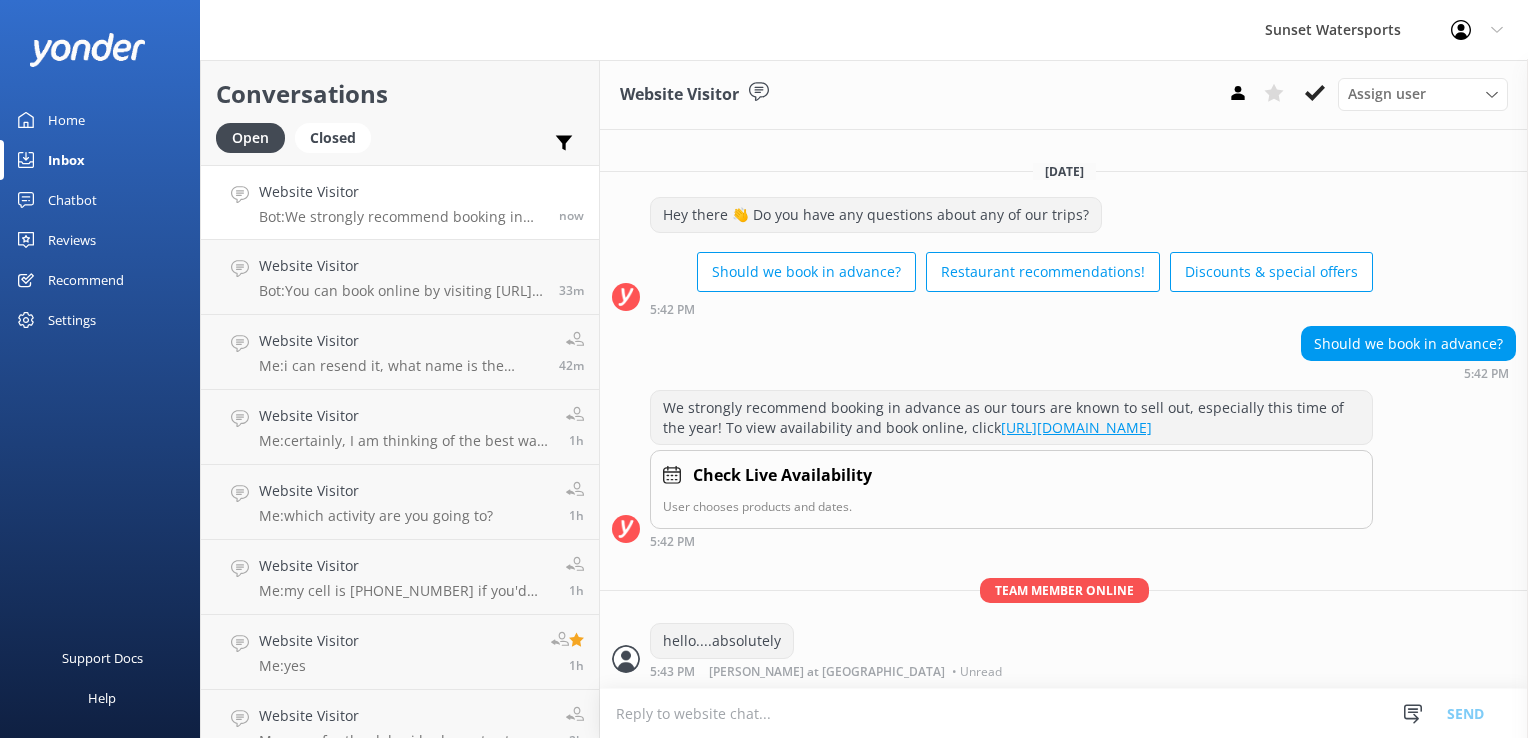 drag, startPoint x: 764, startPoint y: 712, endPoint x: 747, endPoint y: 686, distance: 31.06445 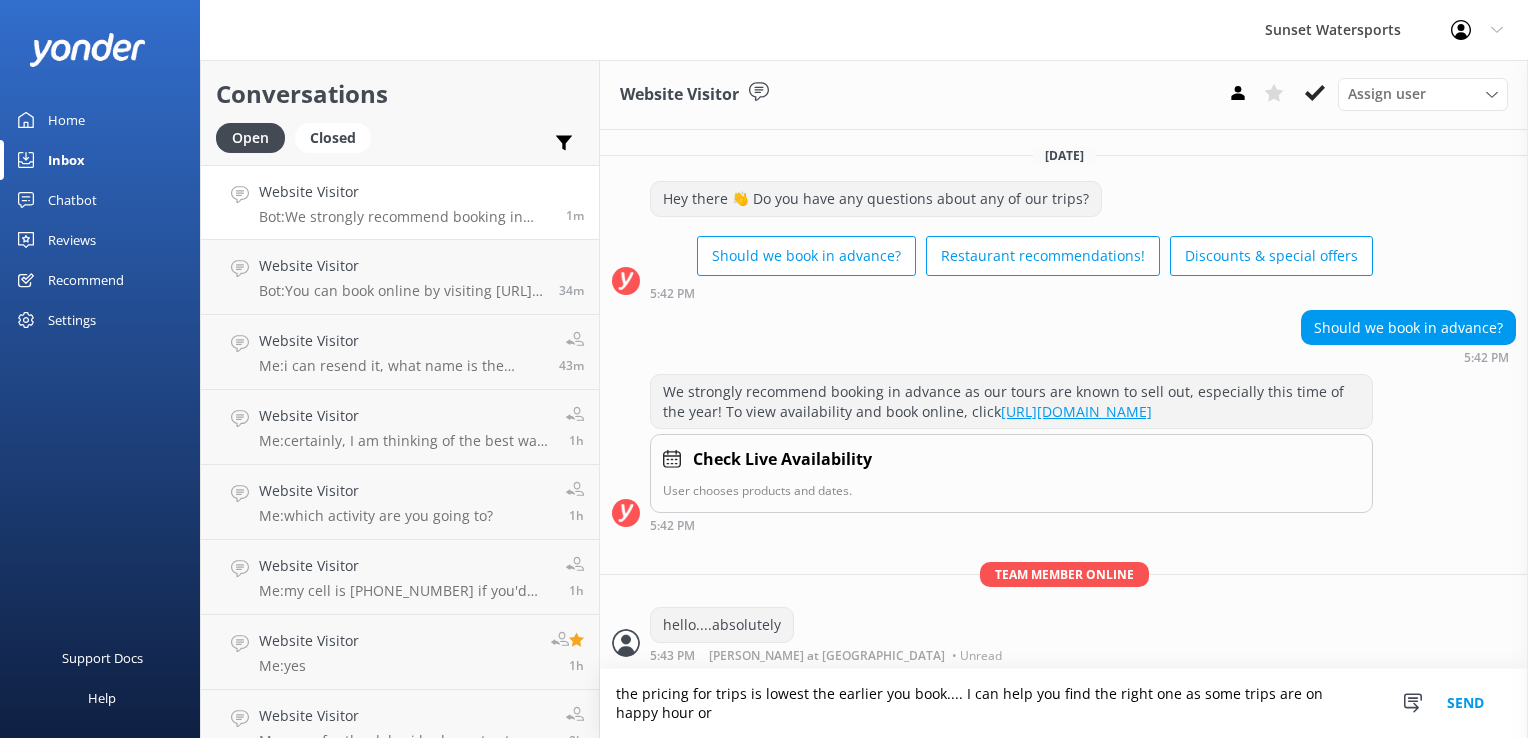 scroll, scrollTop: 21, scrollLeft: 0, axis: vertical 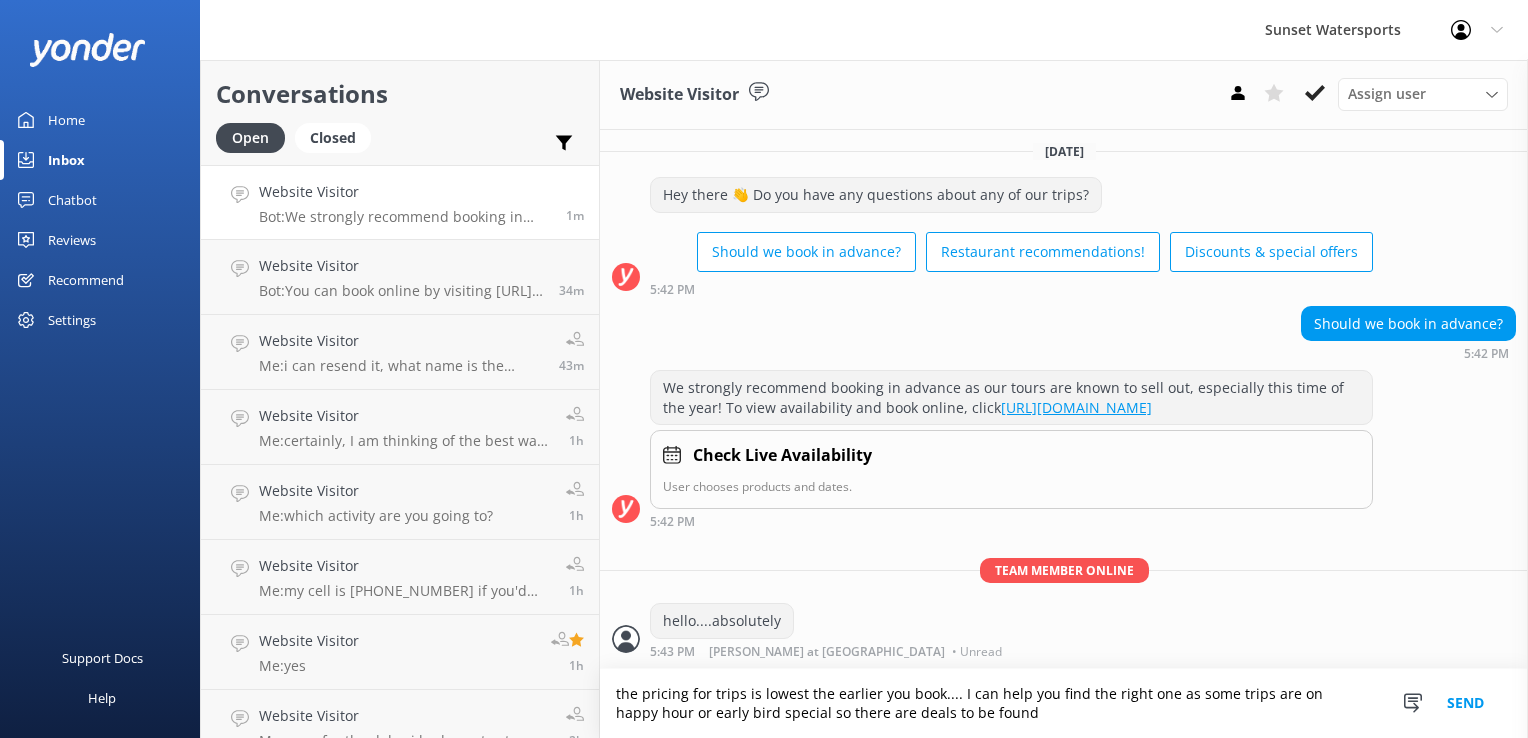 type on "the pricing for trips is lowest the earlier you book.... I can help you find the right one as some trips are on happy hour or early bird special so there are deals to be found" 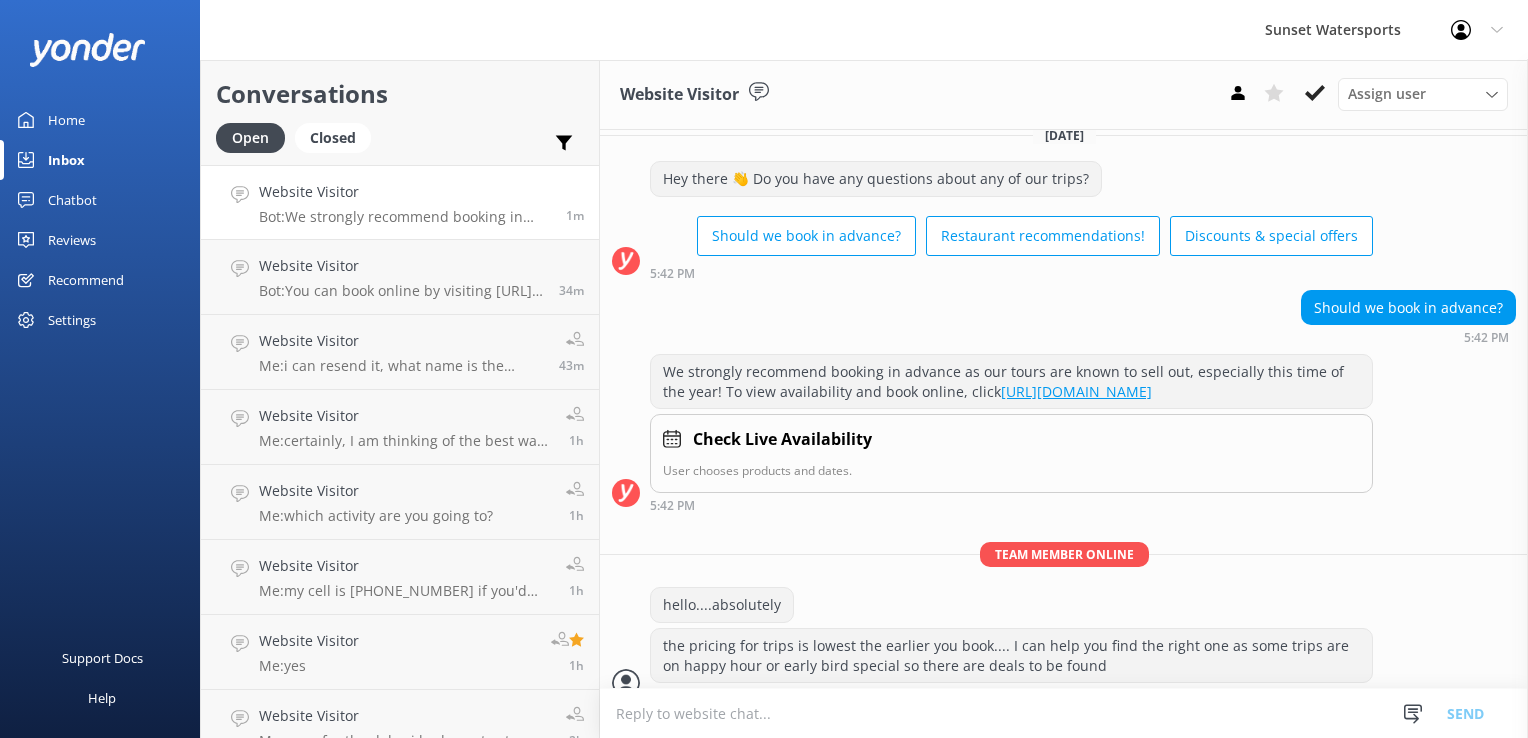 scroll, scrollTop: 61, scrollLeft: 0, axis: vertical 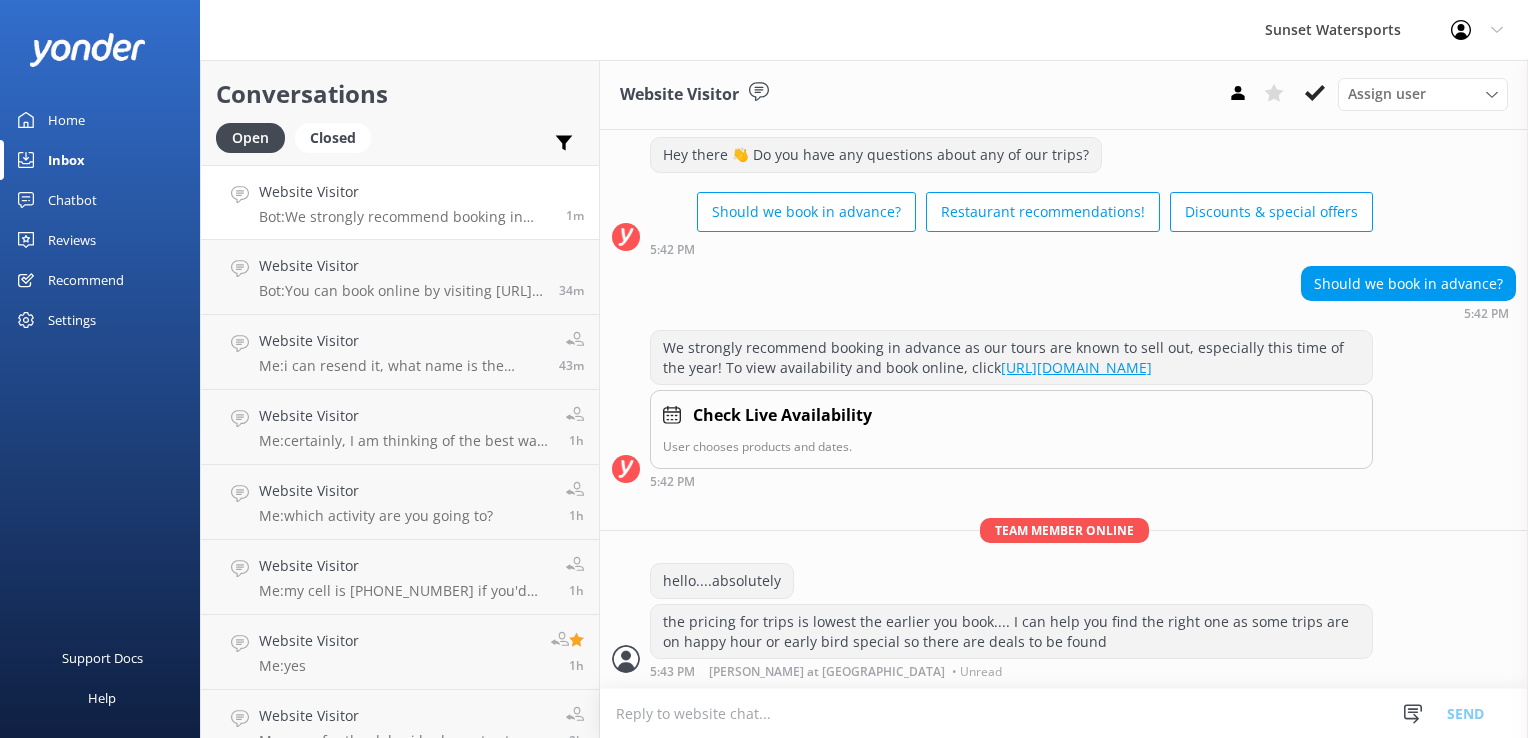 click at bounding box center [1064, 713] 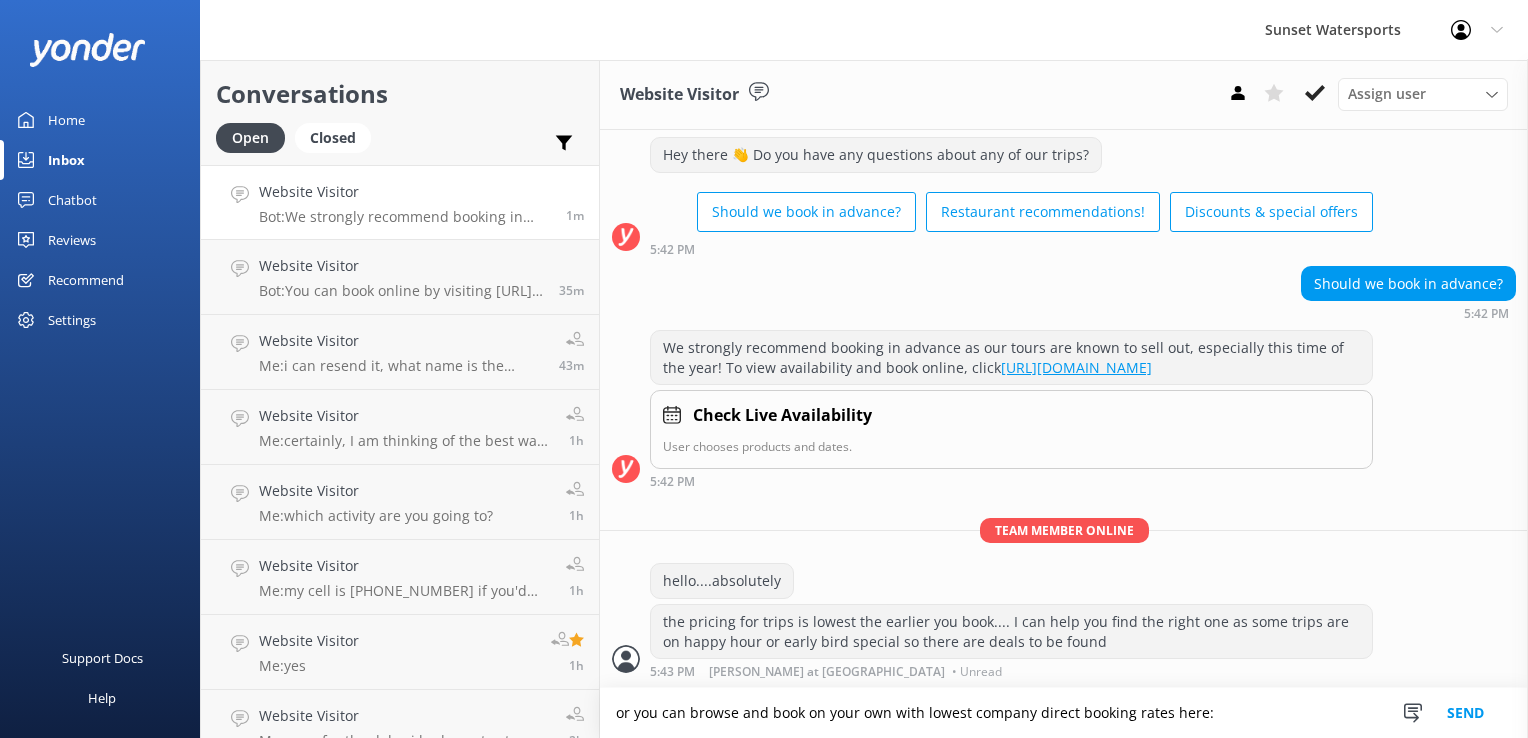 type on "or you can browse and book on your own with lowest company direct booking rates here:" 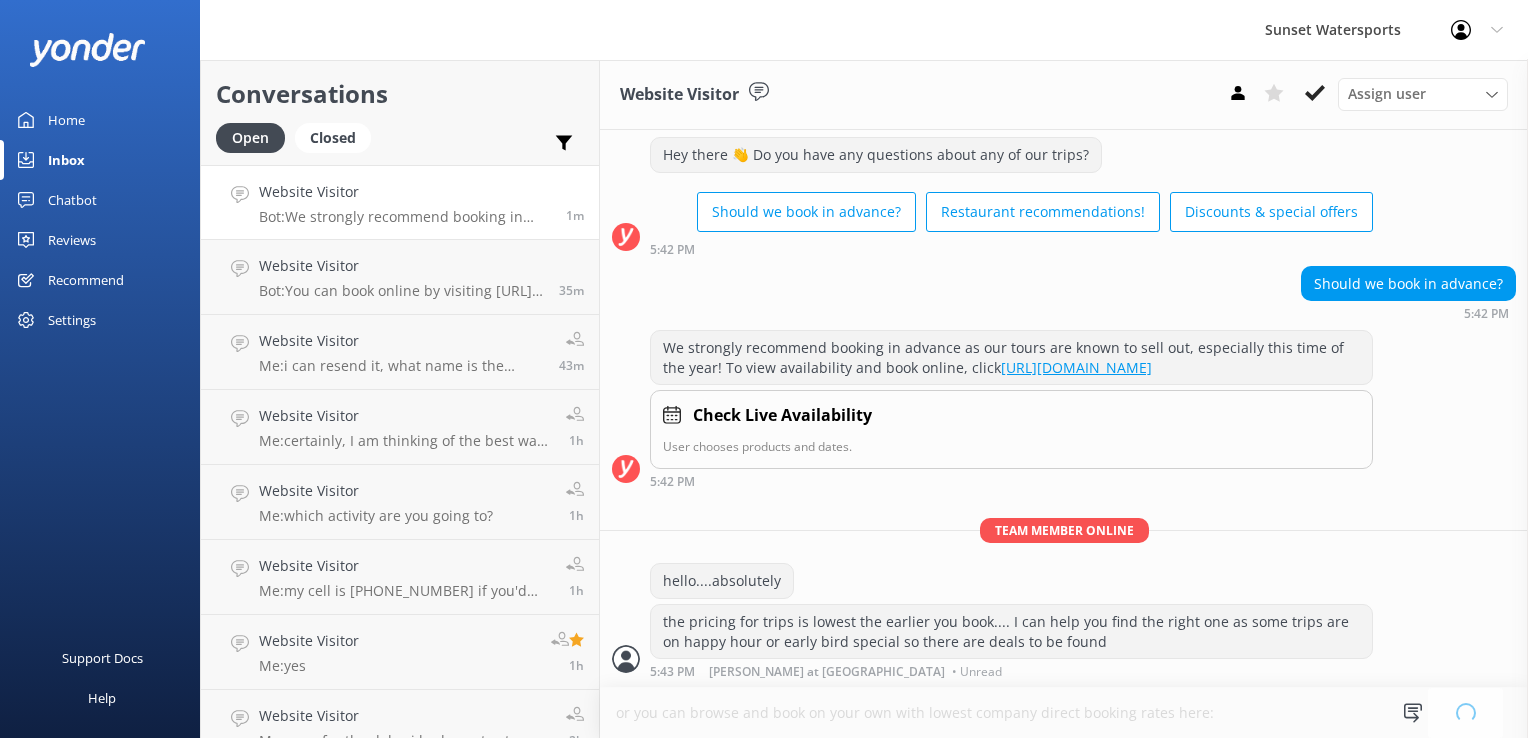 type 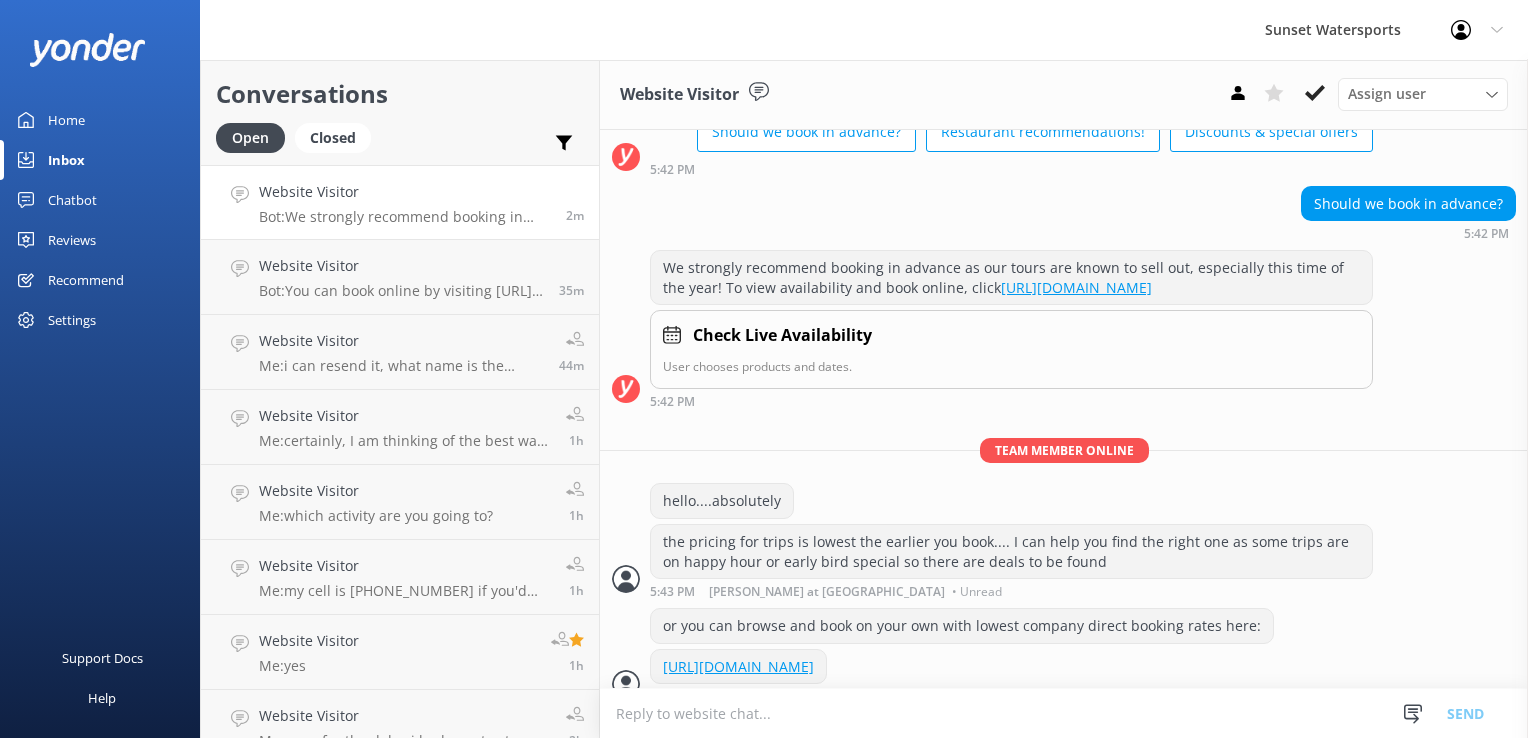 scroll, scrollTop: 165, scrollLeft: 0, axis: vertical 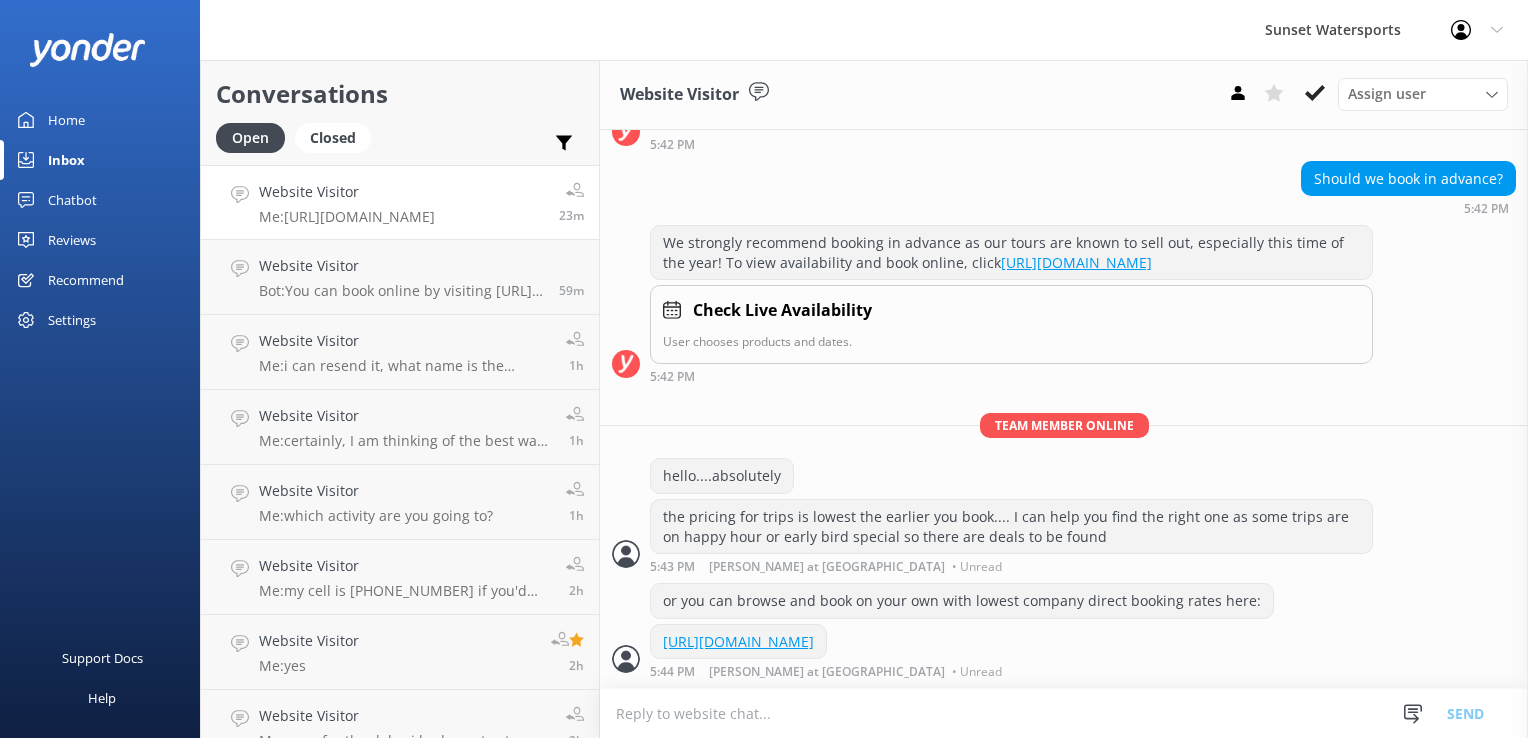 click at bounding box center (100, 50) 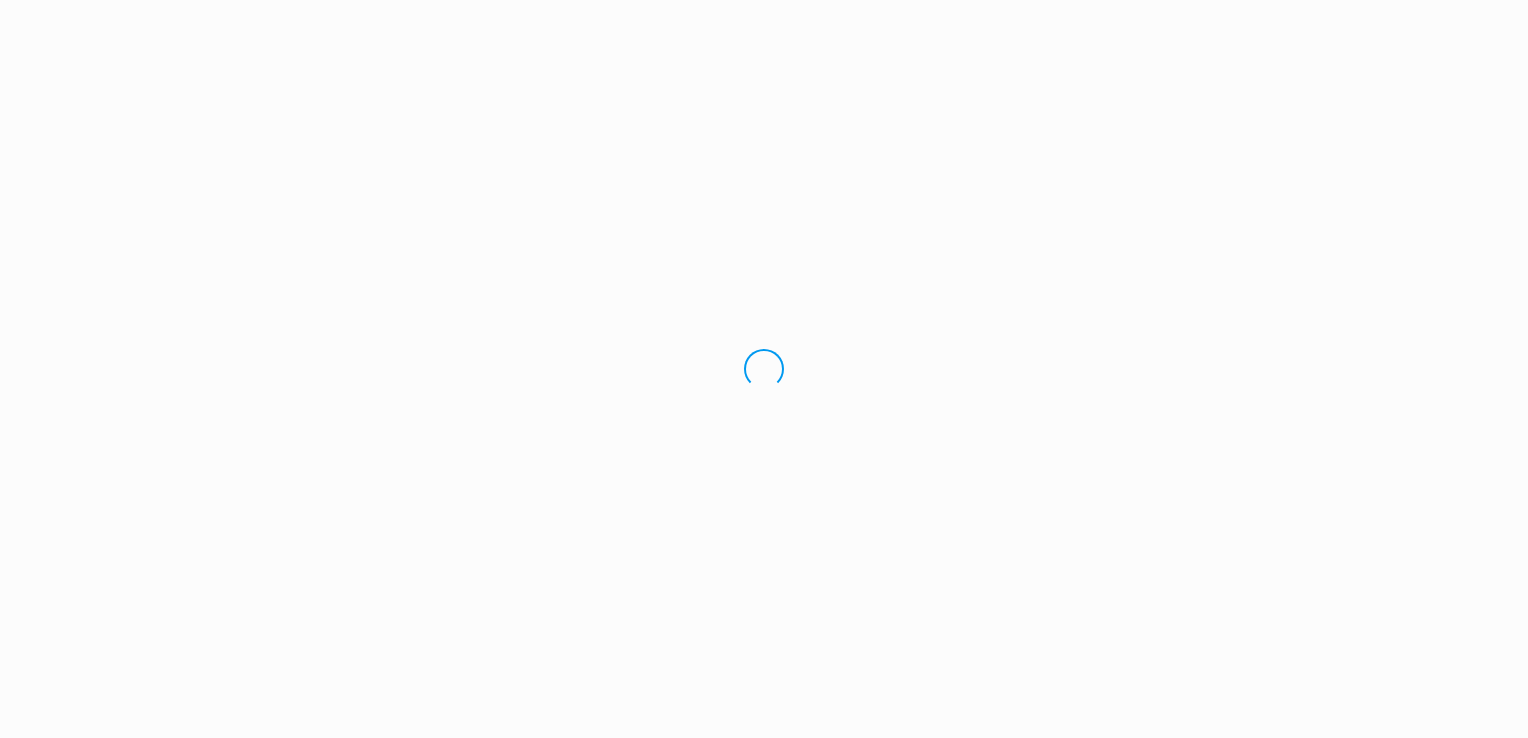 scroll, scrollTop: 0, scrollLeft: 0, axis: both 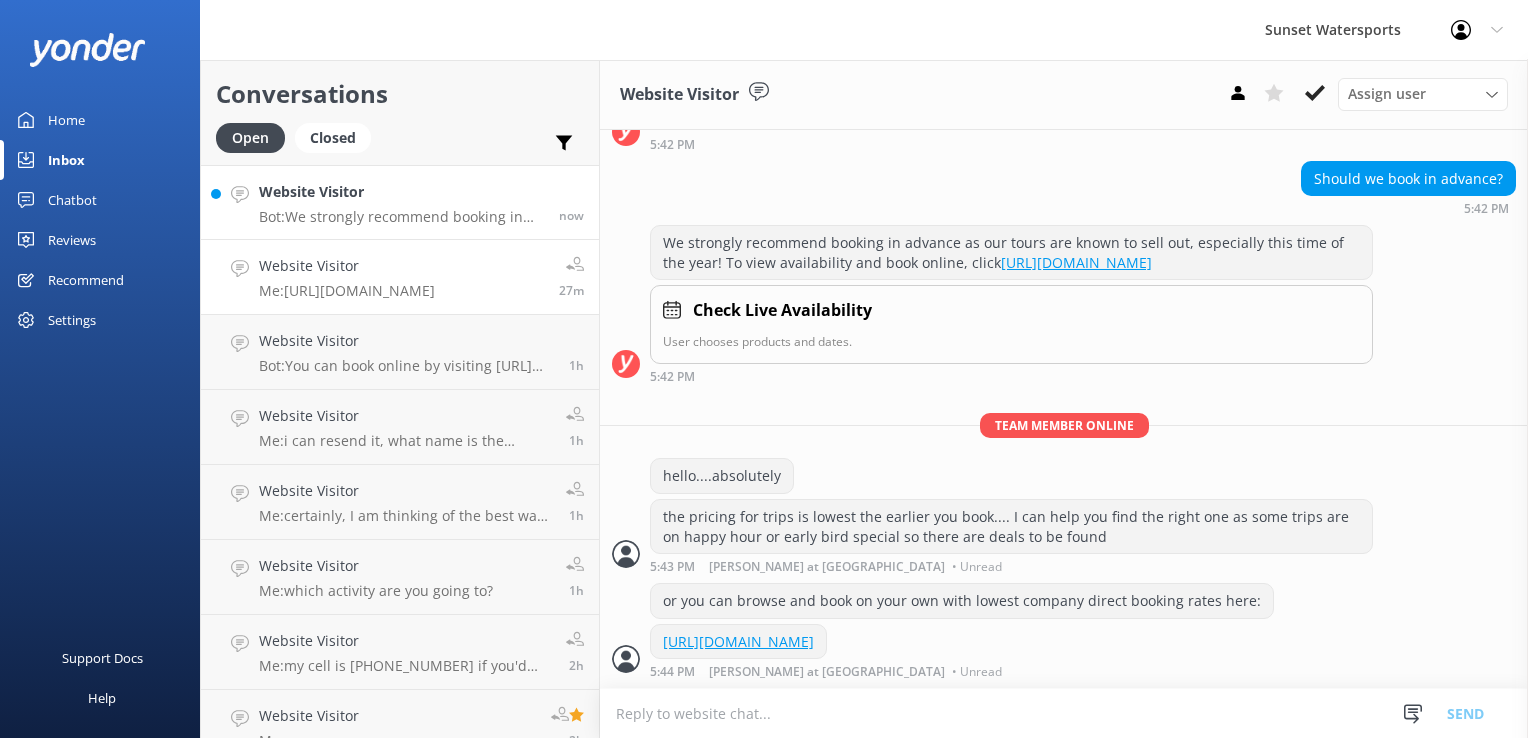 click on "Website Visitor Bot:  We strongly recommend booking in advance as our tours are known to sell out, especially this time of the year! To view availability and book online, click [URL][DOMAIN_NAME]" at bounding box center (401, 202) 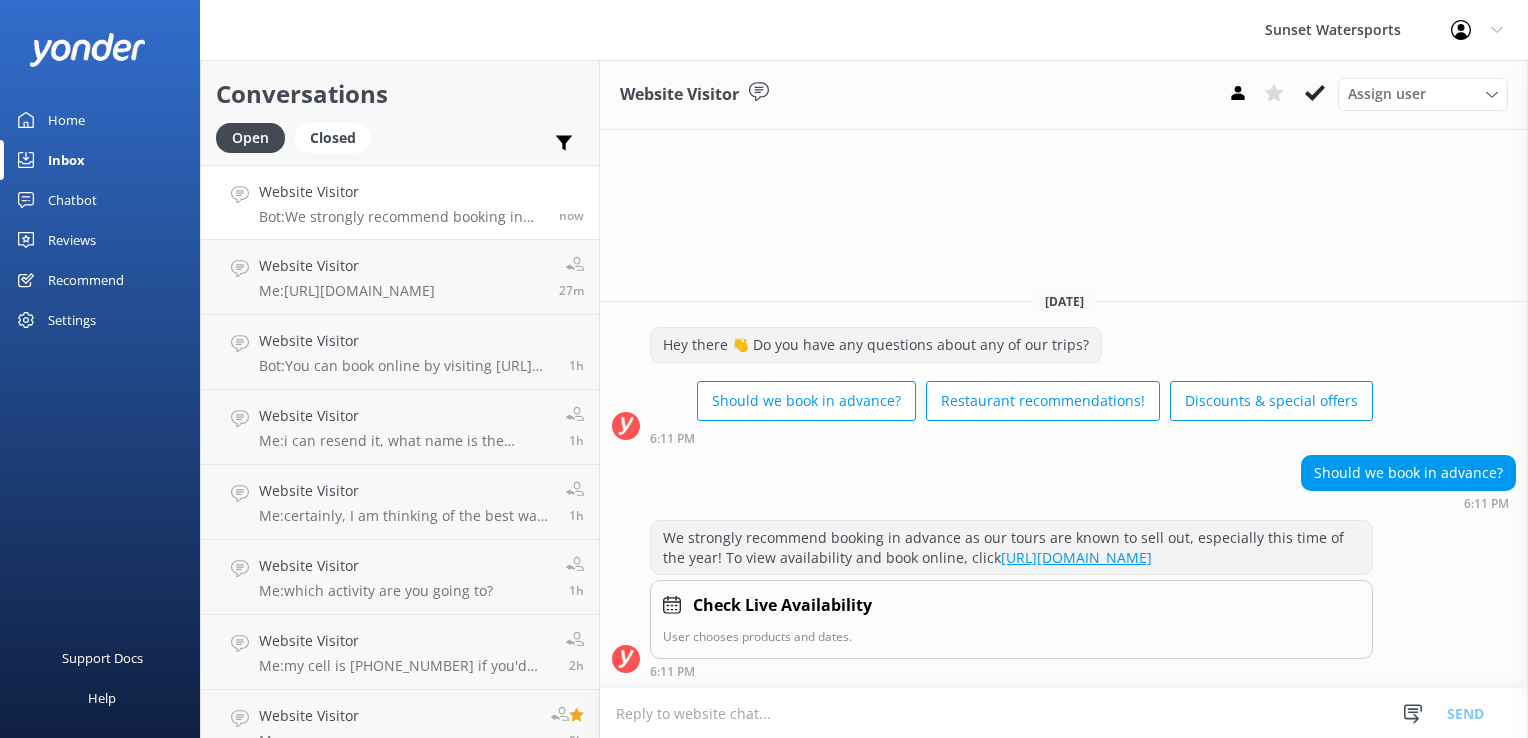 click at bounding box center [1064, 713] 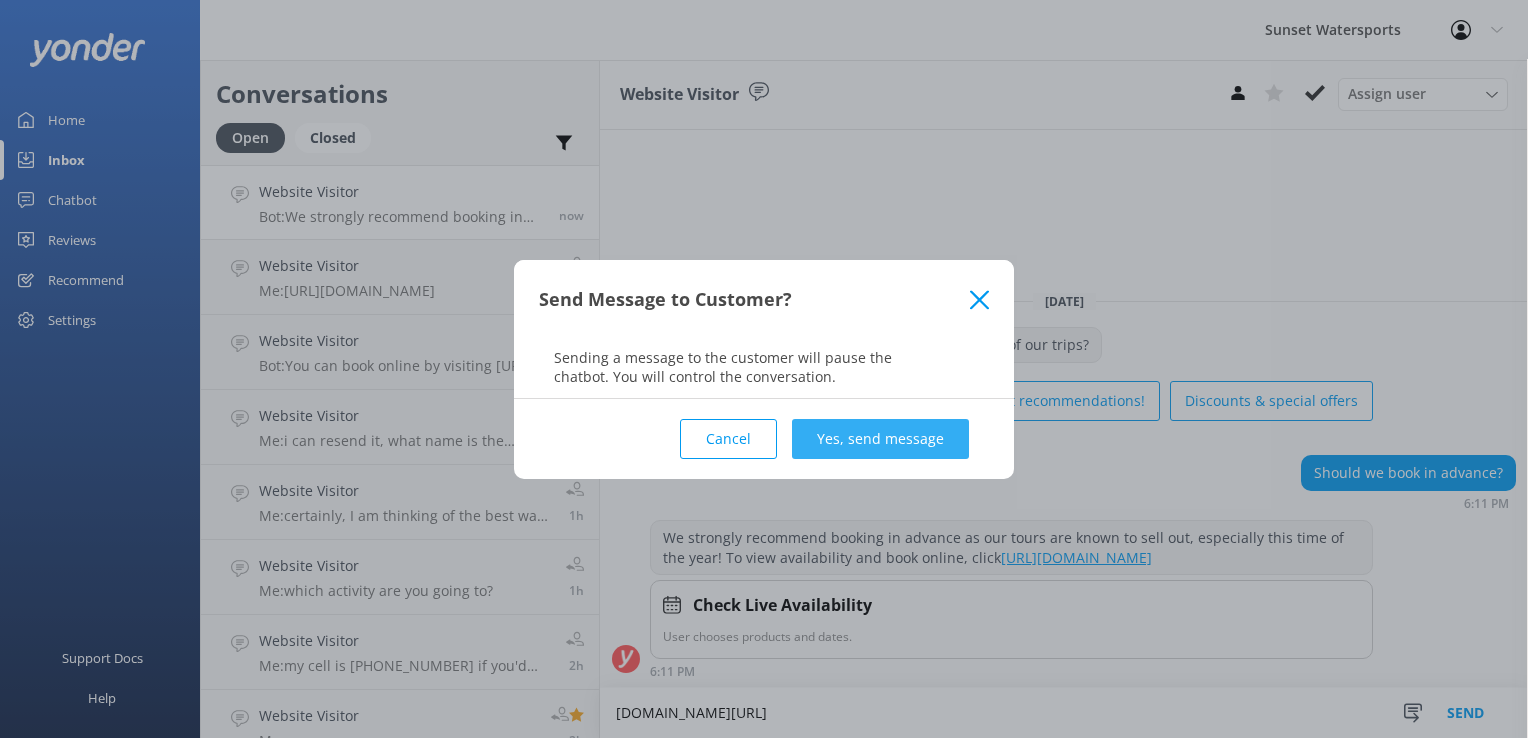 type on "[DOMAIN_NAME][URL]" 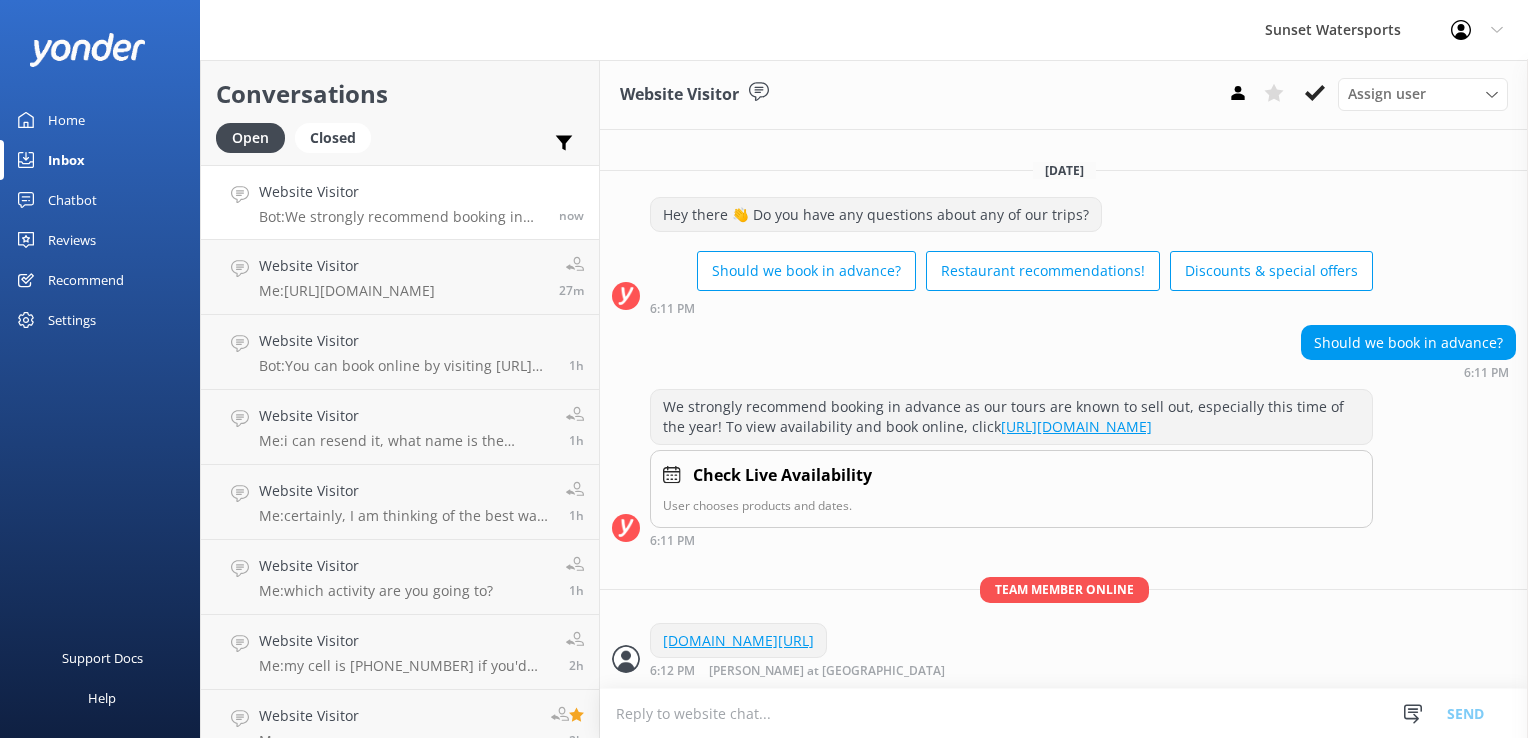 scroll, scrollTop: 2, scrollLeft: 0, axis: vertical 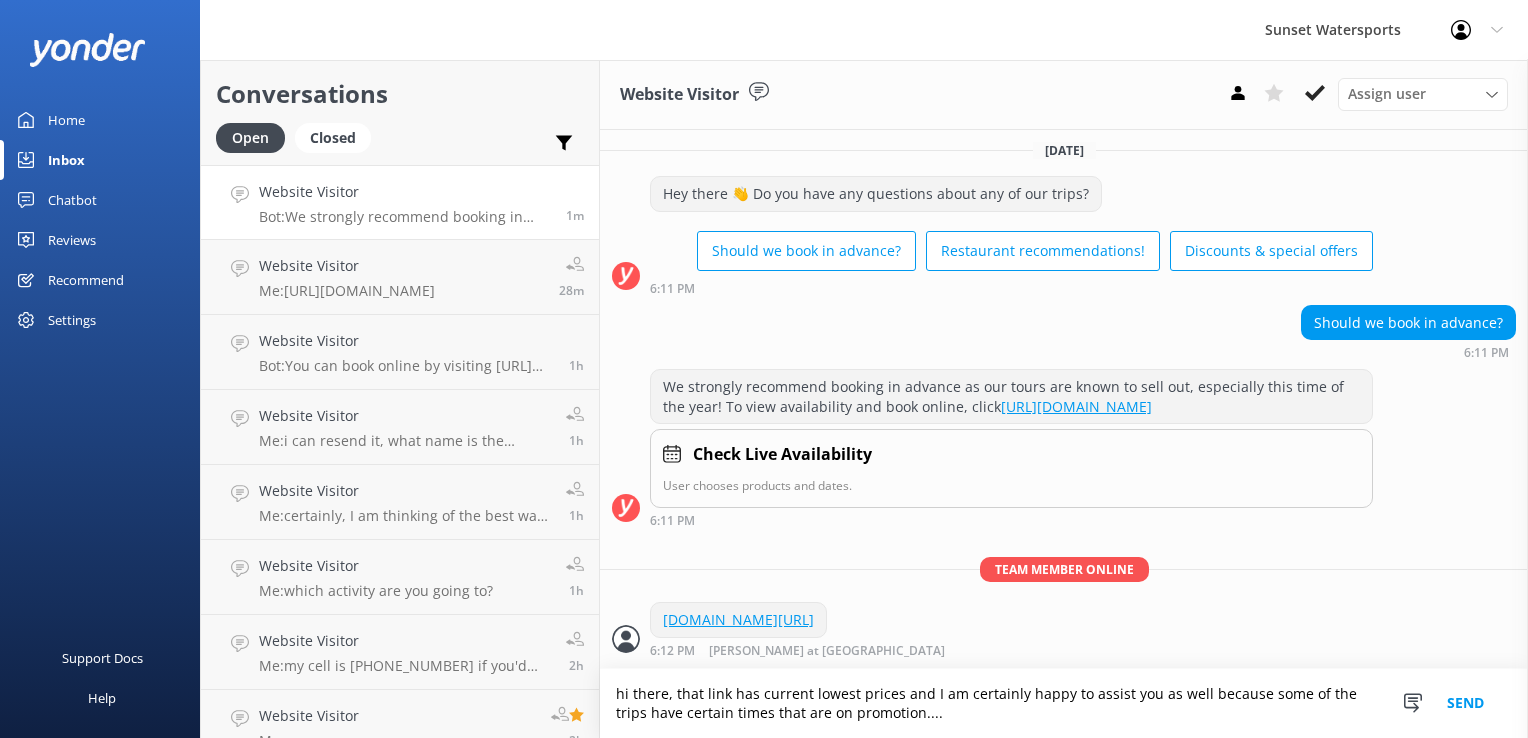 type on "hi there, that link has current lowest prices and I am certainly happy to assist you as well because some of the trips have certain times that are on promotion...." 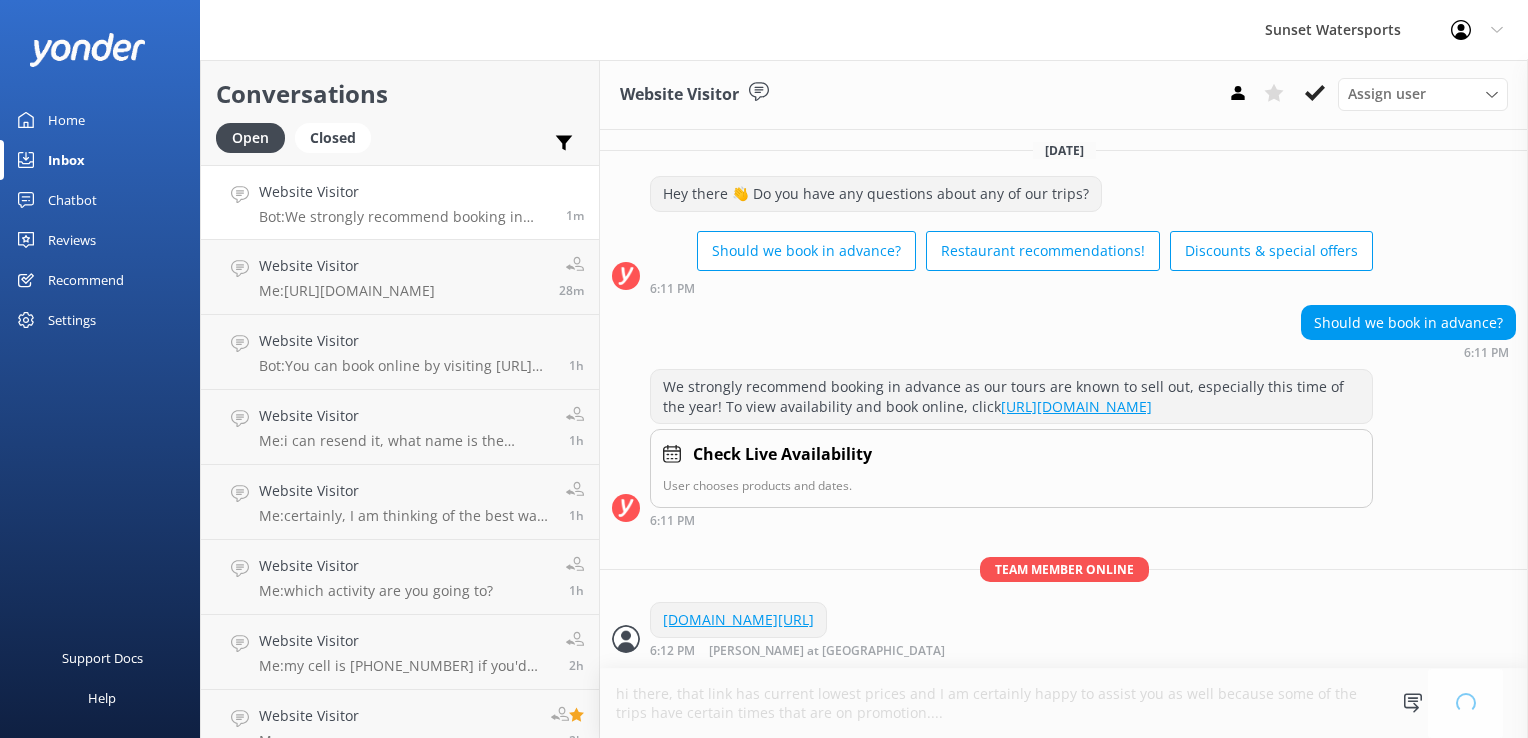 type 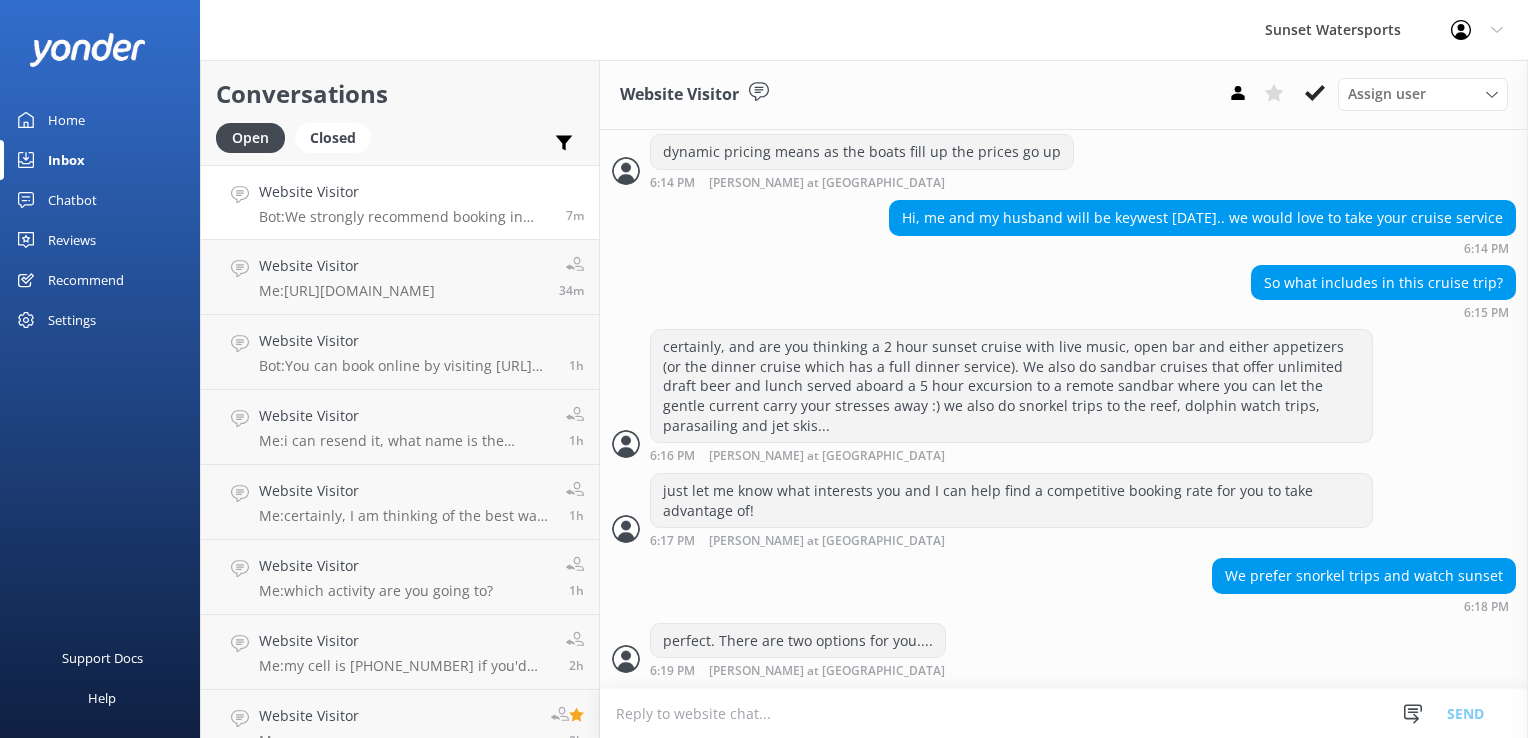 scroll, scrollTop: 678, scrollLeft: 0, axis: vertical 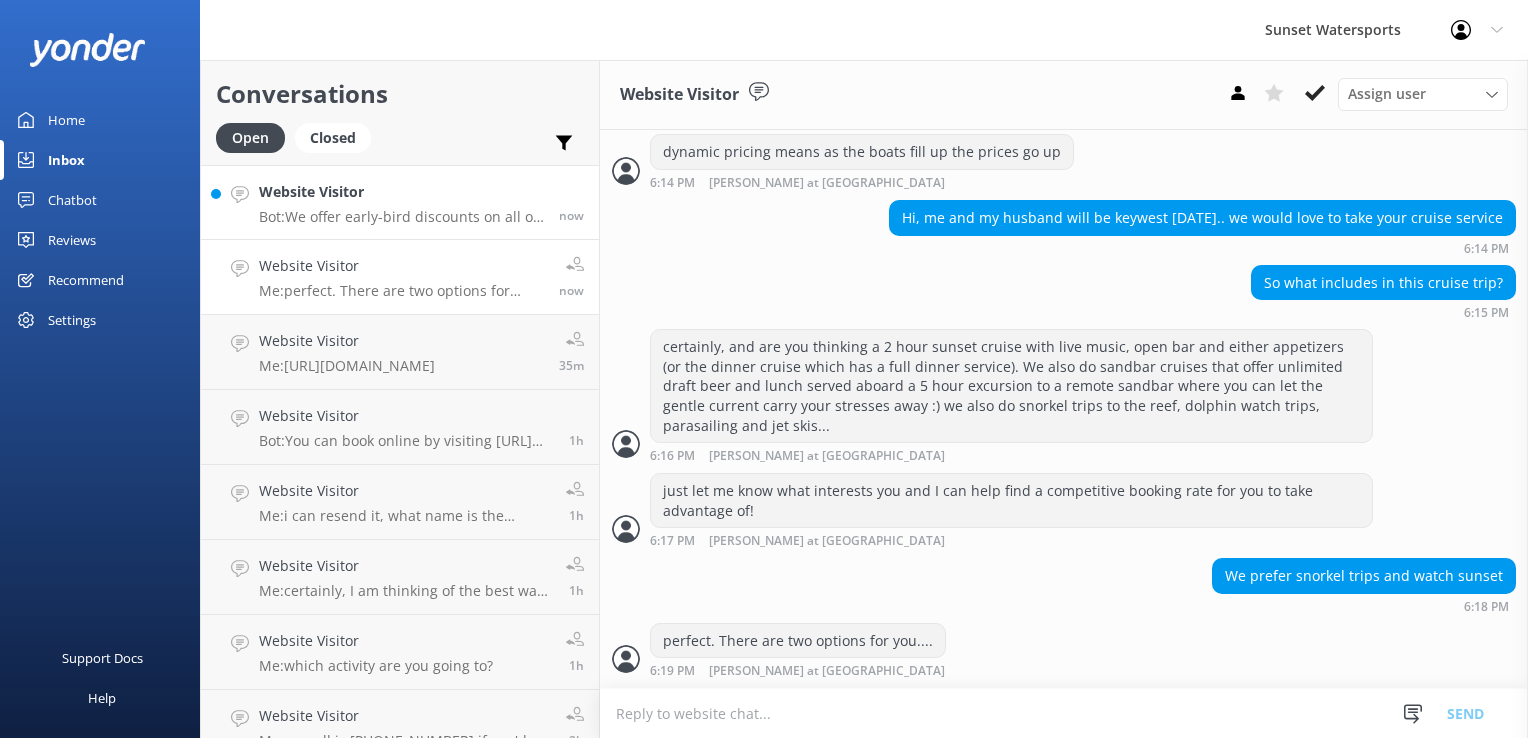 click on "Website Visitor" at bounding box center (401, 192) 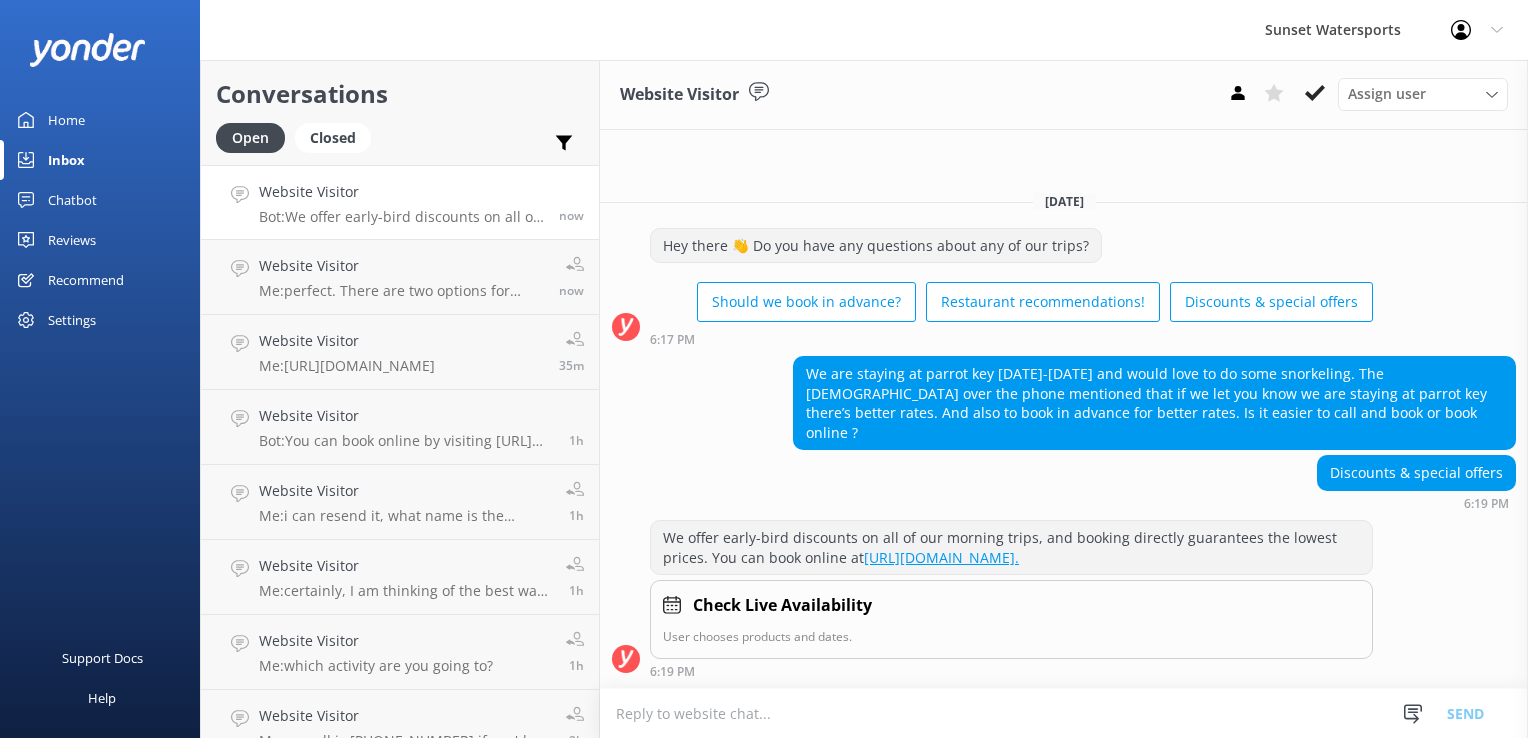 click at bounding box center [1064, 713] 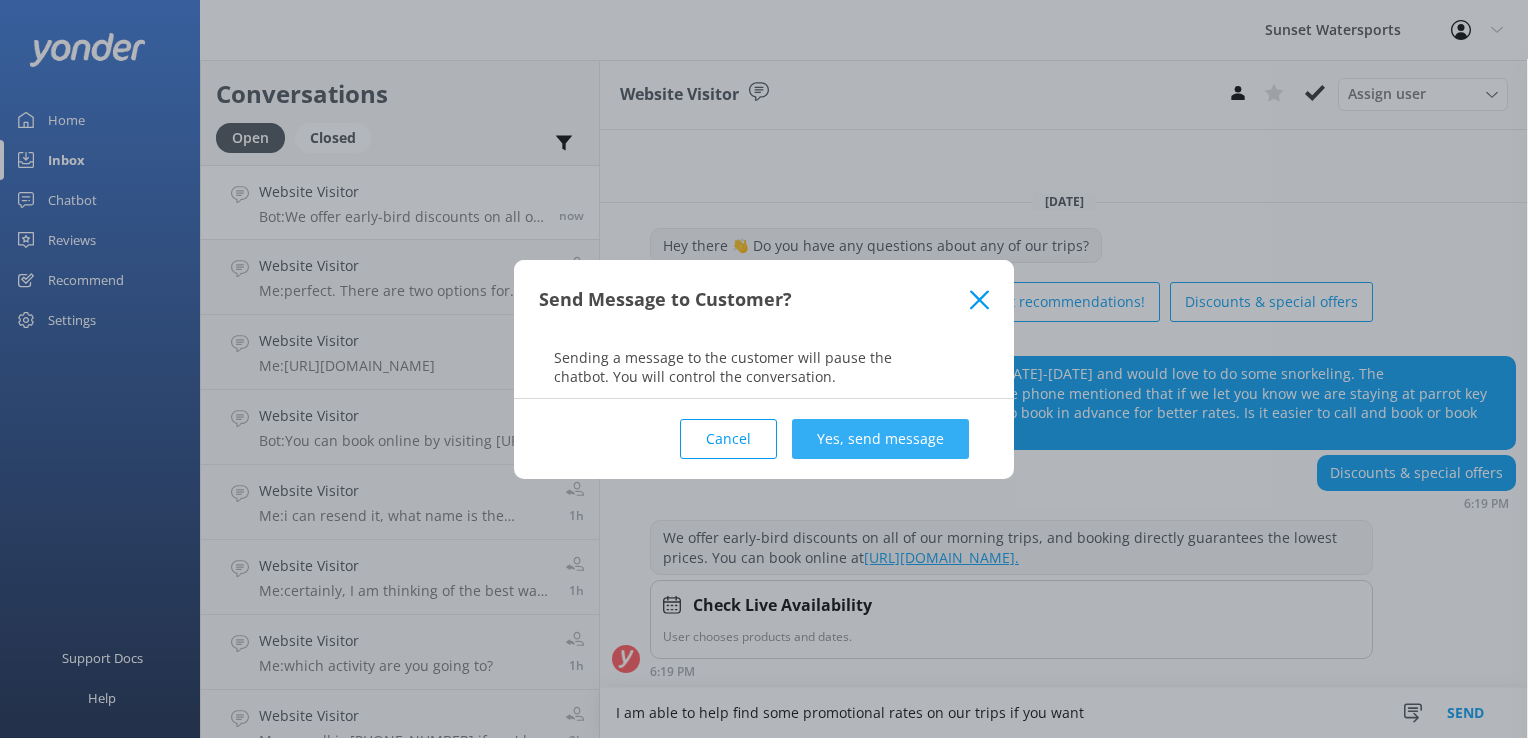 type on "I am able to help find some promotional rates on our trips if you want" 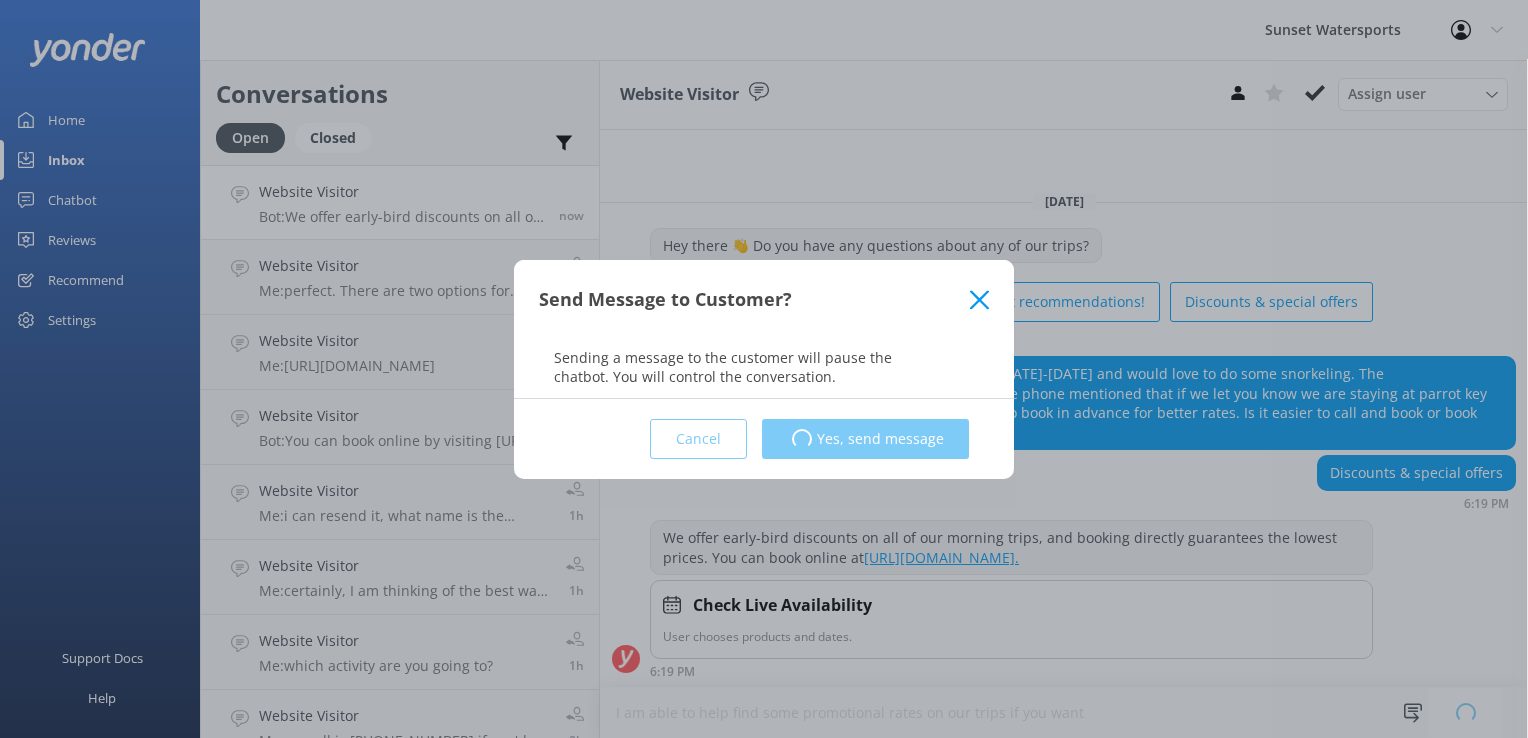 type 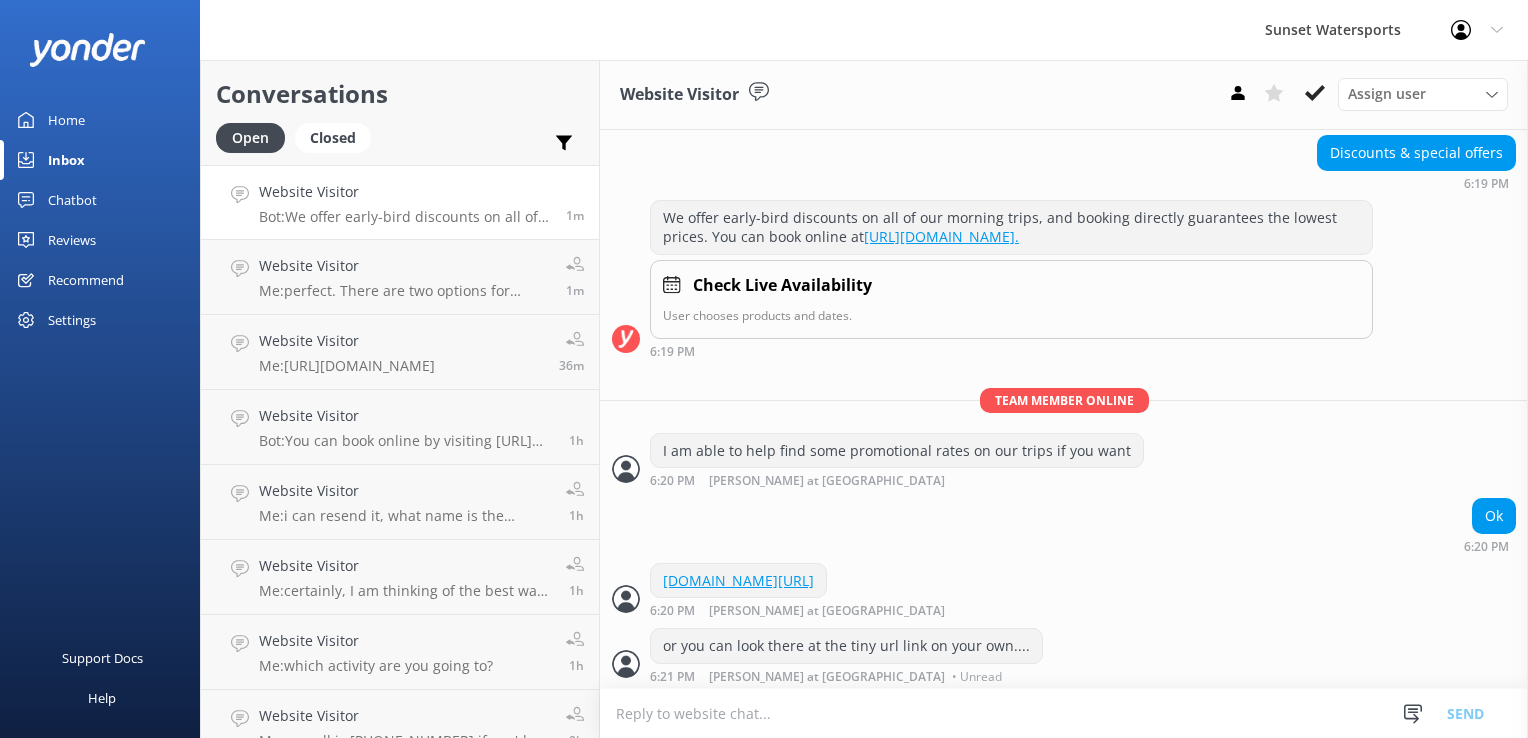 scroll, scrollTop: 315, scrollLeft: 0, axis: vertical 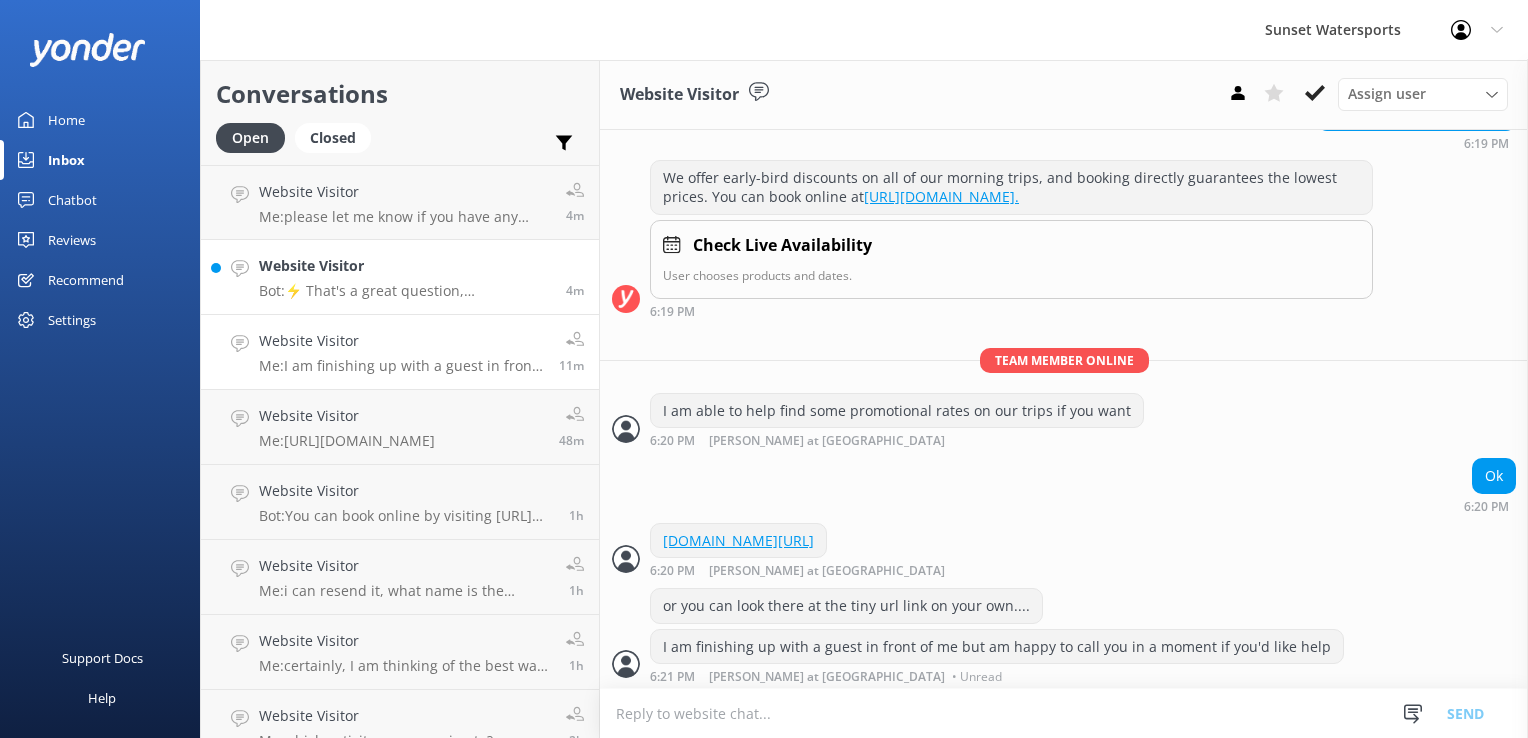 click on "Bot:  ⚡ That's a great question, unfortunately I do not know the answer. I'm going to reach out to another team member to help. Hold tight." at bounding box center [405, 291] 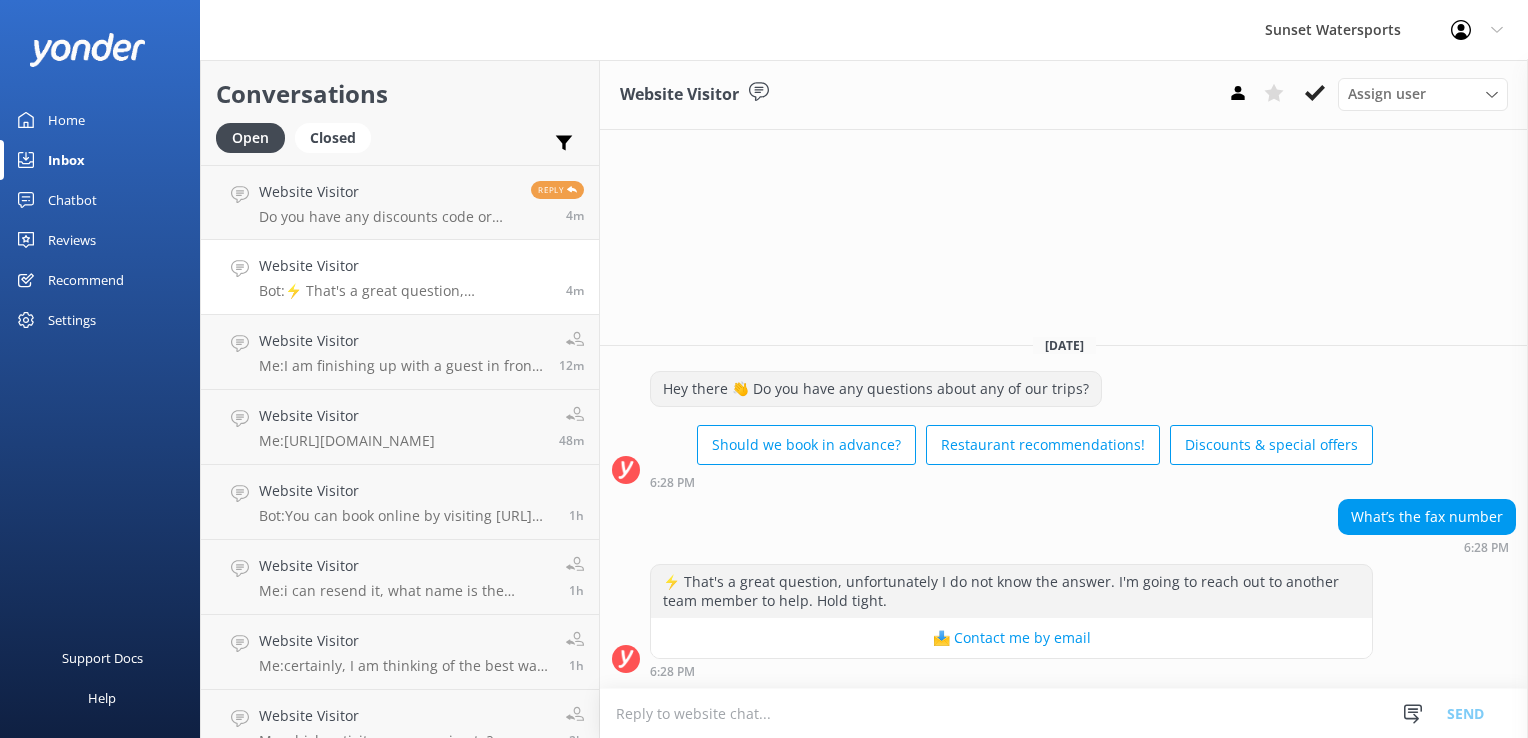 click at bounding box center [1064, 713] 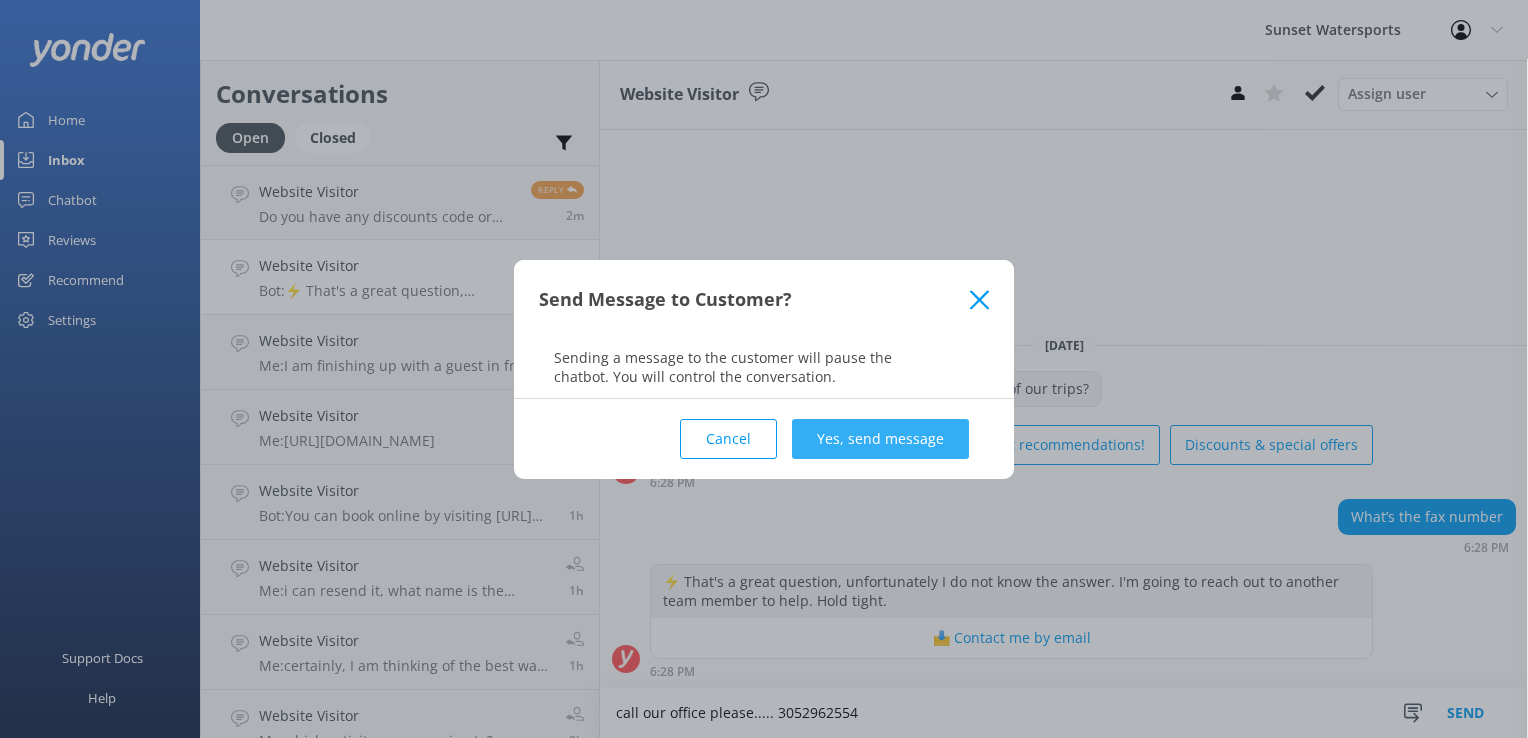 type on "call our office please..... 3052962554" 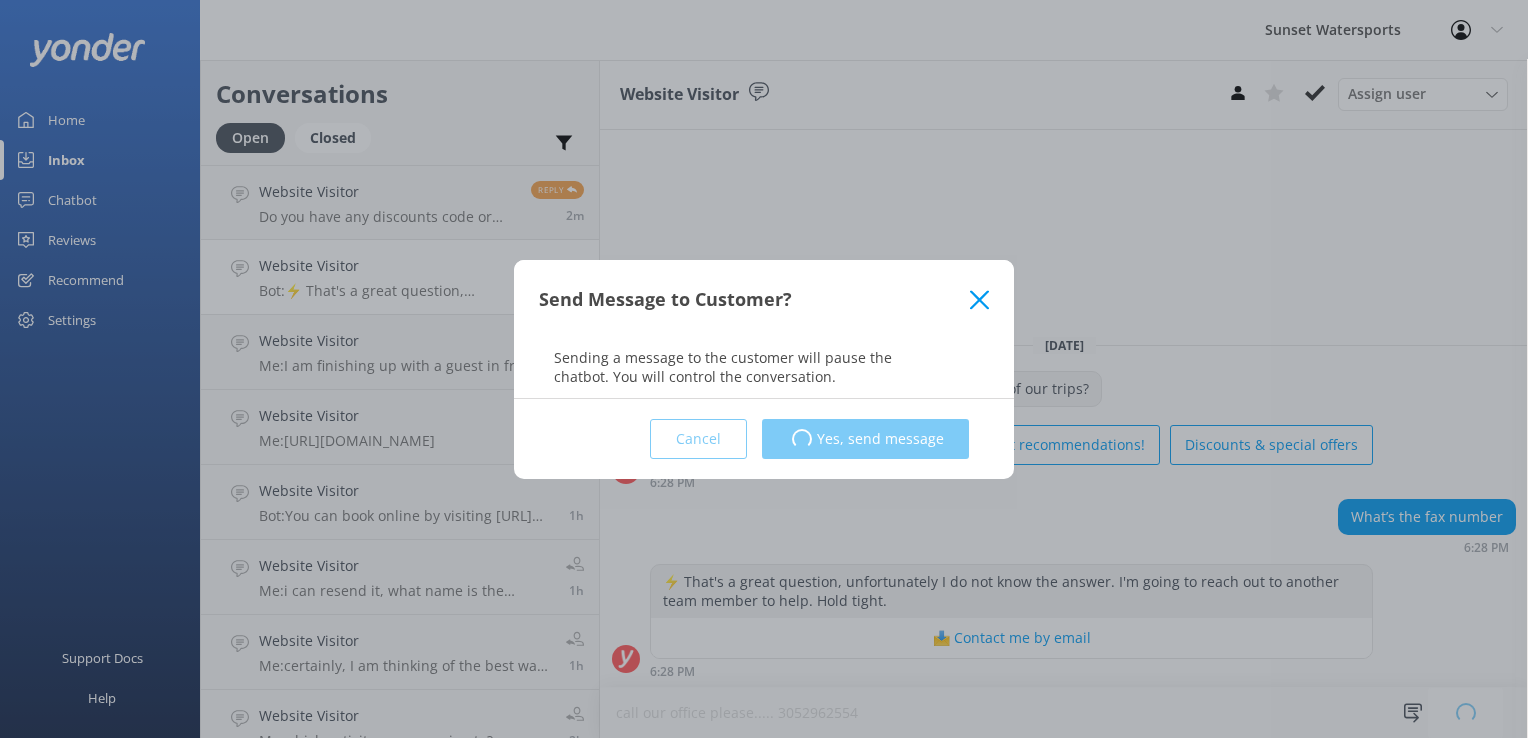 type 